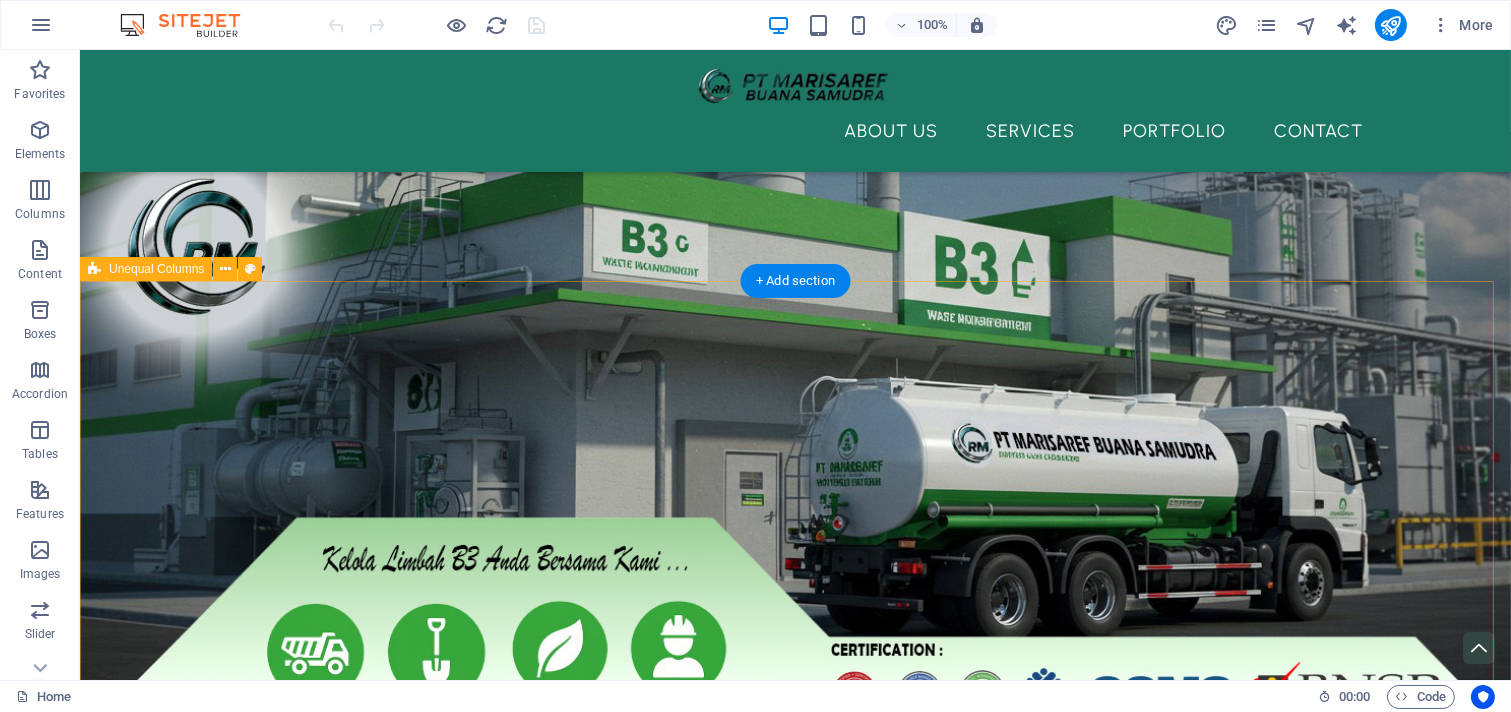 scroll, scrollTop: 5242, scrollLeft: 0, axis: vertical 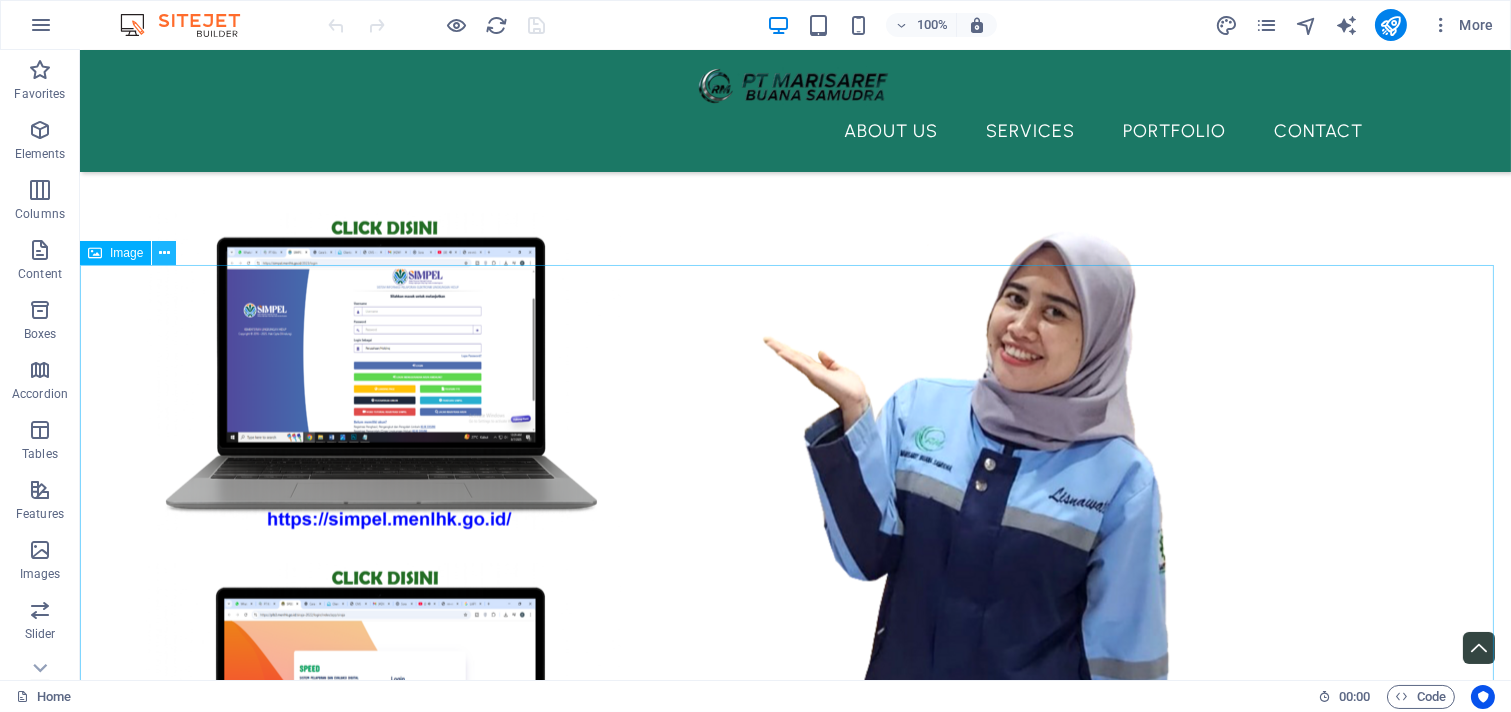 click at bounding box center [164, 253] 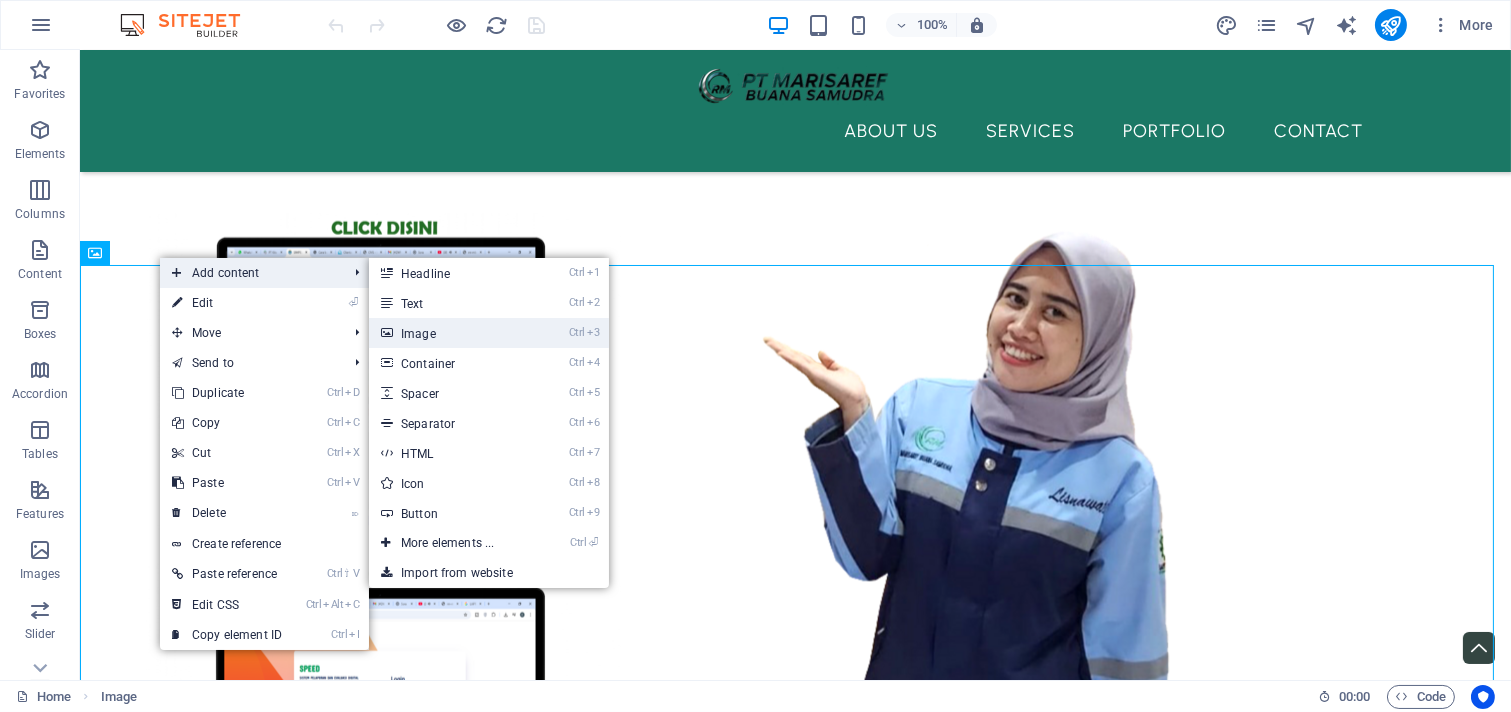 click on "Ctrl 3  Image" at bounding box center [451, 333] 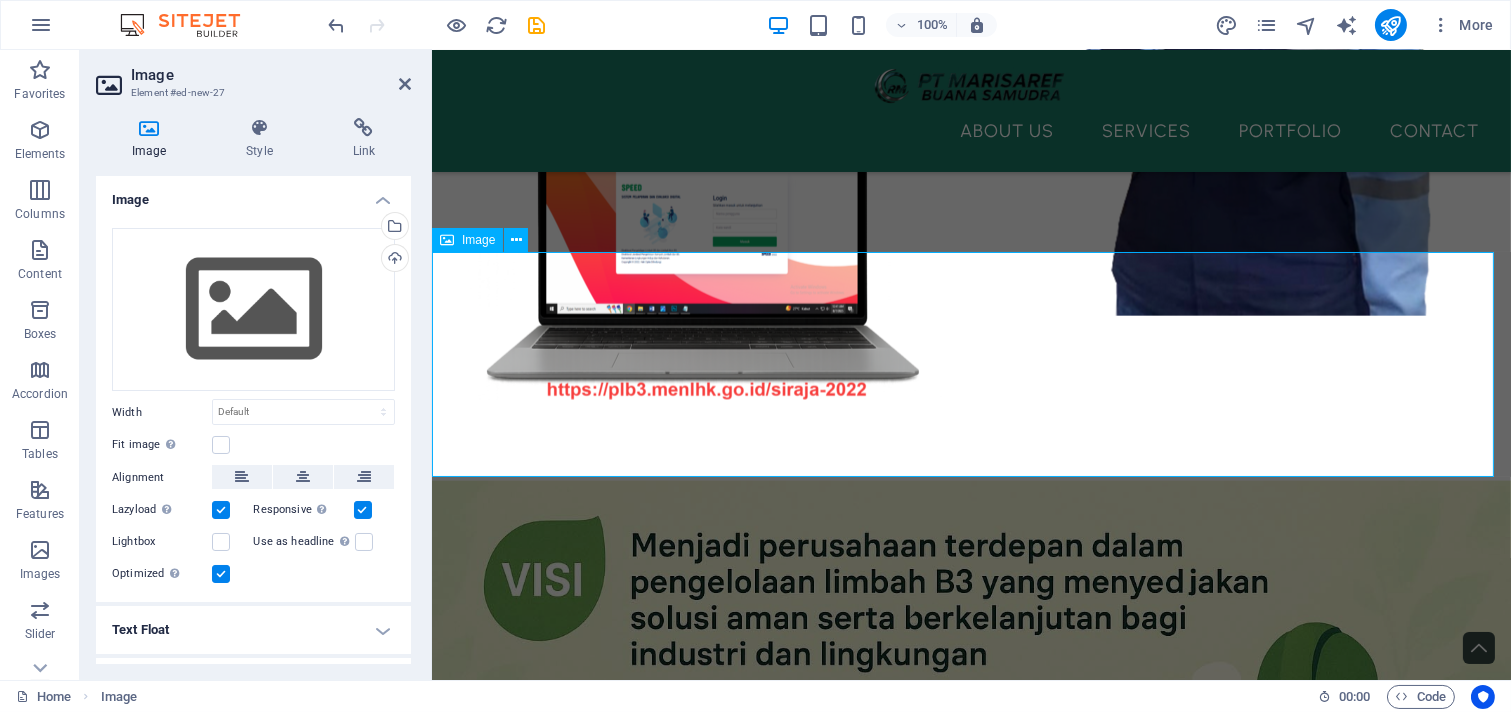 scroll, scrollTop: 4756, scrollLeft: 0, axis: vertical 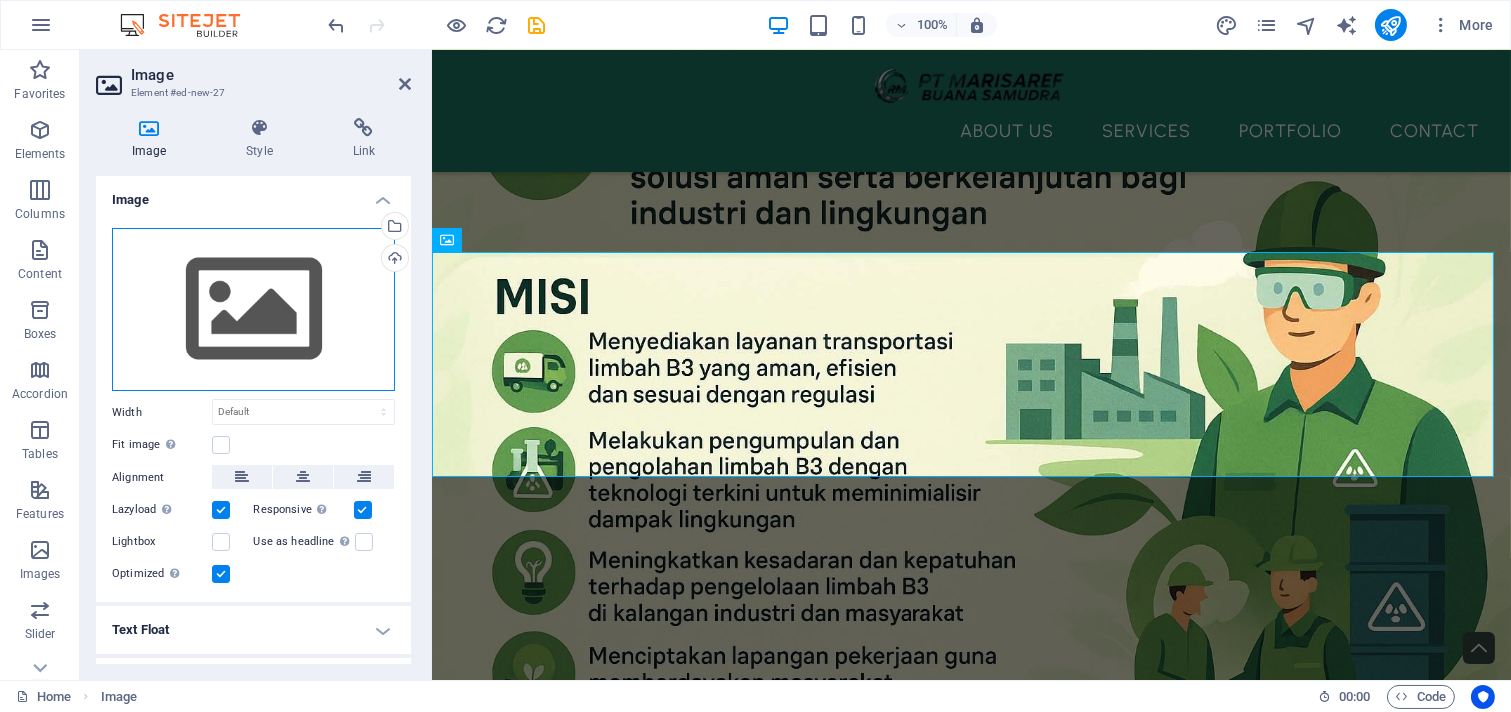 click on "Drag files here, click to choose files or select files from Files or our free stock photos & videos" at bounding box center (253, 310) 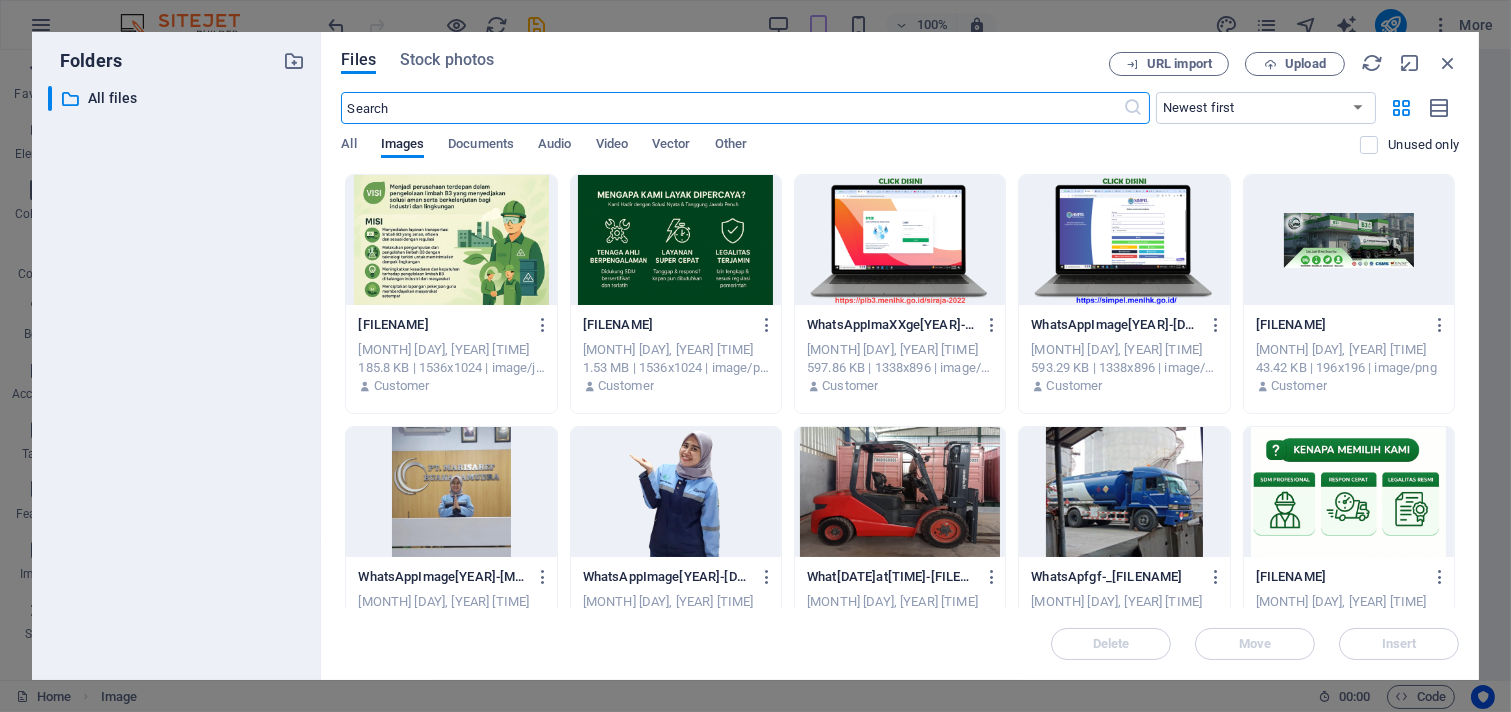 scroll, scrollTop: 4363, scrollLeft: 0, axis: vertical 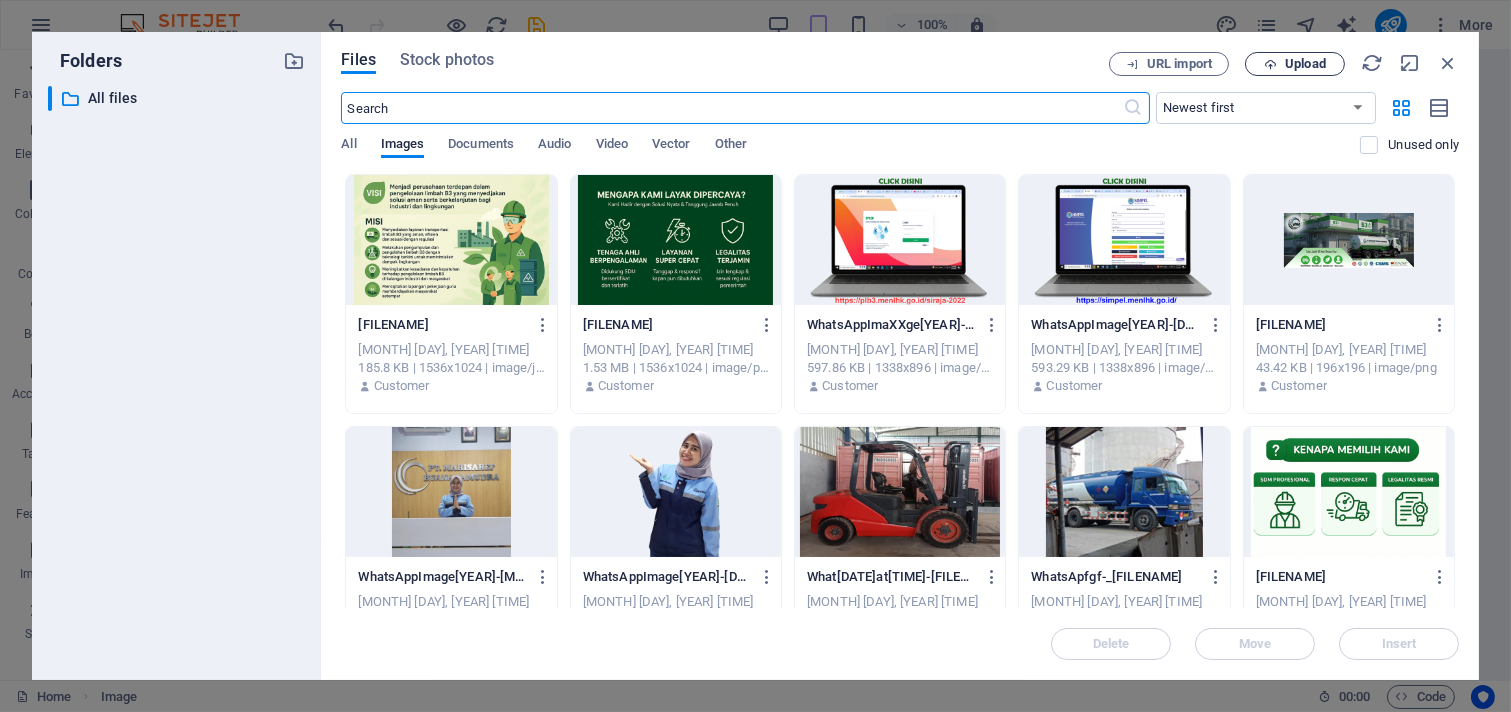 click at bounding box center (1270, 64) 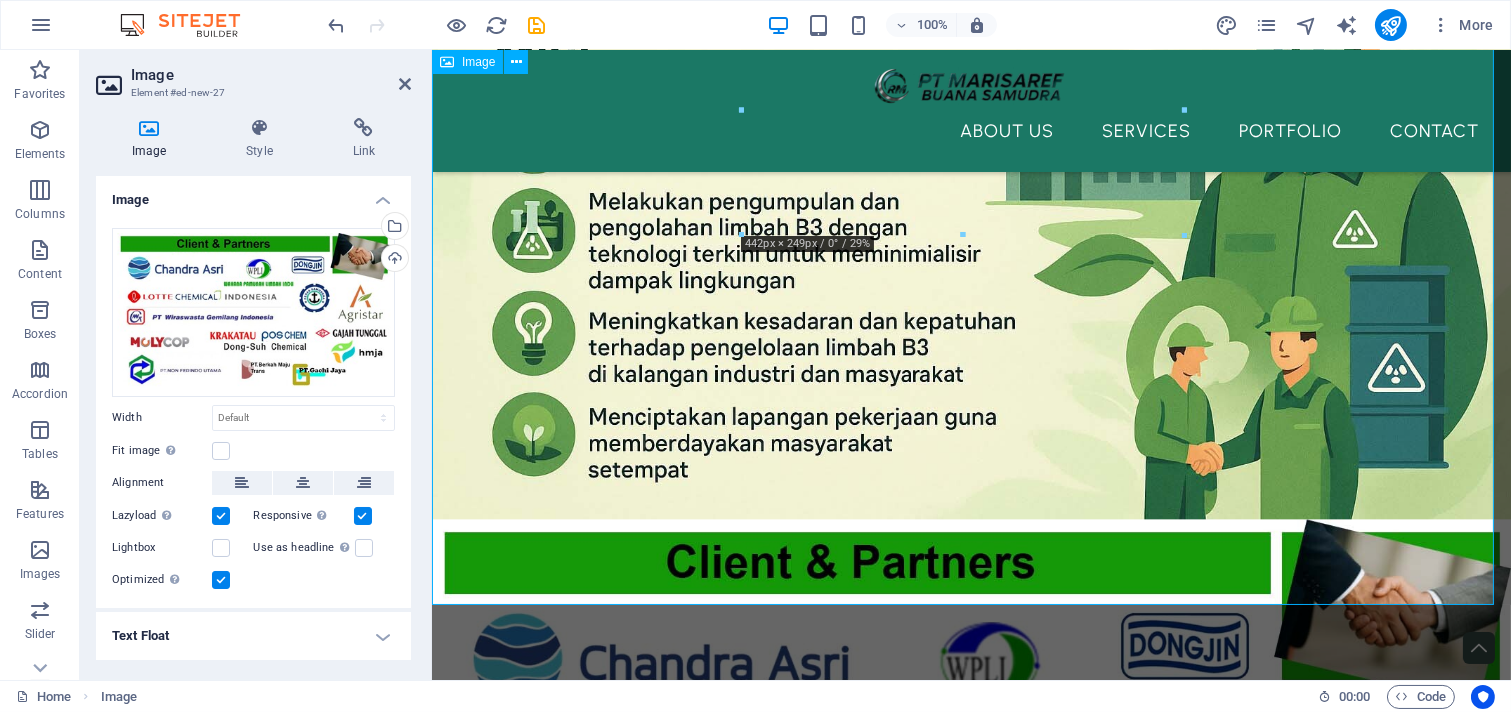 scroll, scrollTop: 4942, scrollLeft: 0, axis: vertical 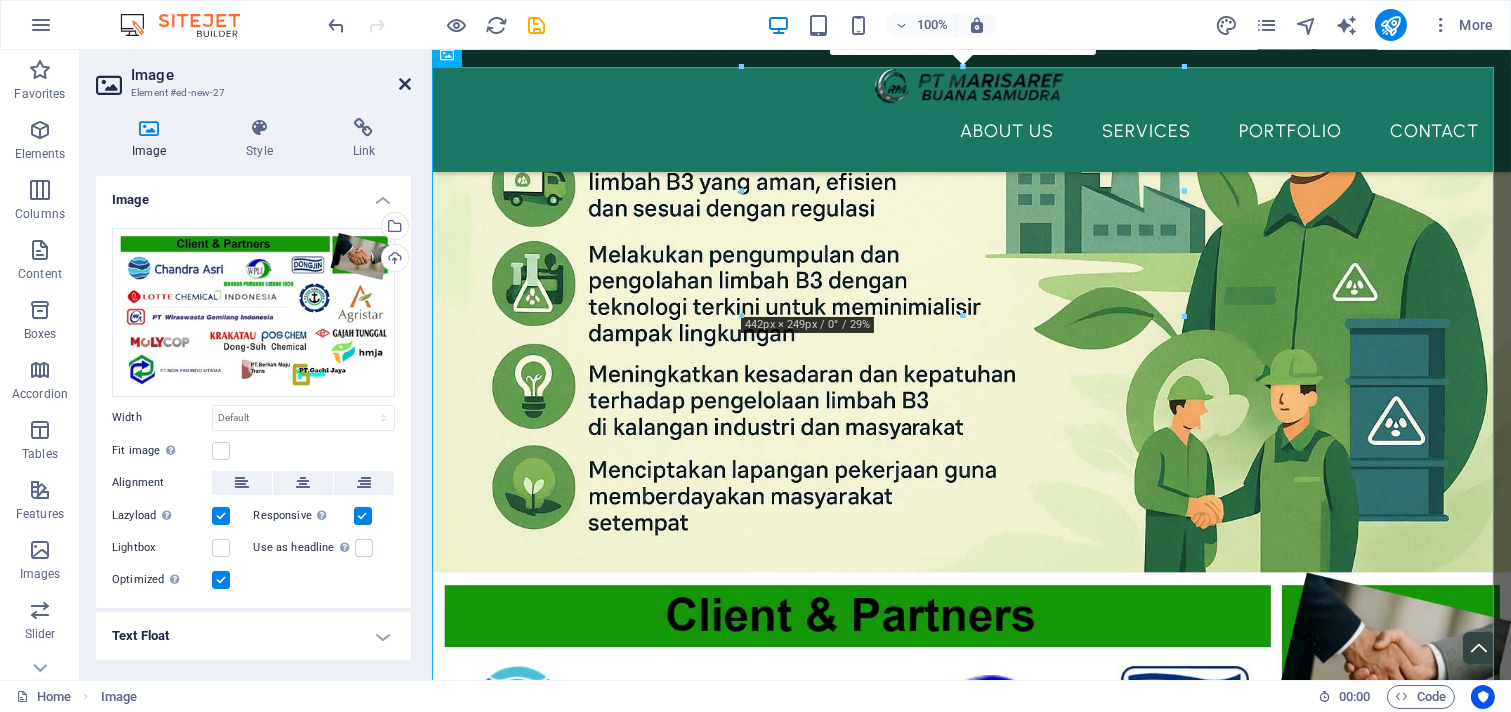 click at bounding box center (405, 84) 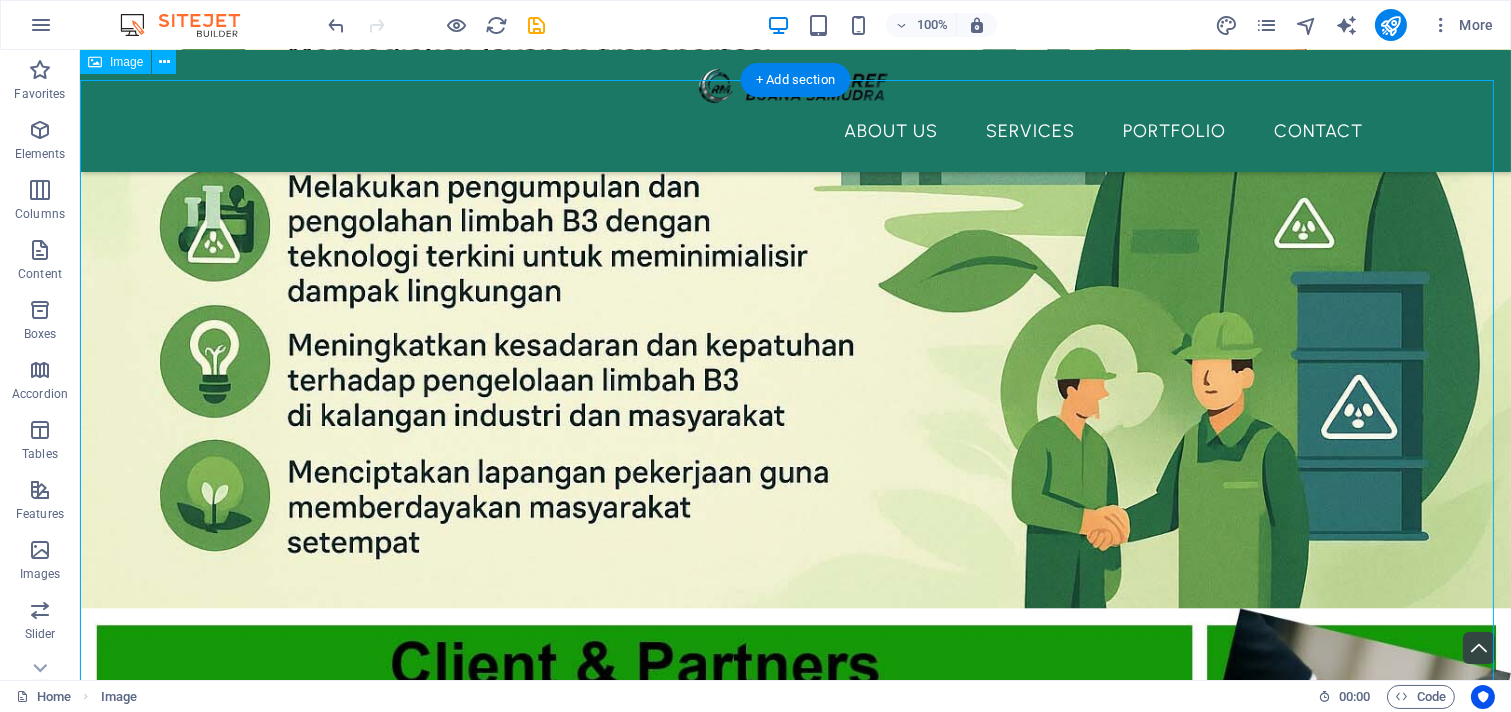 scroll, scrollTop: 5407, scrollLeft: 0, axis: vertical 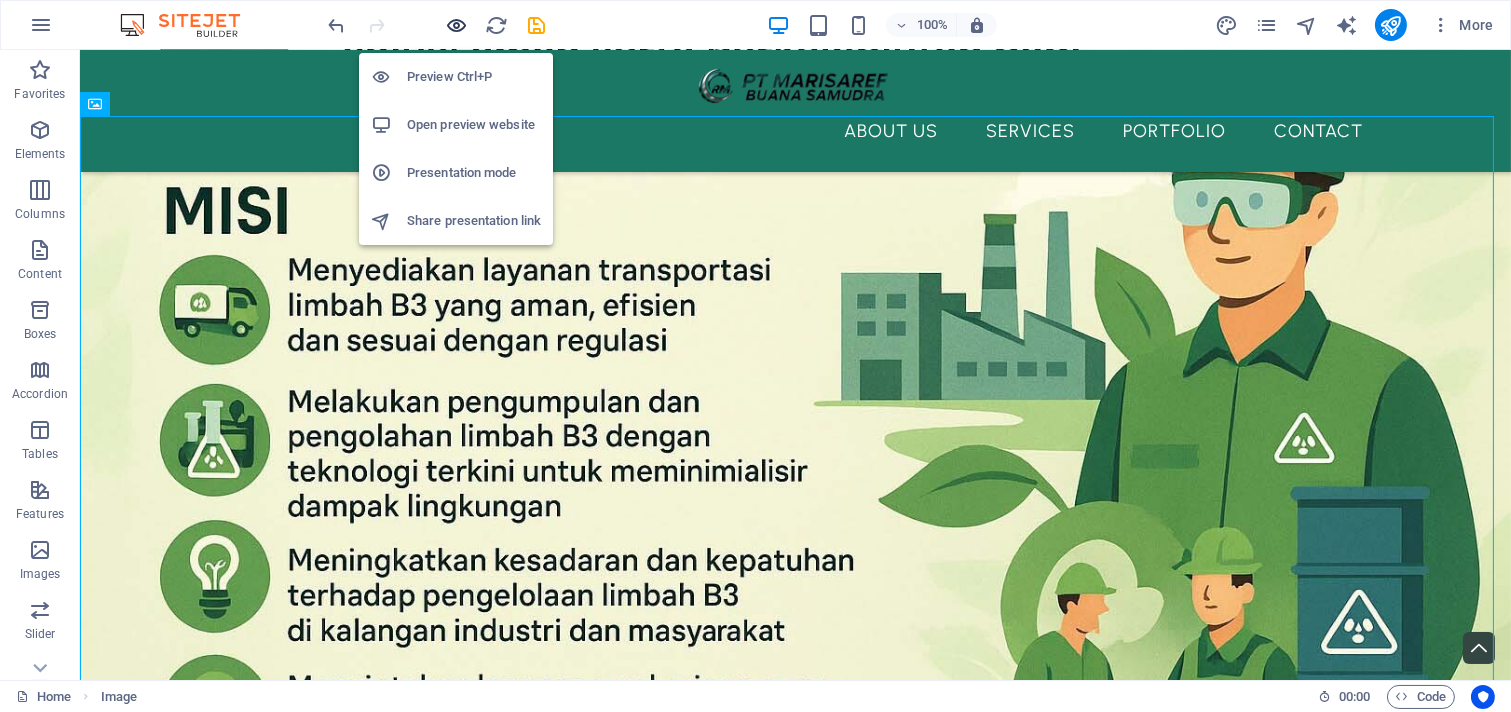 click at bounding box center [457, 25] 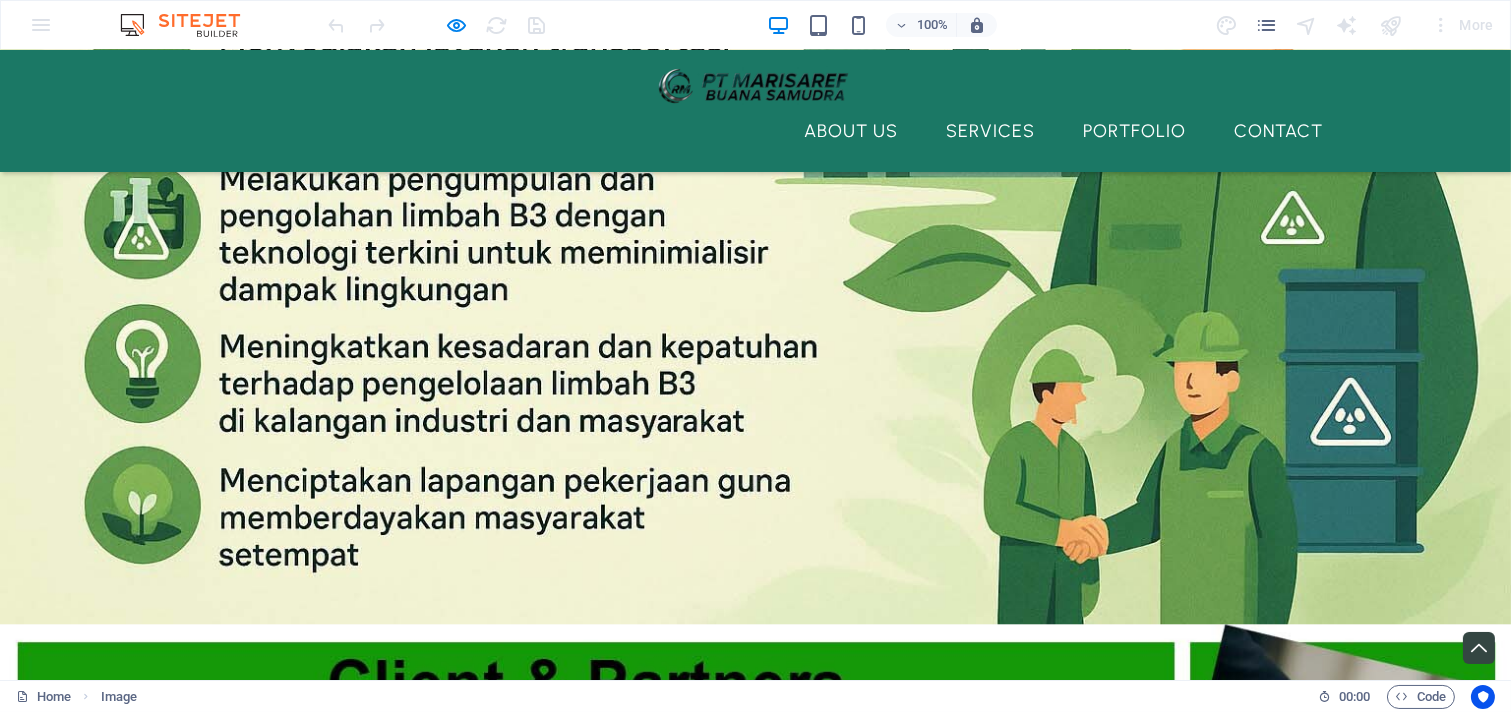scroll, scrollTop: 5260, scrollLeft: 0, axis: vertical 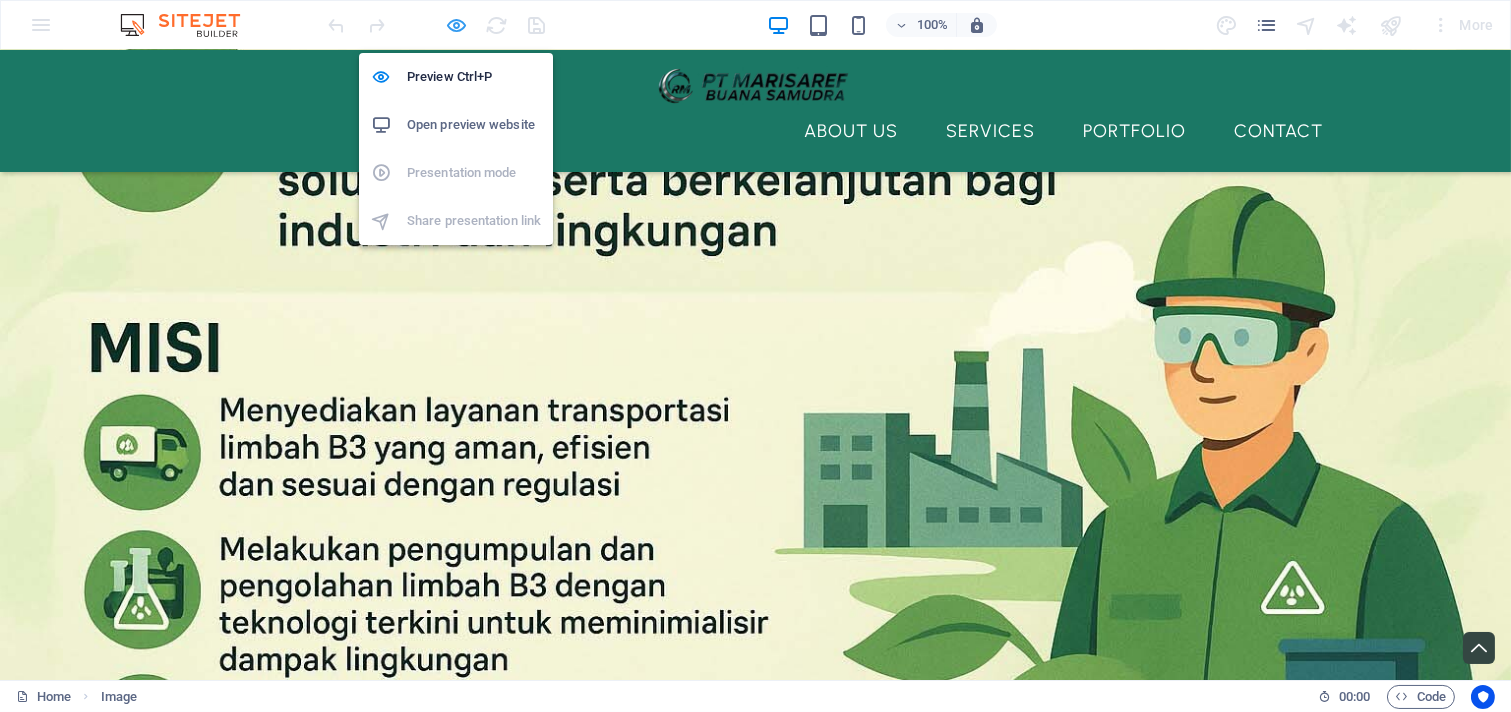 click at bounding box center [457, 25] 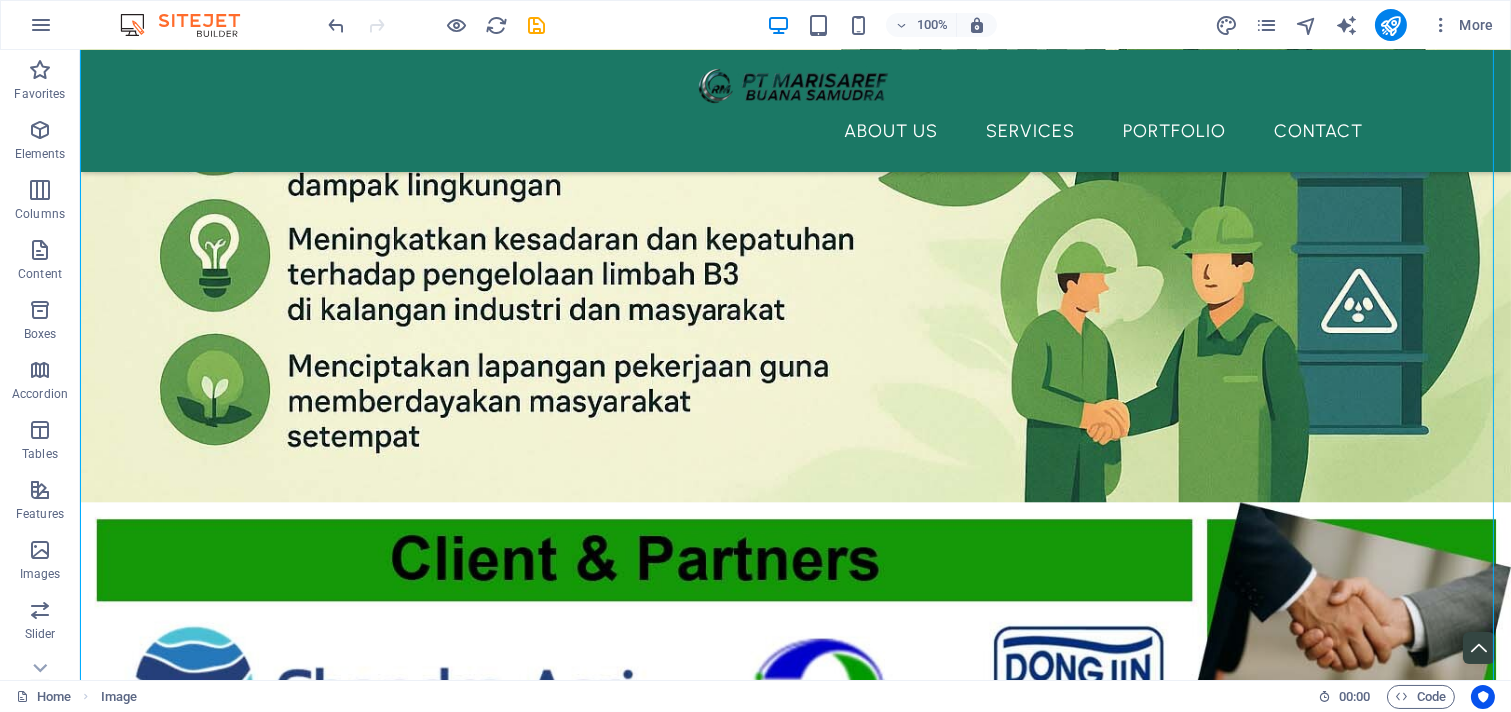 scroll, scrollTop: 5777, scrollLeft: 0, axis: vertical 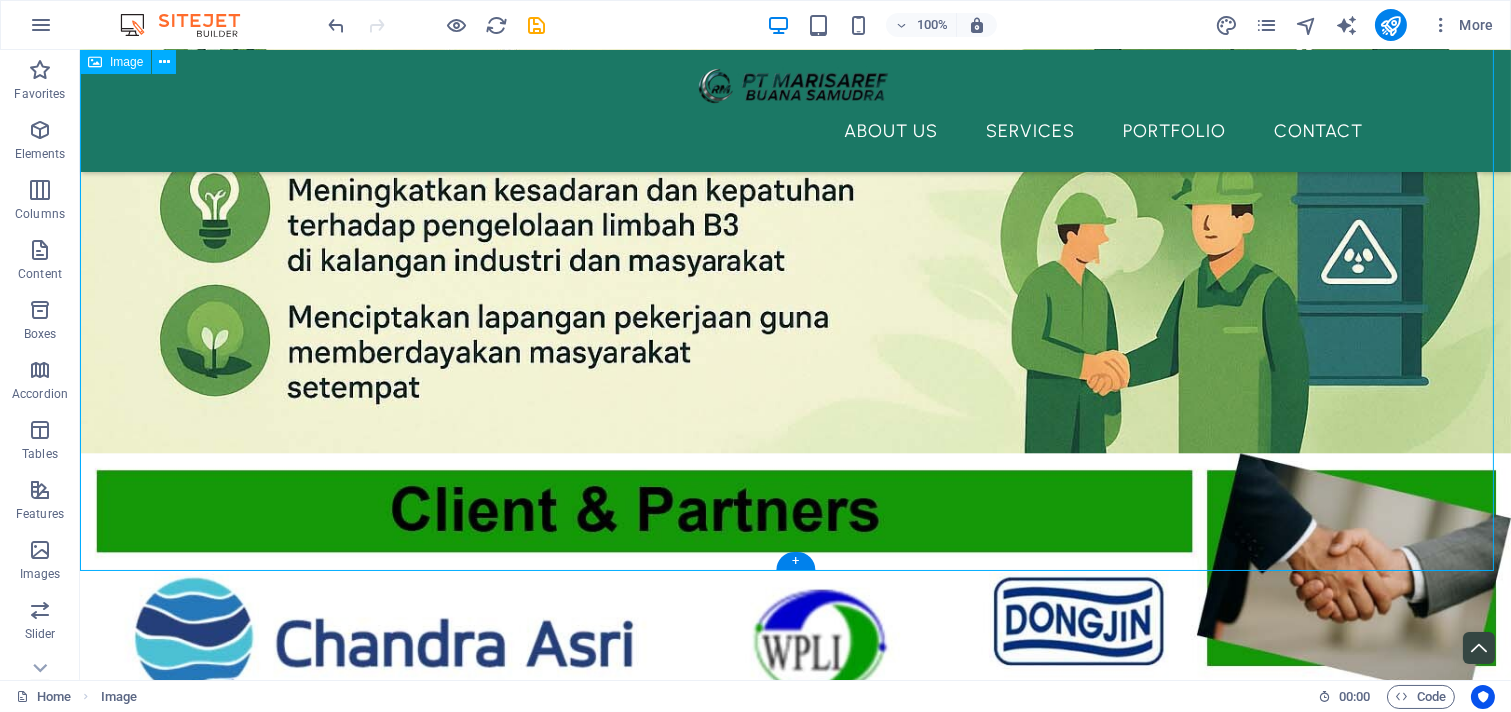 click at bounding box center [795, 871] 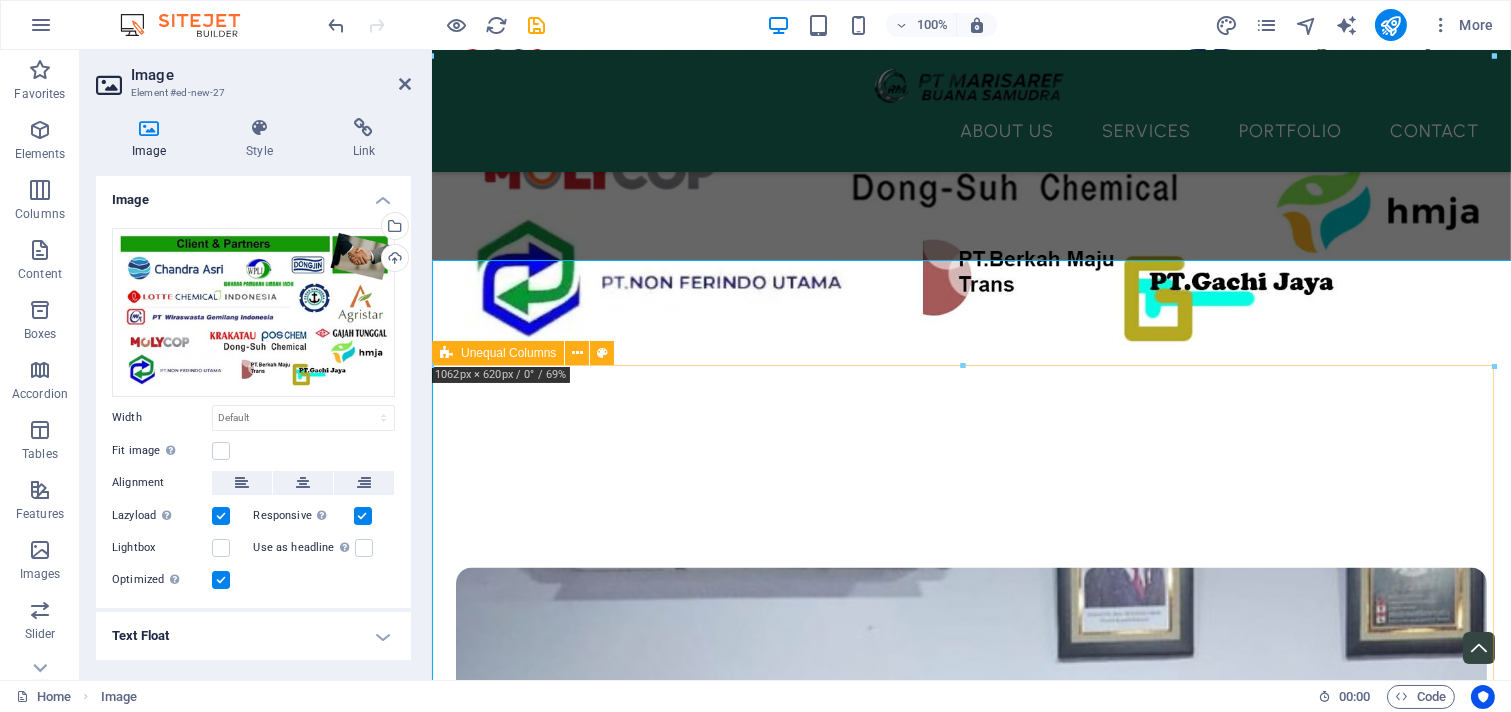 scroll, scrollTop: 5263, scrollLeft: 0, axis: vertical 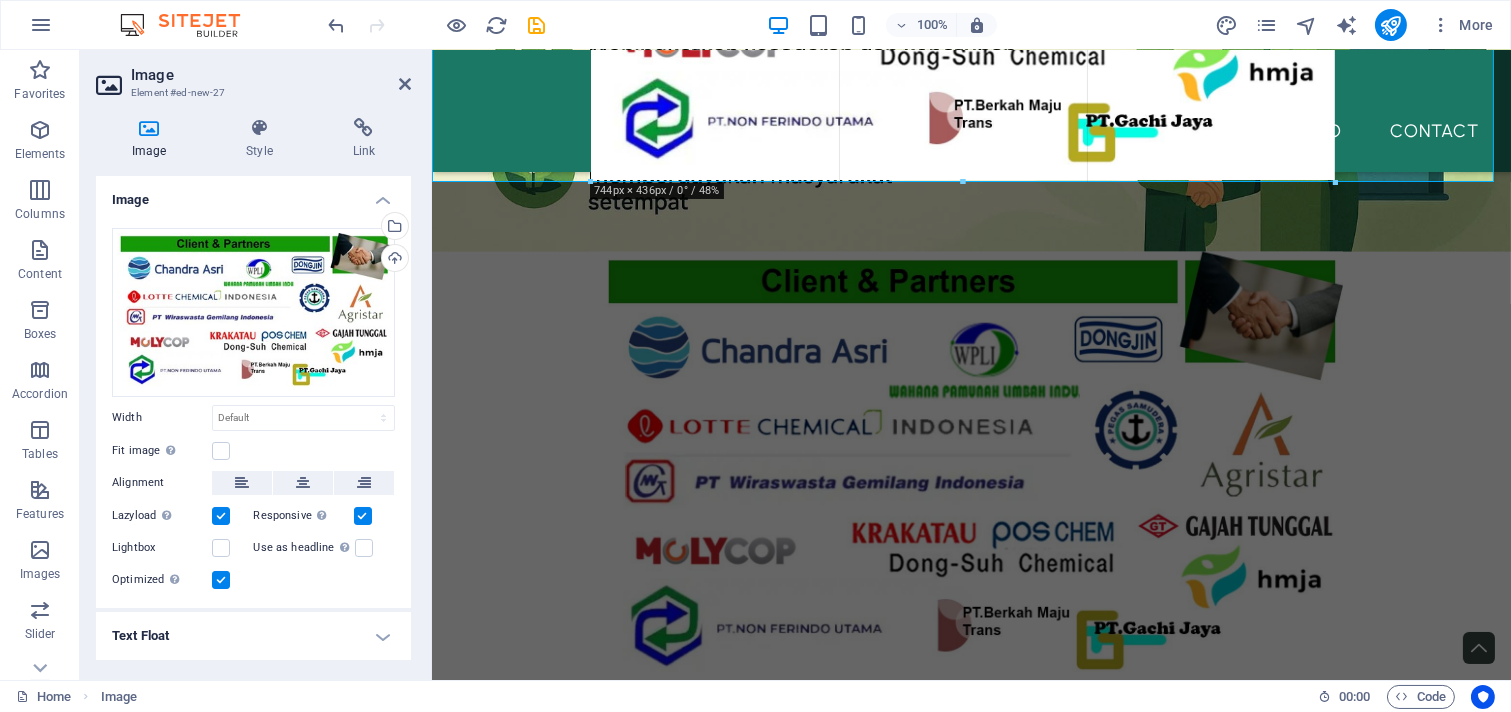 drag, startPoint x: 957, startPoint y: 361, endPoint x: 1058, endPoint y: 177, distance: 209.8976 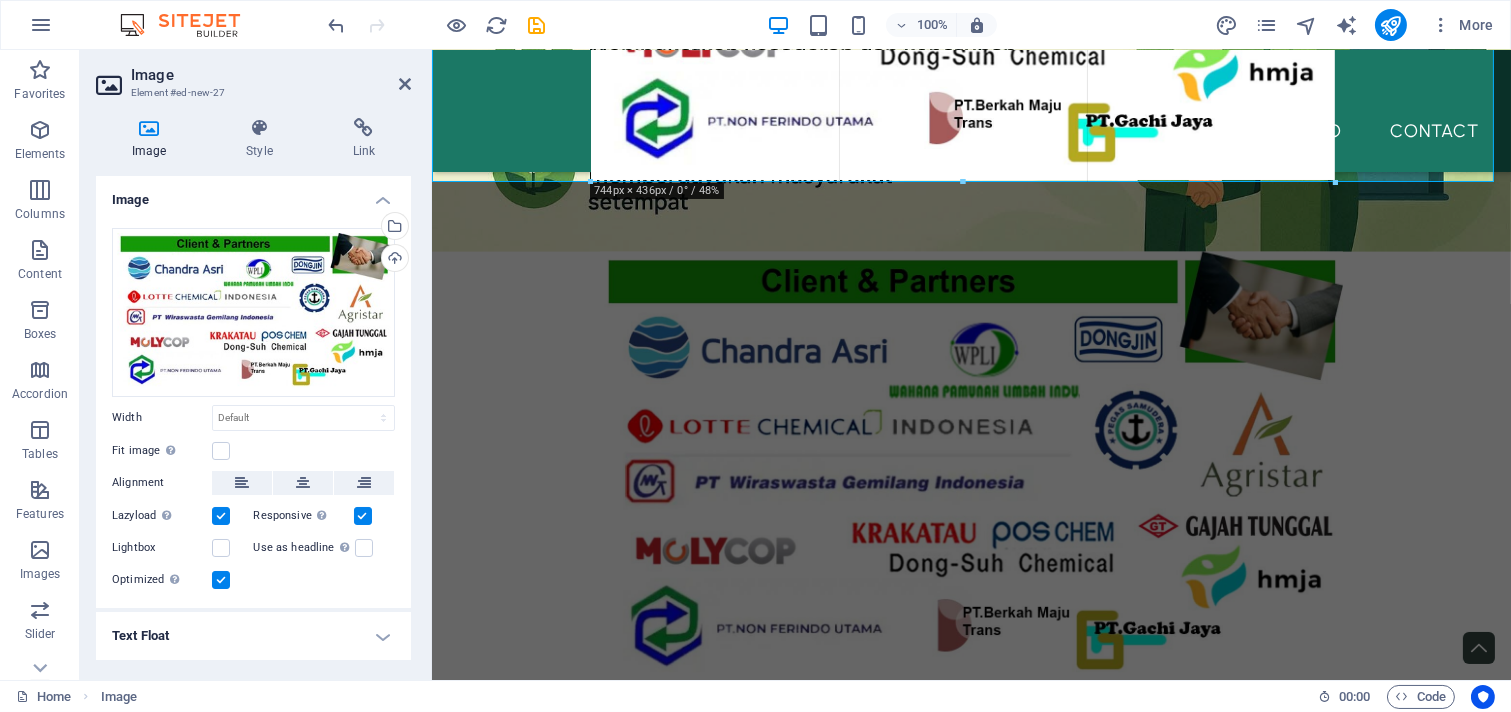 type on "741" 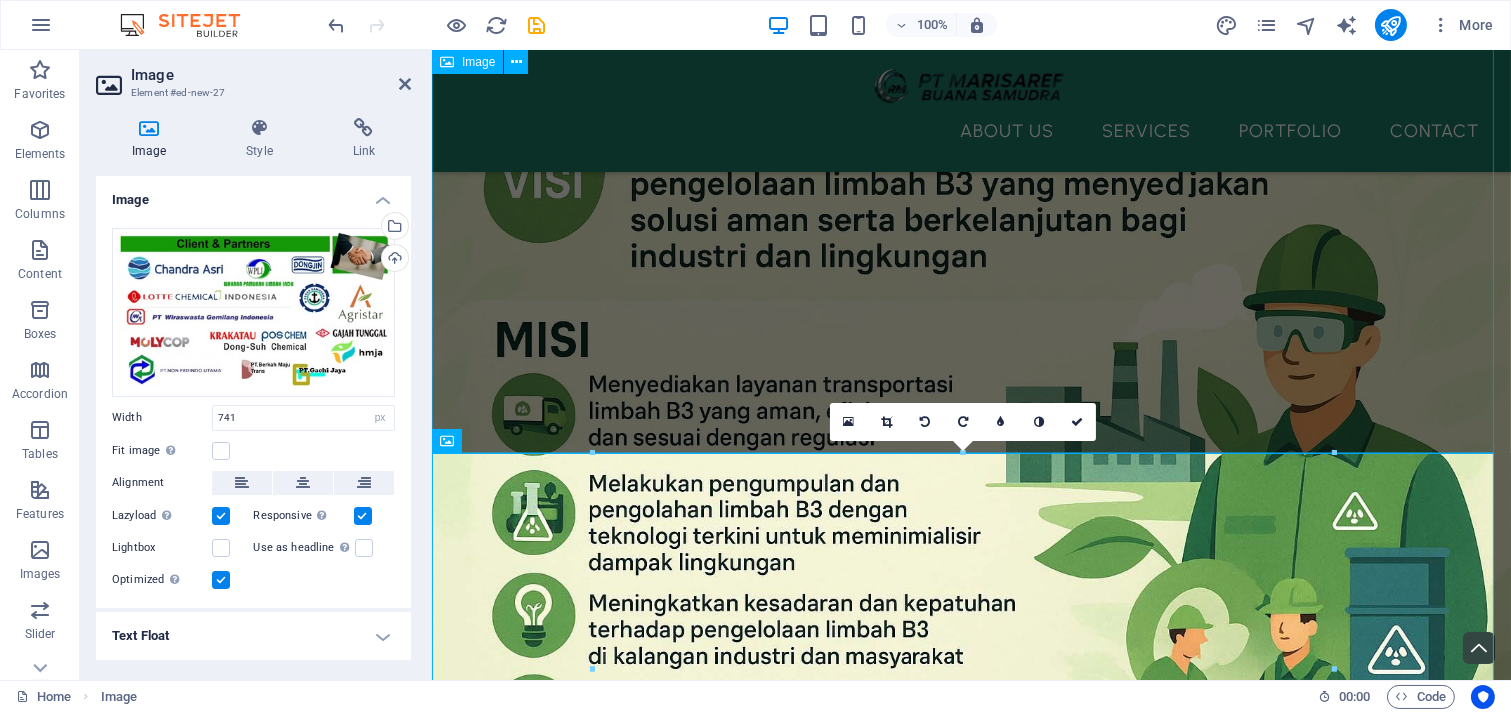 scroll, scrollTop: 4893, scrollLeft: 0, axis: vertical 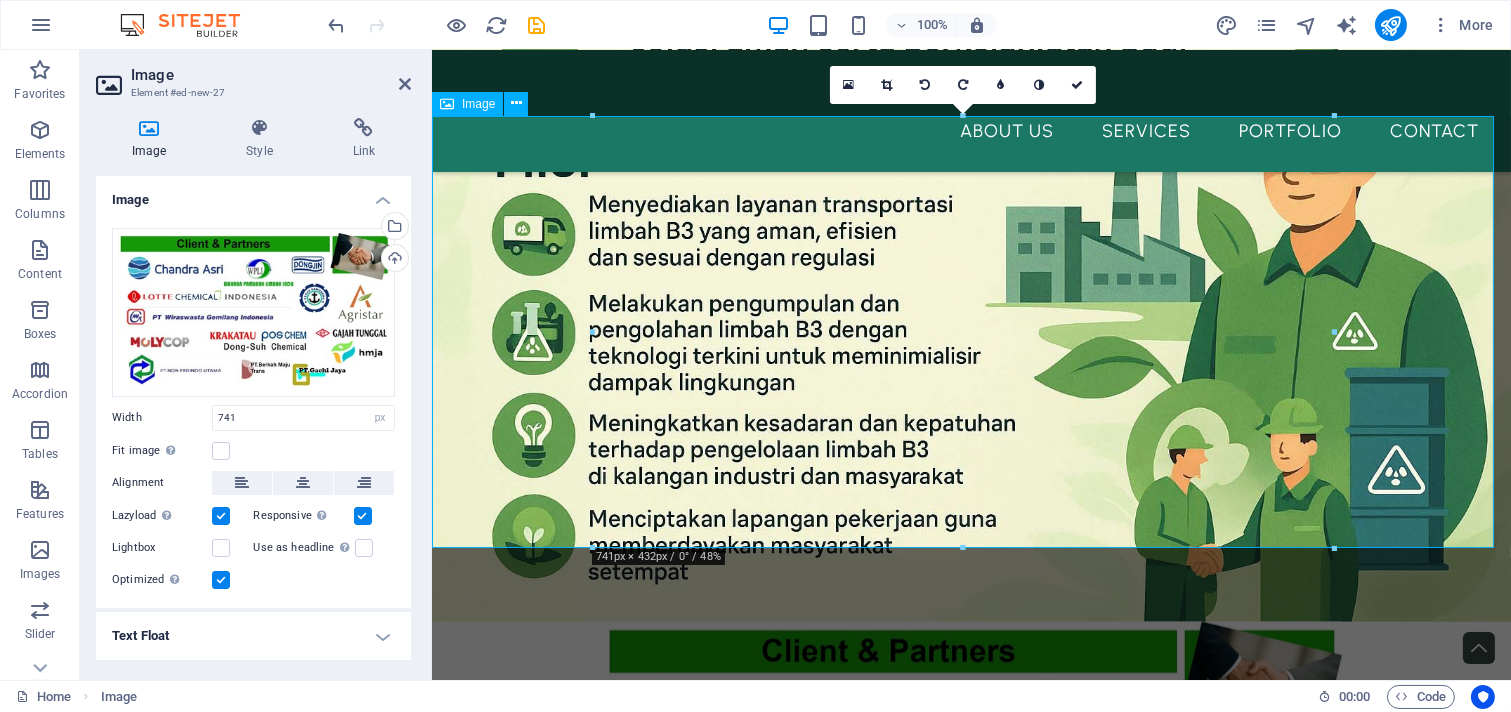 drag, startPoint x: 1398, startPoint y: 595, endPoint x: 983, endPoint y: 413, distance: 453.1545 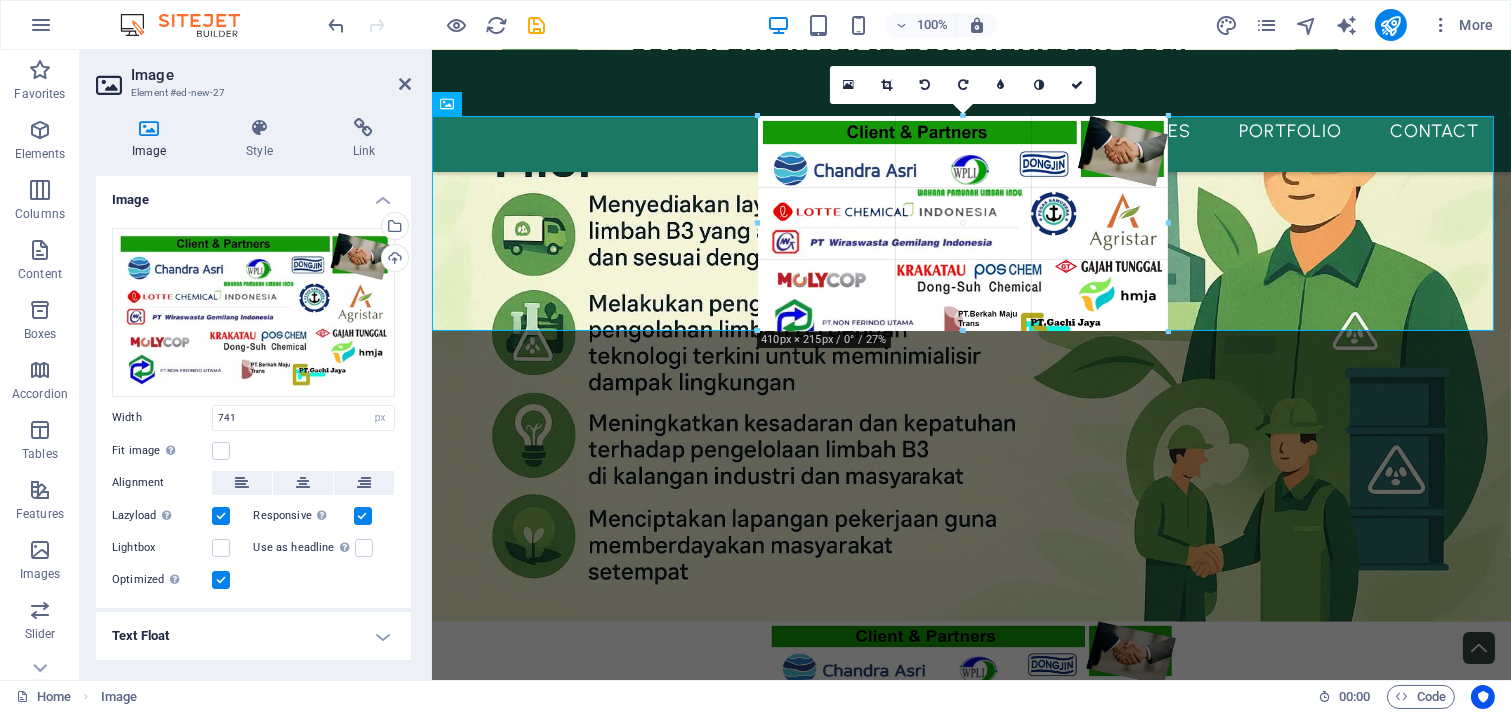 type on "410" 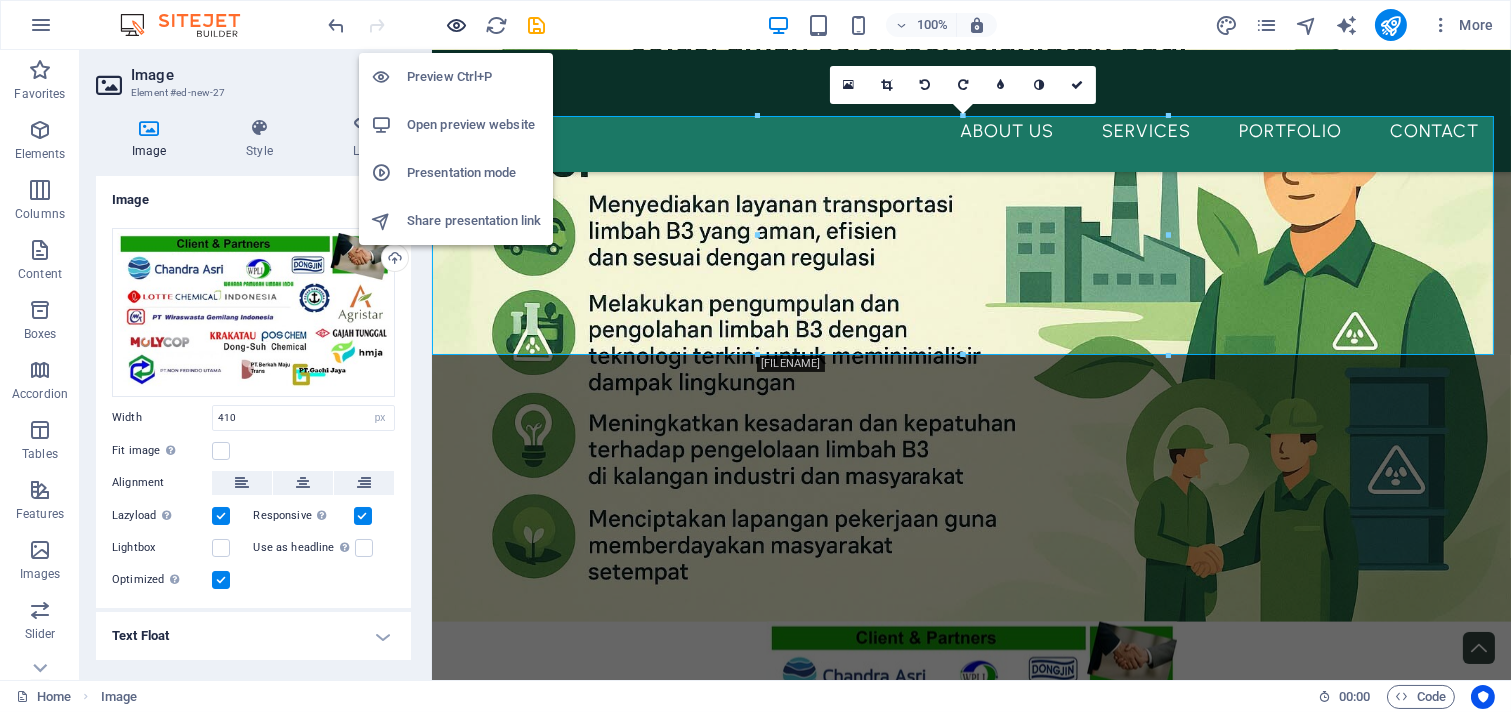 click at bounding box center (457, 25) 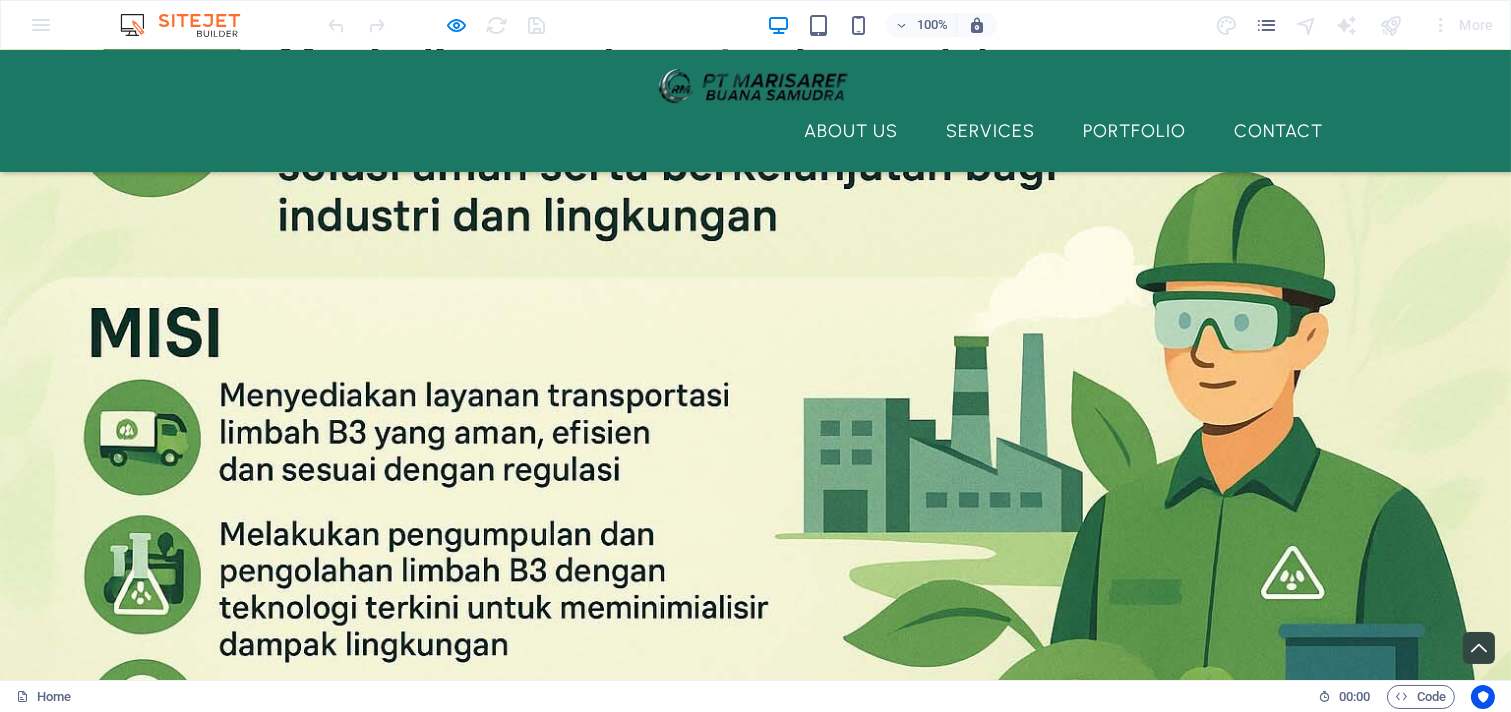 scroll, scrollTop: 5395, scrollLeft: 0, axis: vertical 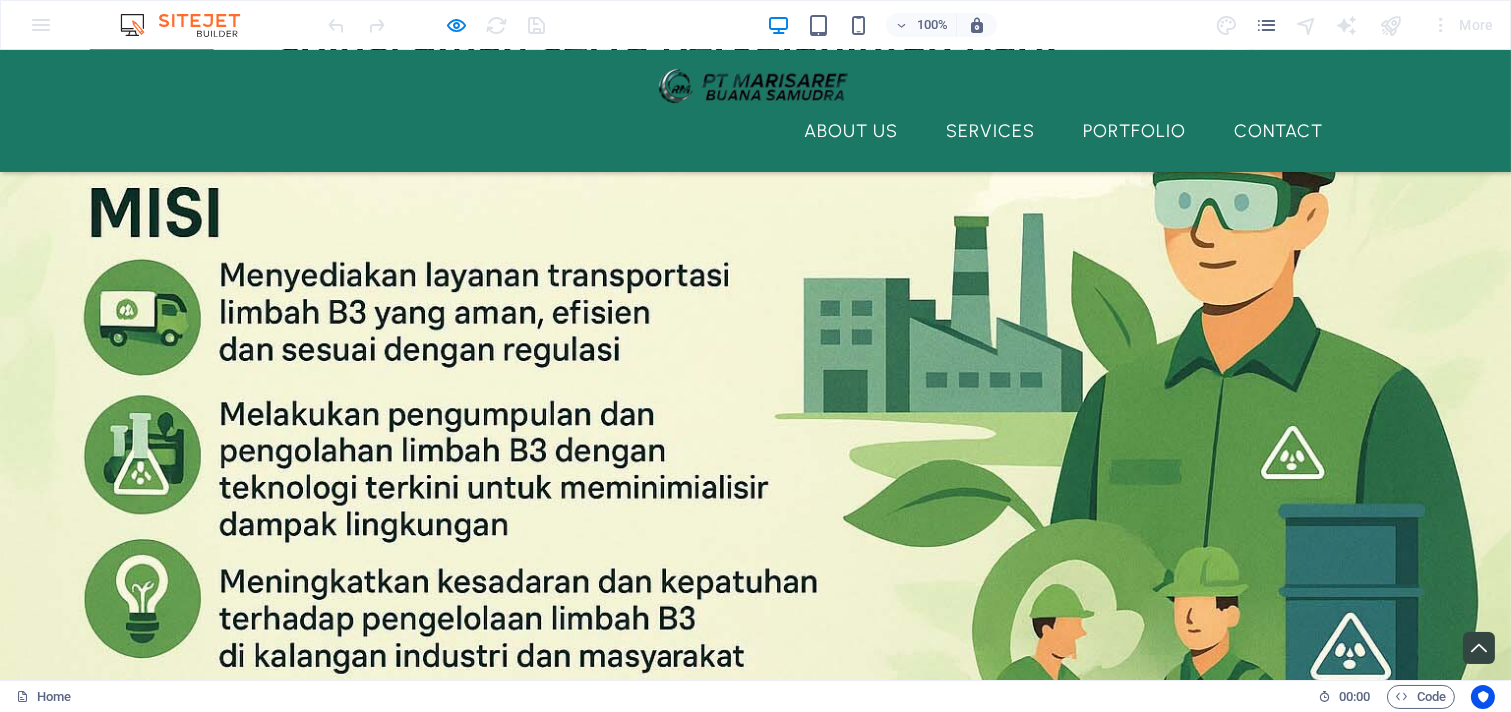 click at bounding box center (756, 979) 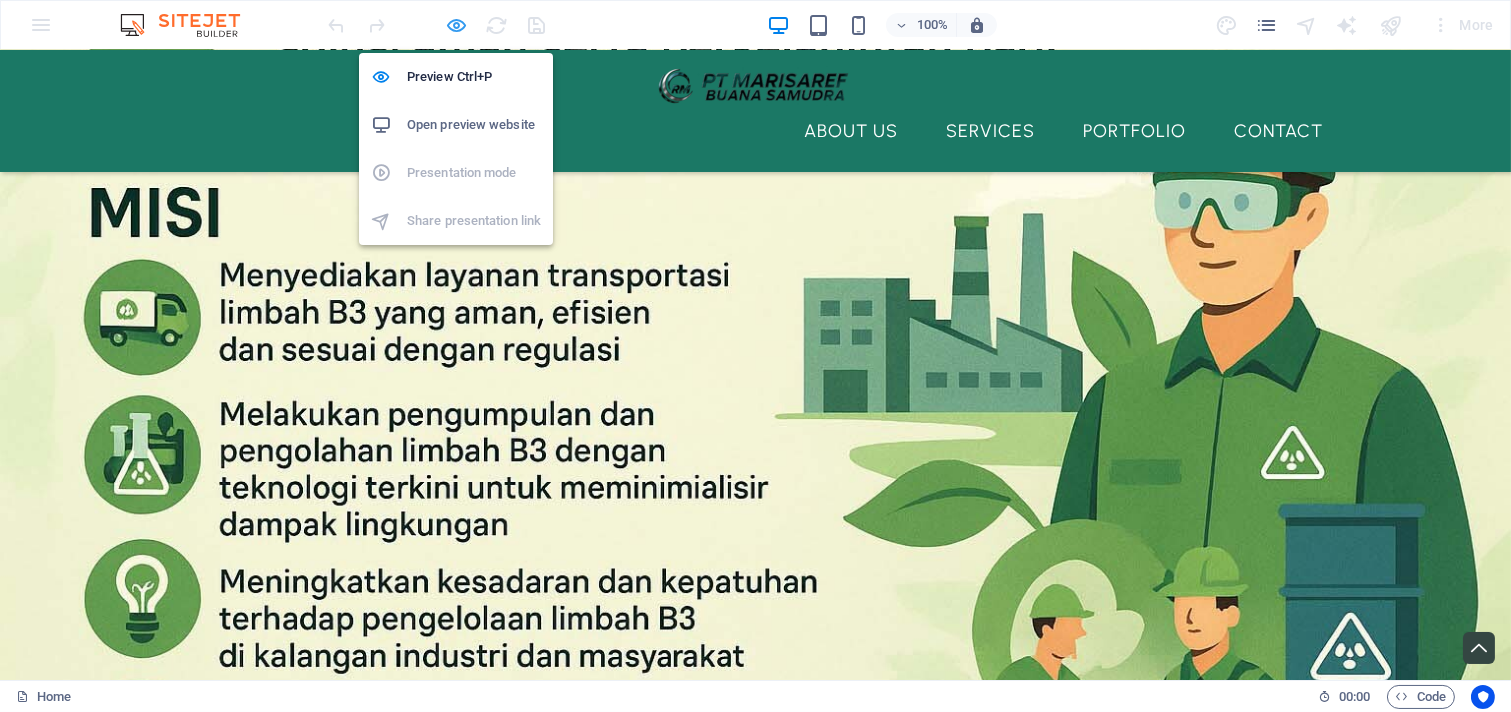 click at bounding box center (457, 25) 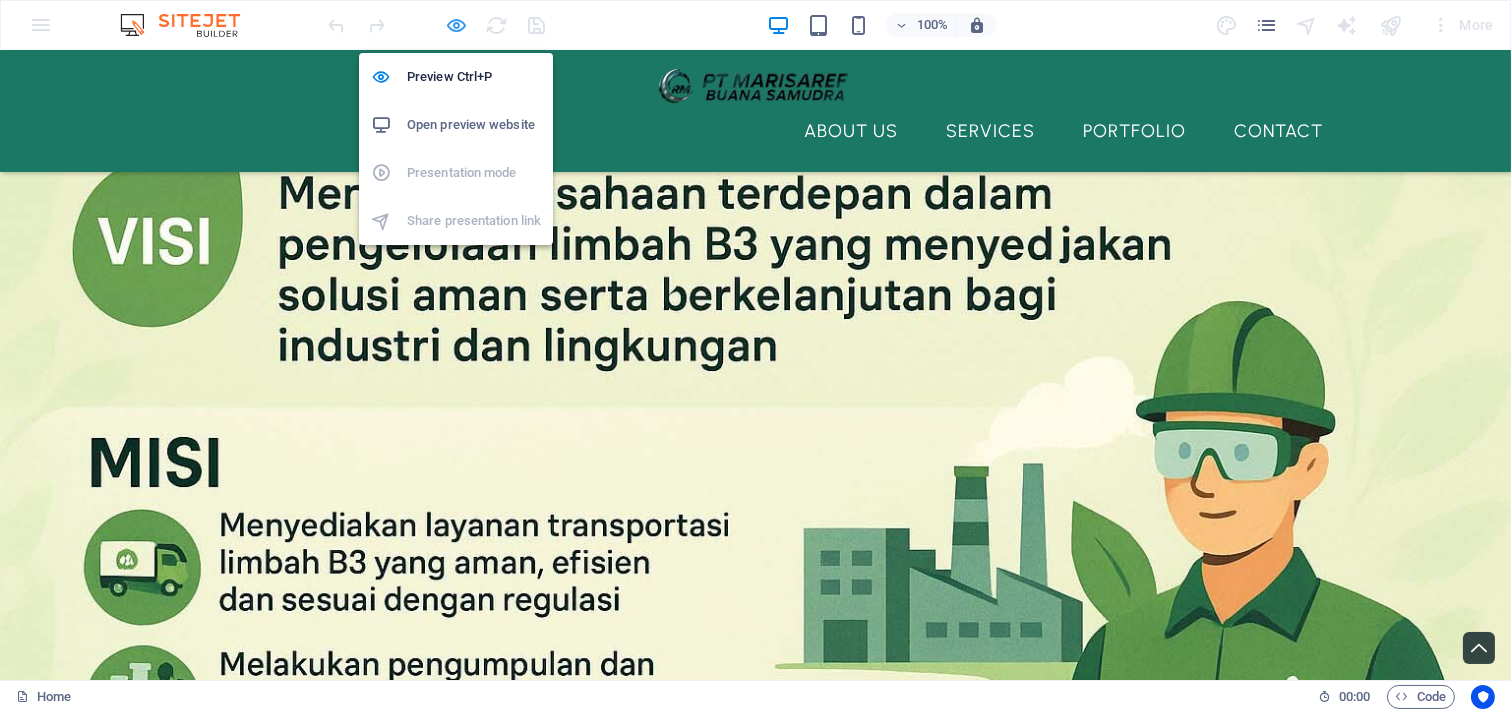 select on "px" 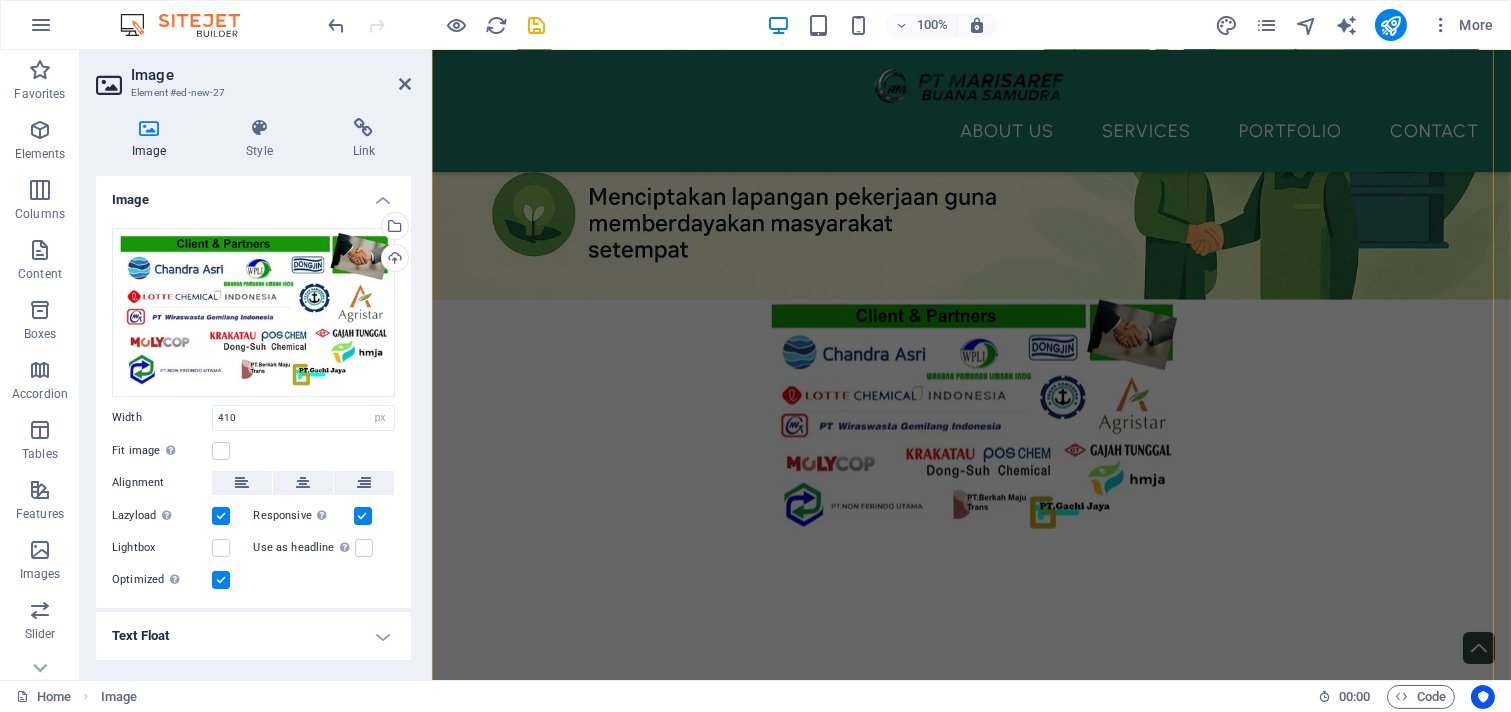 scroll, scrollTop: 4893, scrollLeft: 0, axis: vertical 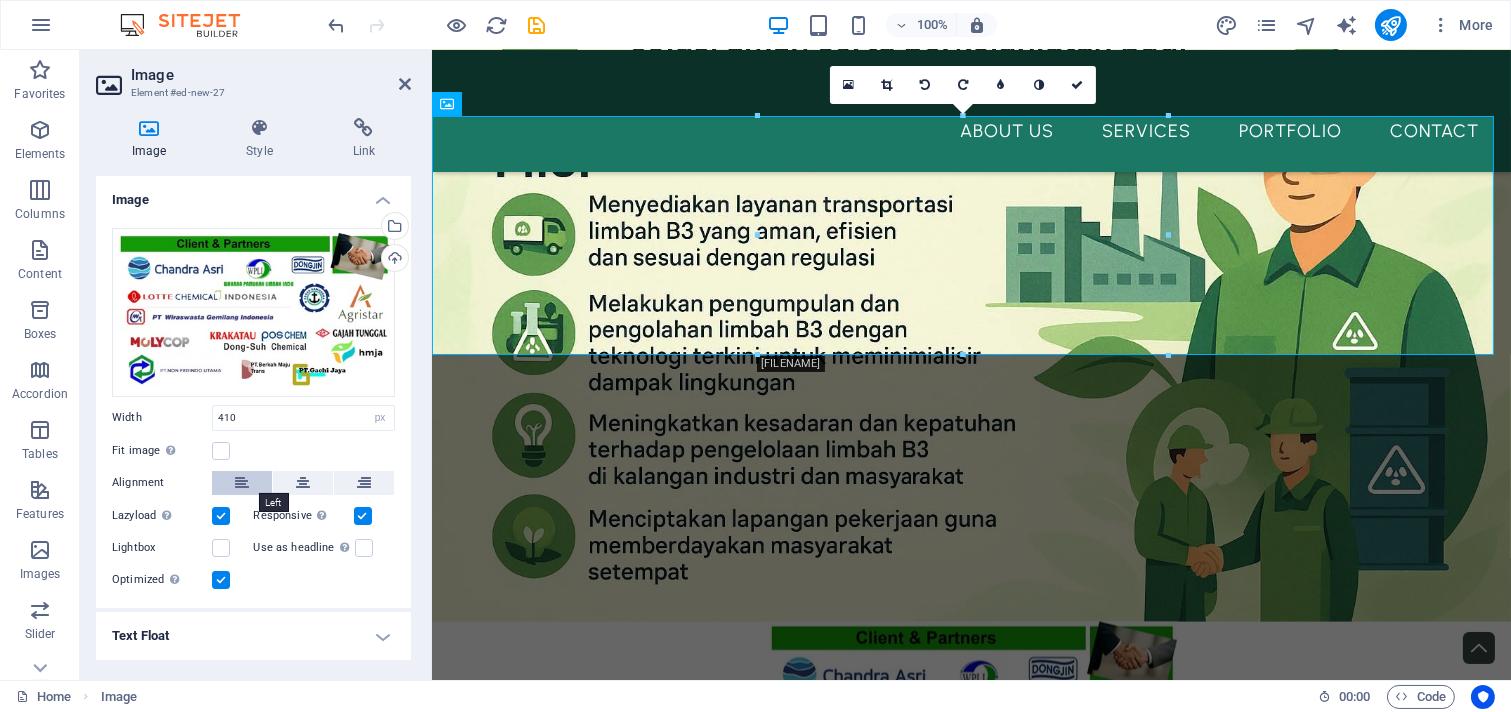 click at bounding box center [242, 483] 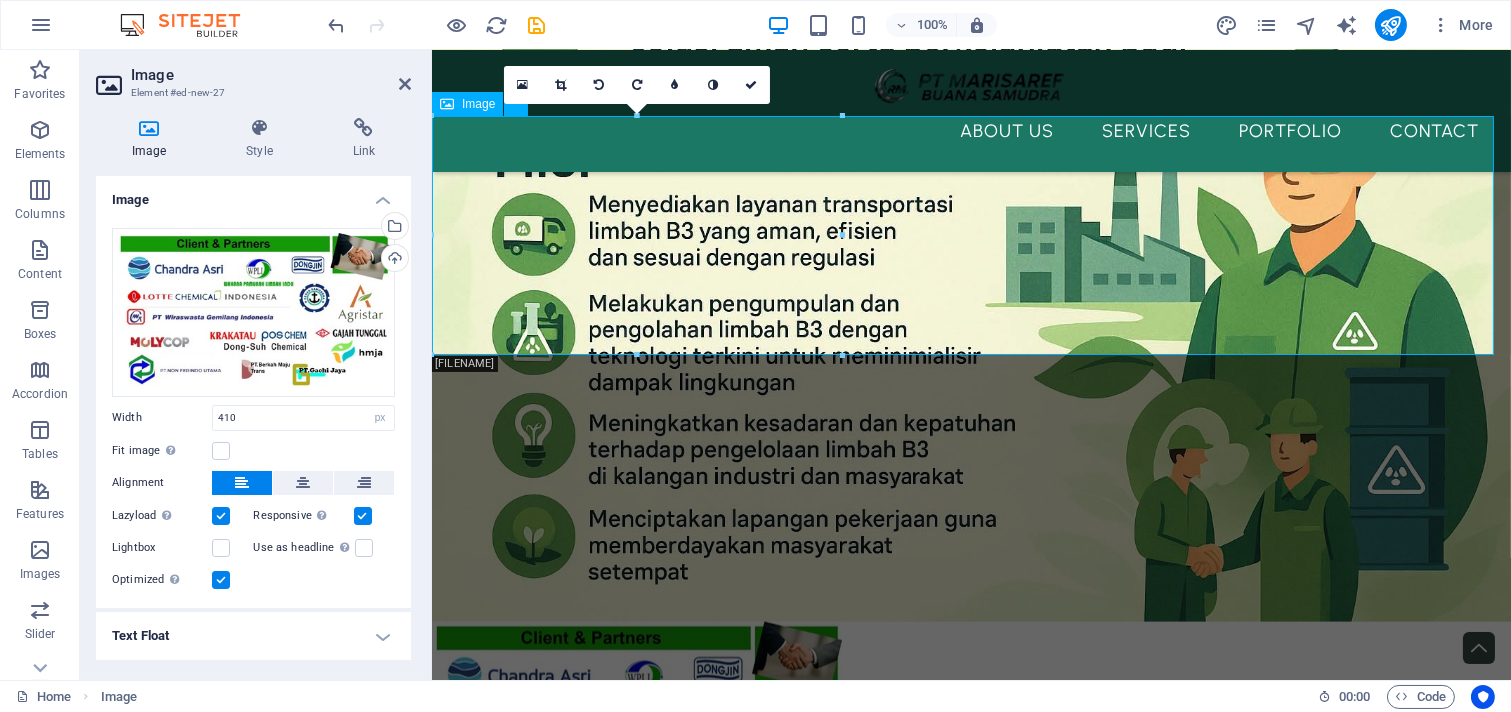 click at bounding box center [970, 741] 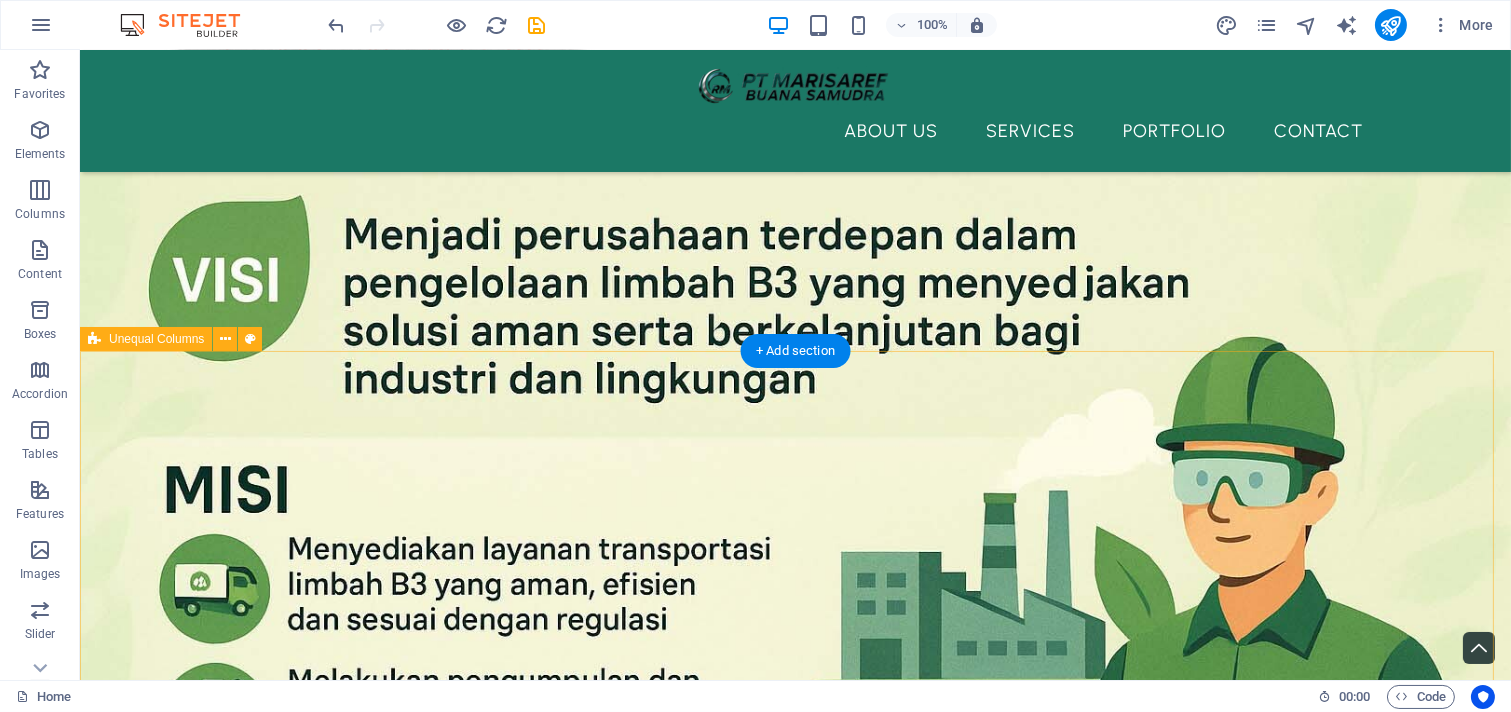 scroll, scrollTop: 5173, scrollLeft: 0, axis: vertical 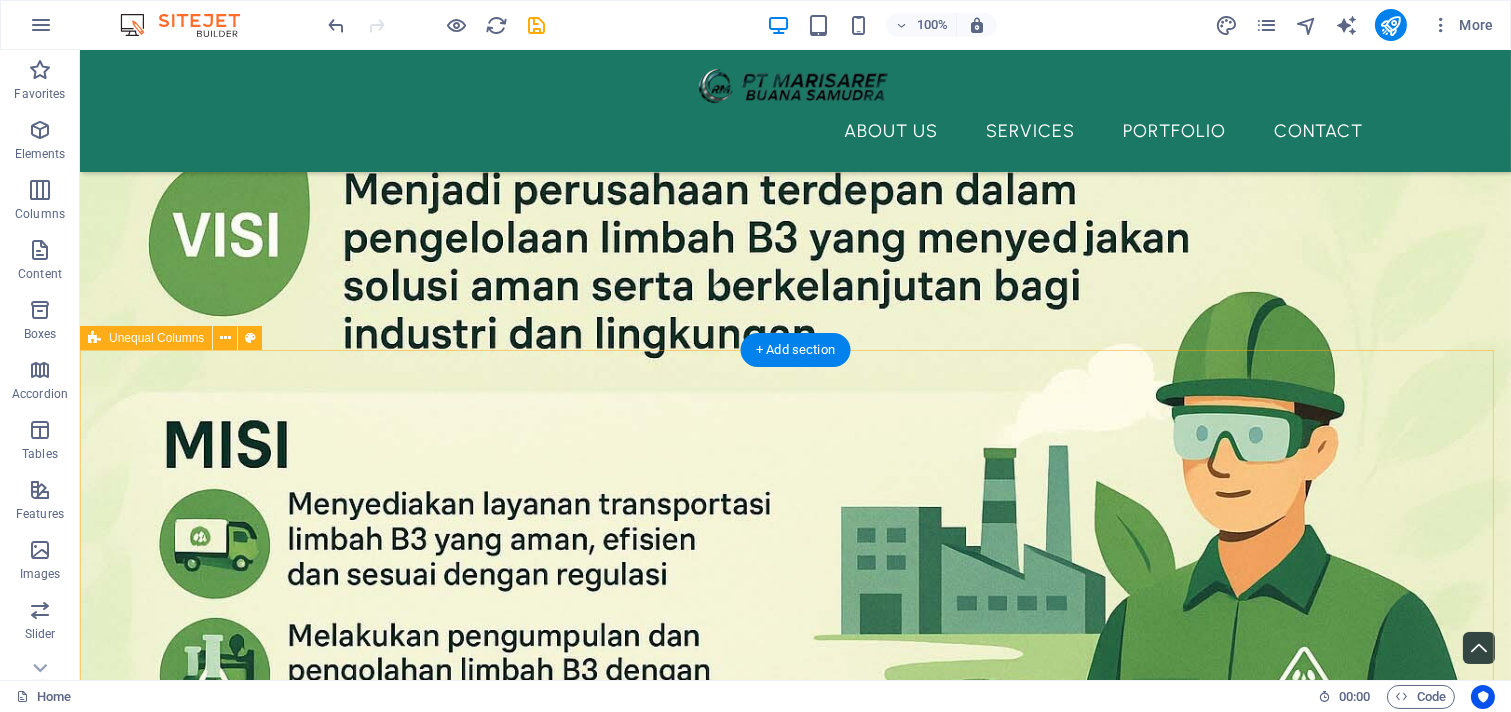click on "Feel  free  to contact us    I have read and understand the privacy policy. Unreadable? Load new CONTACT US" at bounding box center (795, 2217) 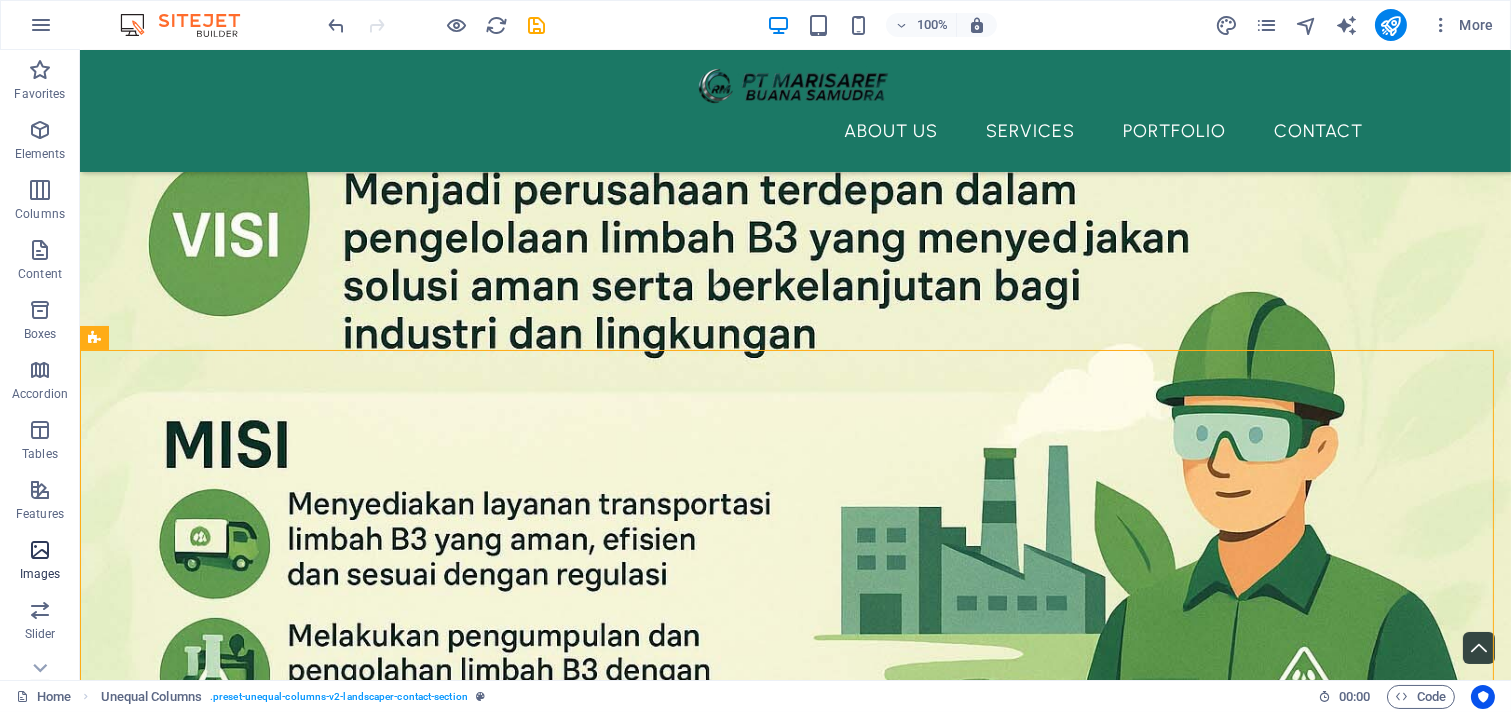 click at bounding box center [40, 550] 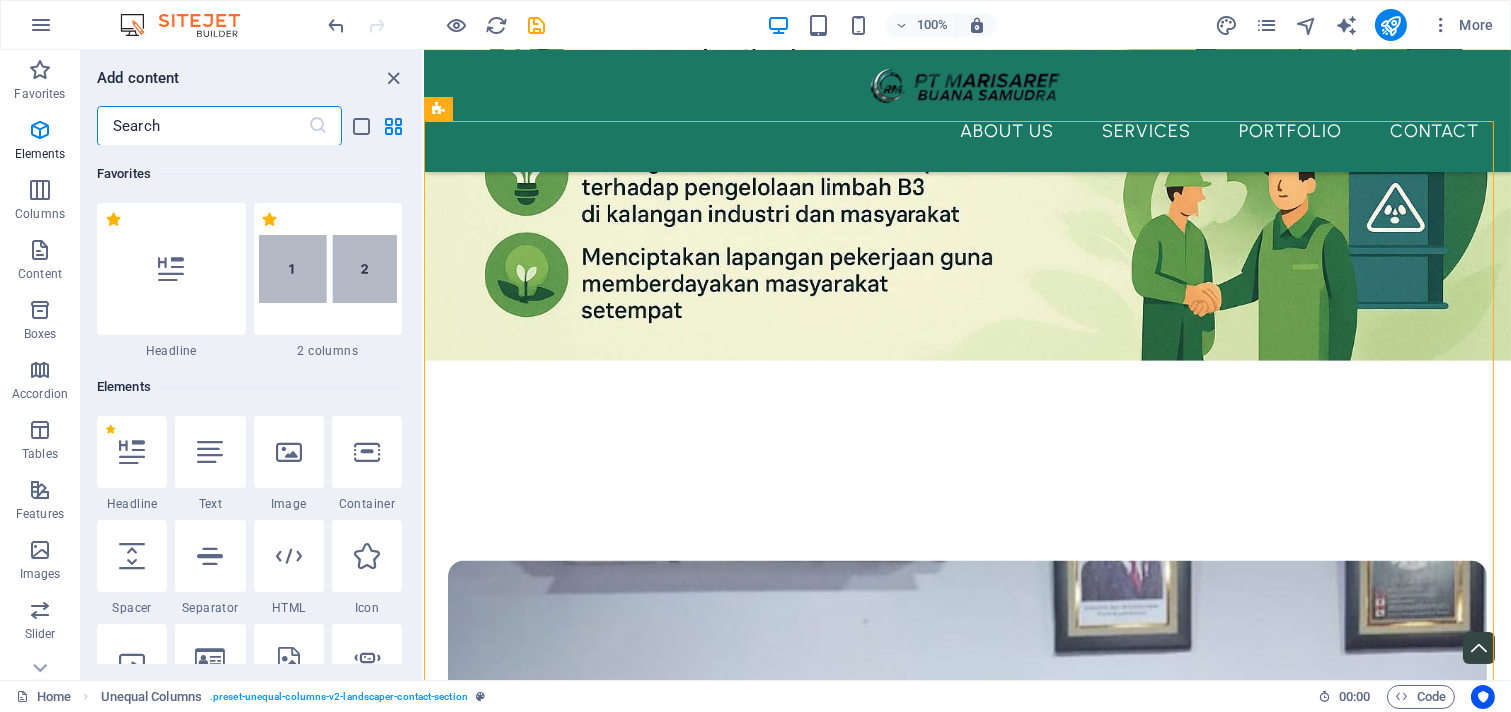 scroll, scrollTop: 4906, scrollLeft: 0, axis: vertical 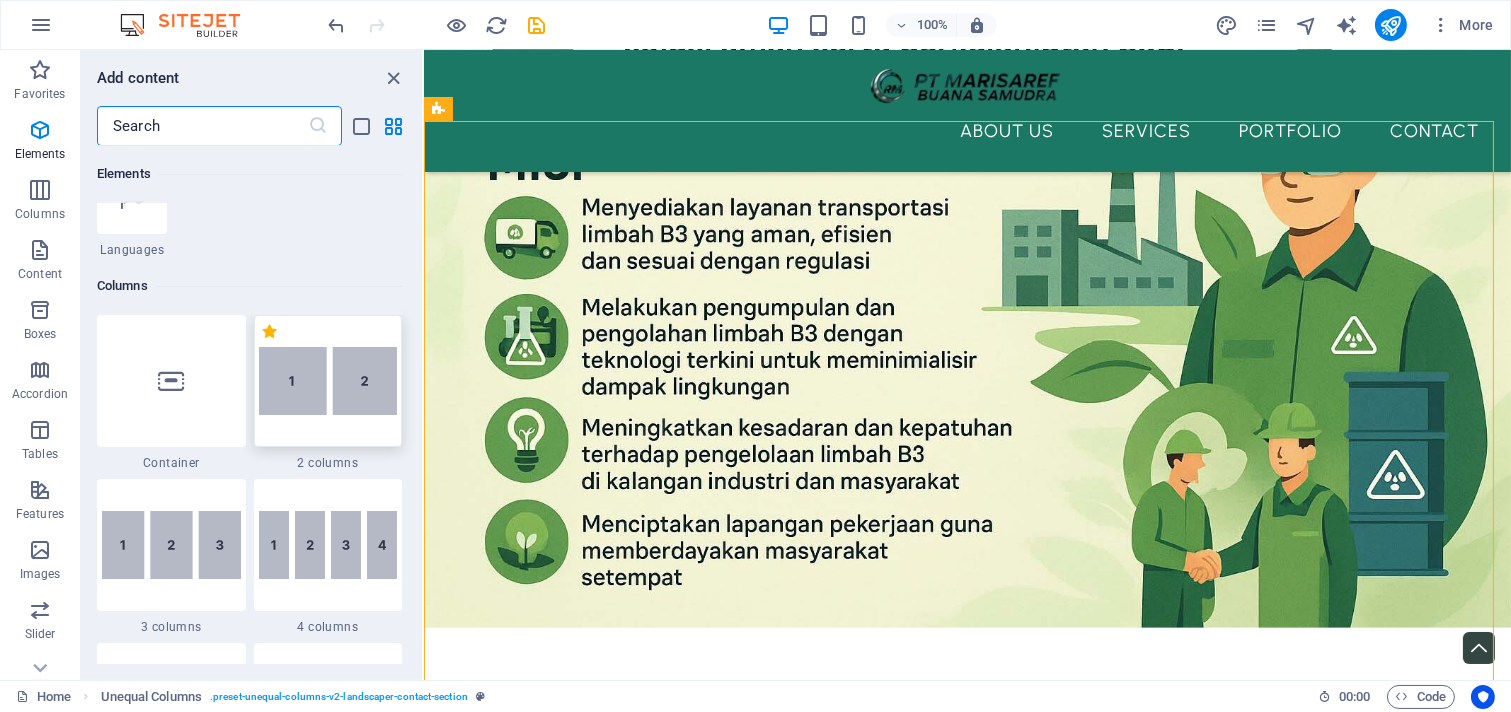 click at bounding box center (328, 381) 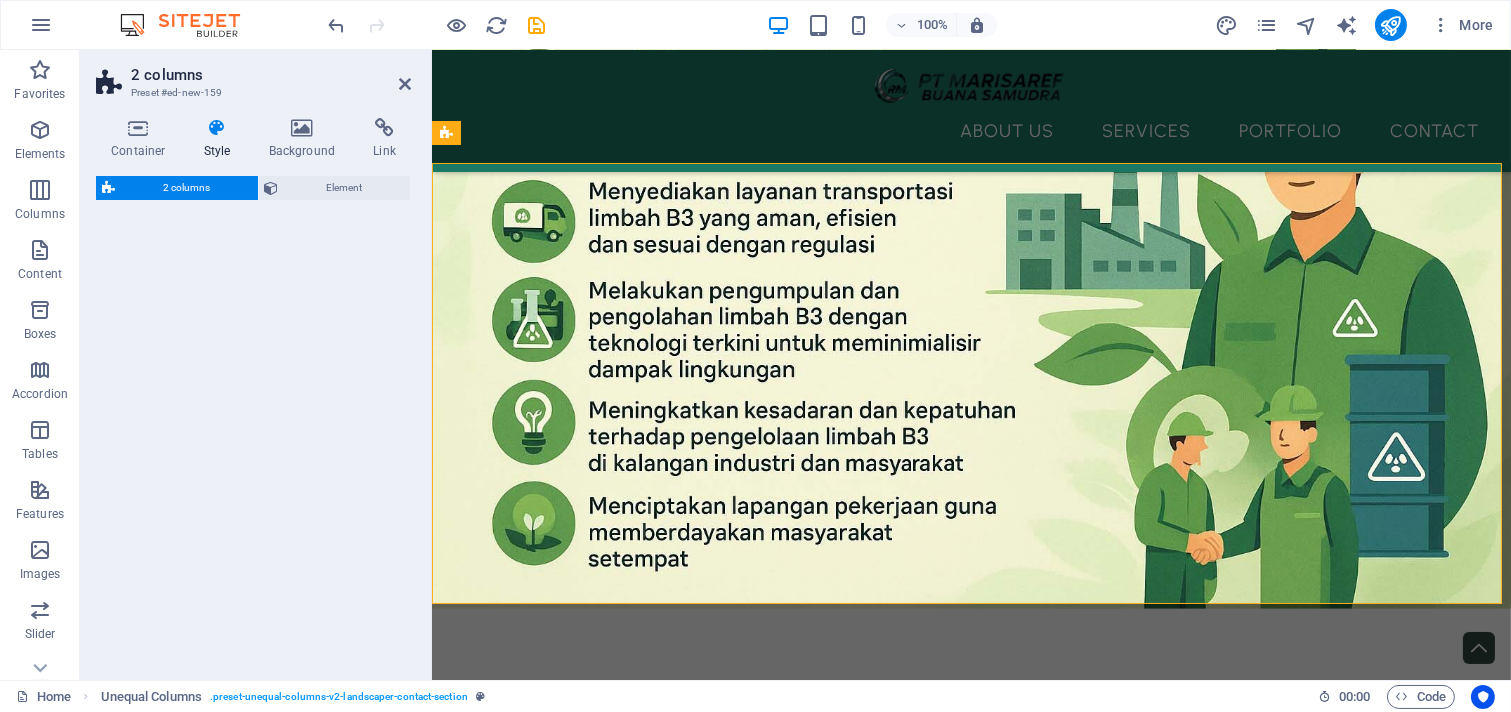 select on "rem" 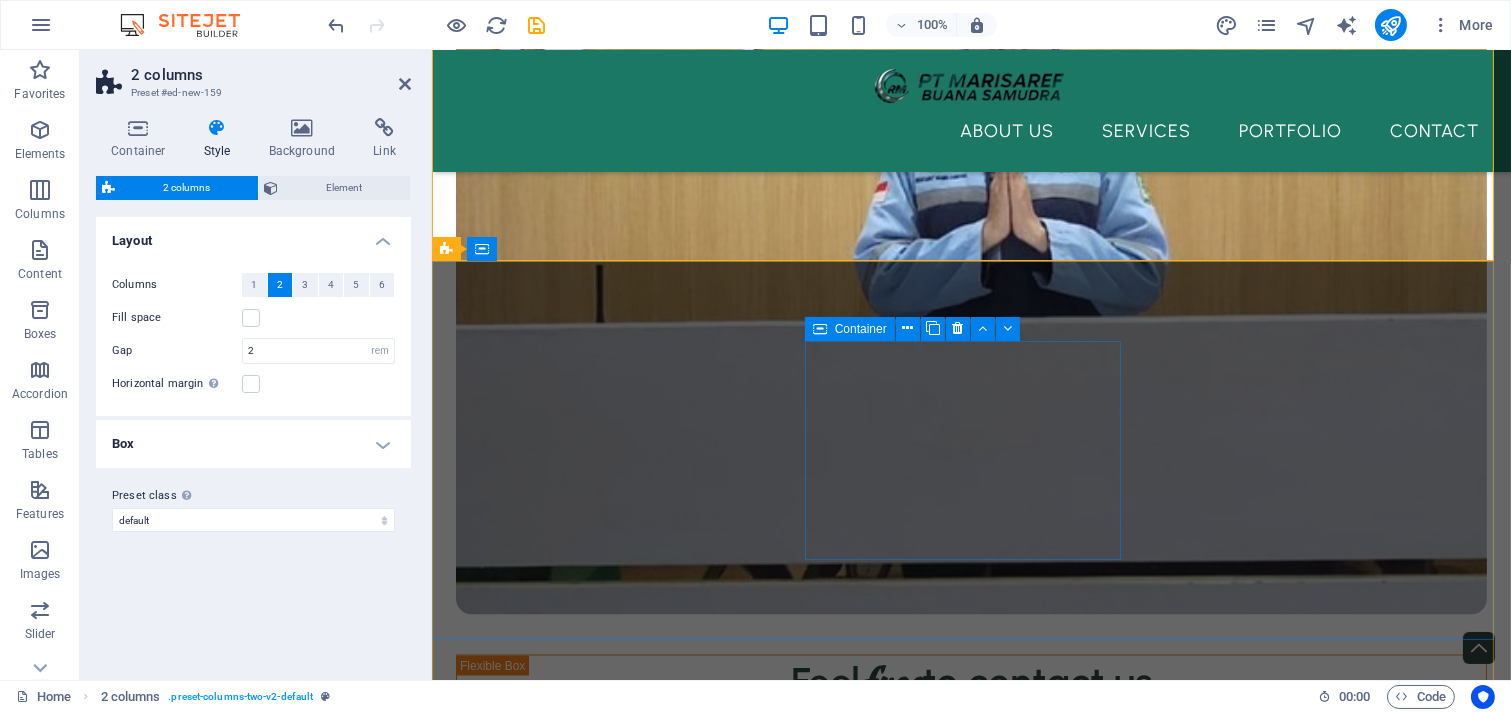 scroll, scrollTop: 5761, scrollLeft: 0, axis: vertical 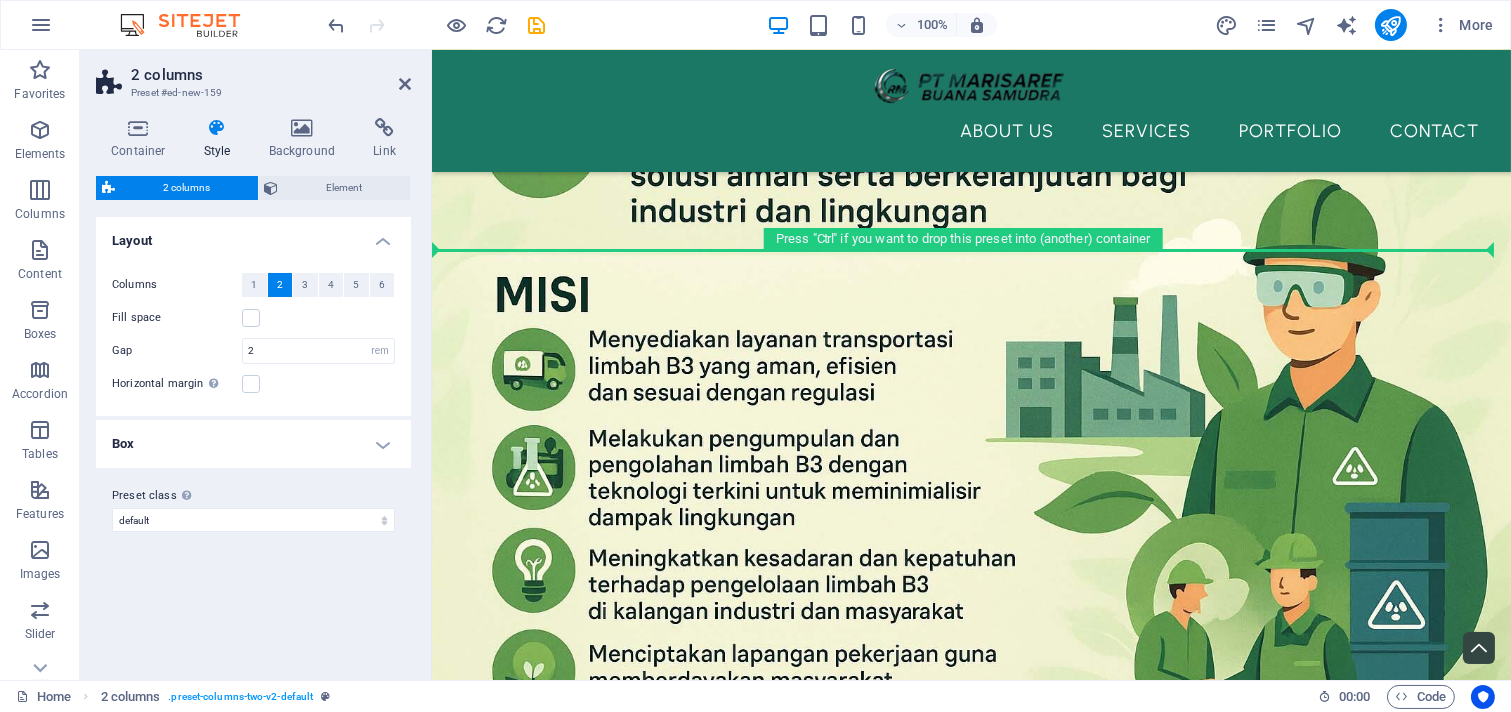 drag, startPoint x: 897, startPoint y: 373, endPoint x: 549, endPoint y: 225, distance: 378.16397 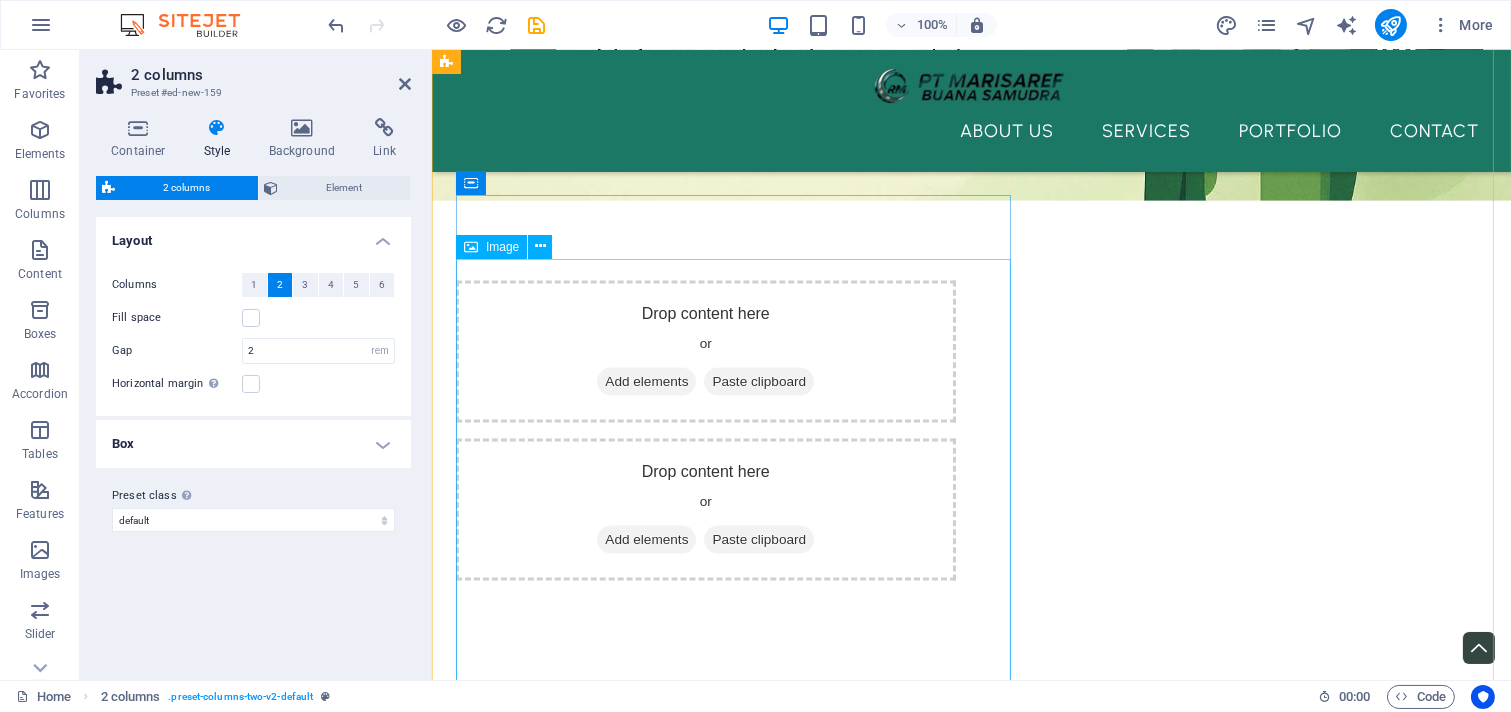 scroll, scrollTop: 4944, scrollLeft: 0, axis: vertical 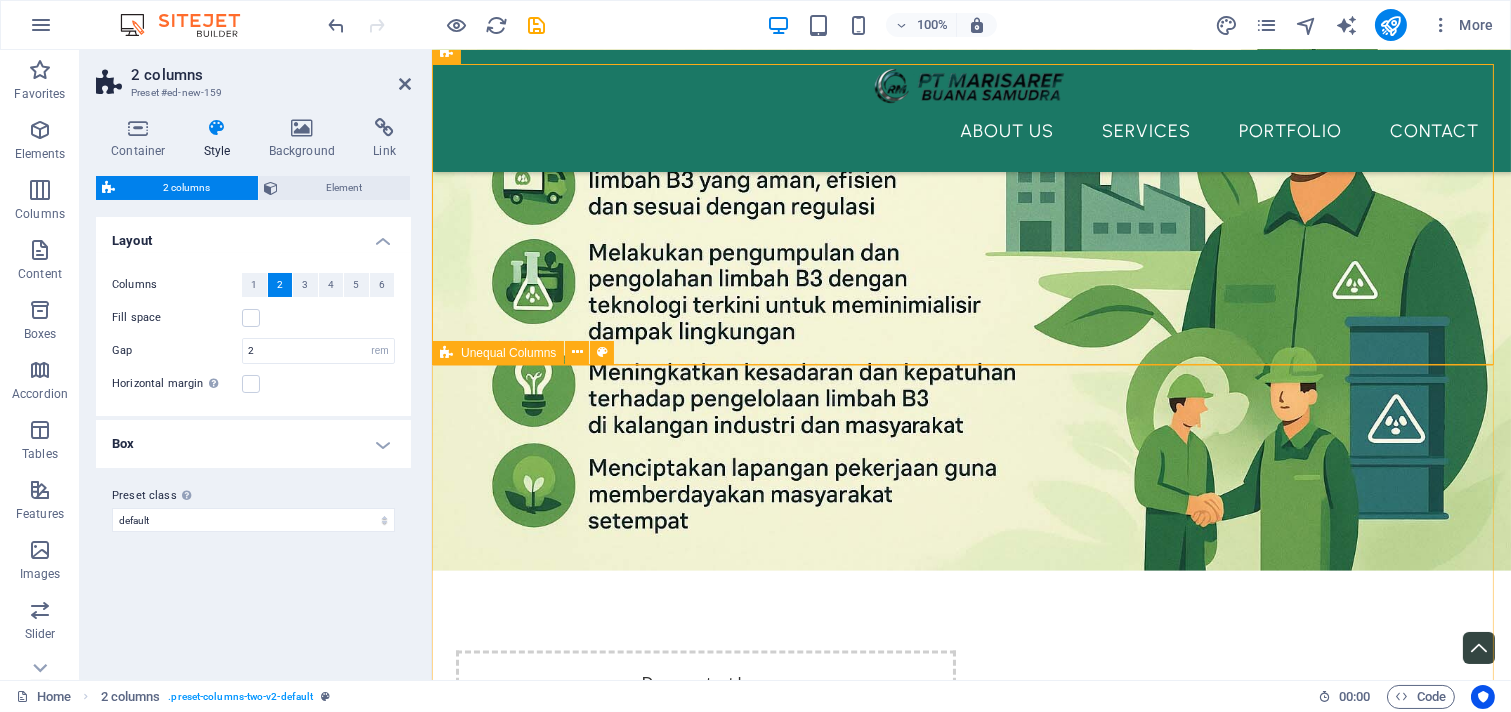 click on "Feel  free  to contact us    I have read and understand the privacy policy. Unreadable? Load new CONTACT US" at bounding box center [970, 2130] 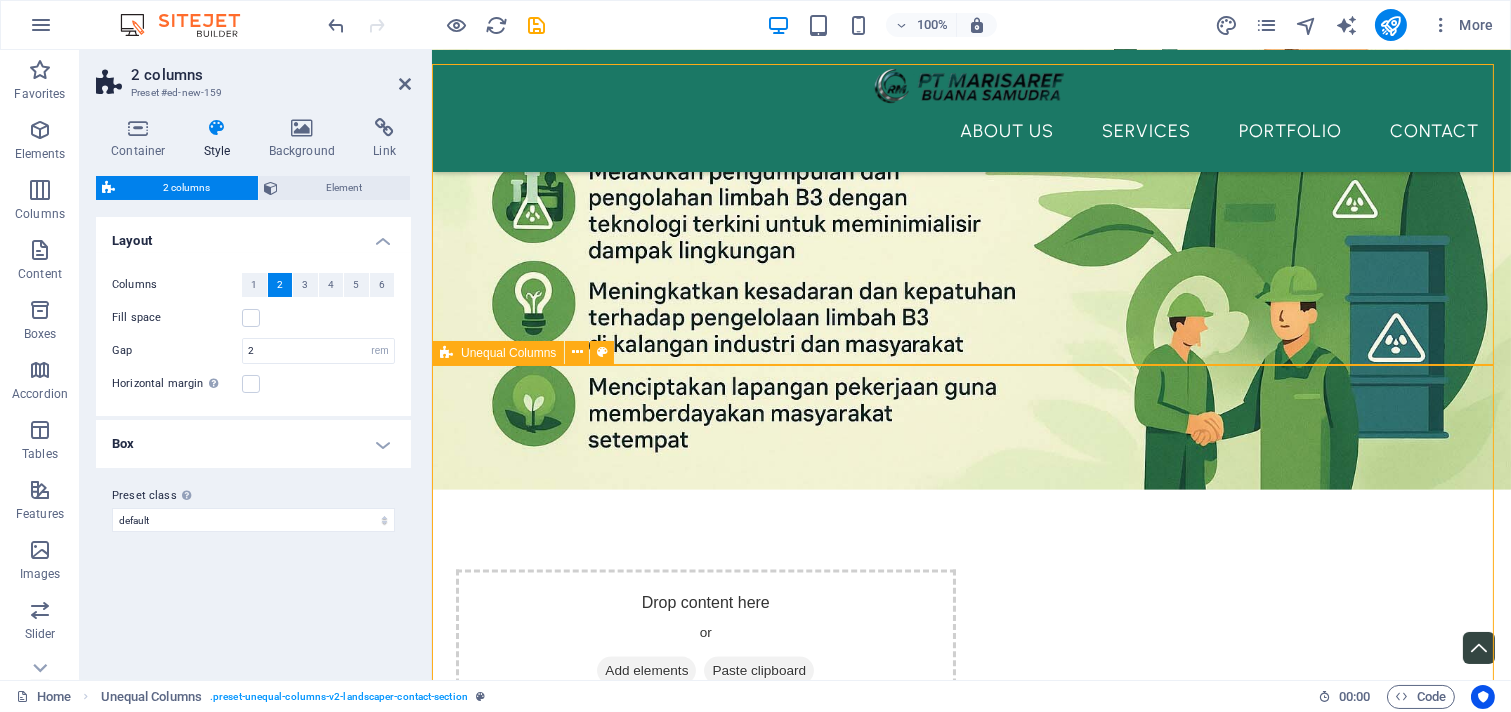 scroll, scrollTop: 5224, scrollLeft: 0, axis: vertical 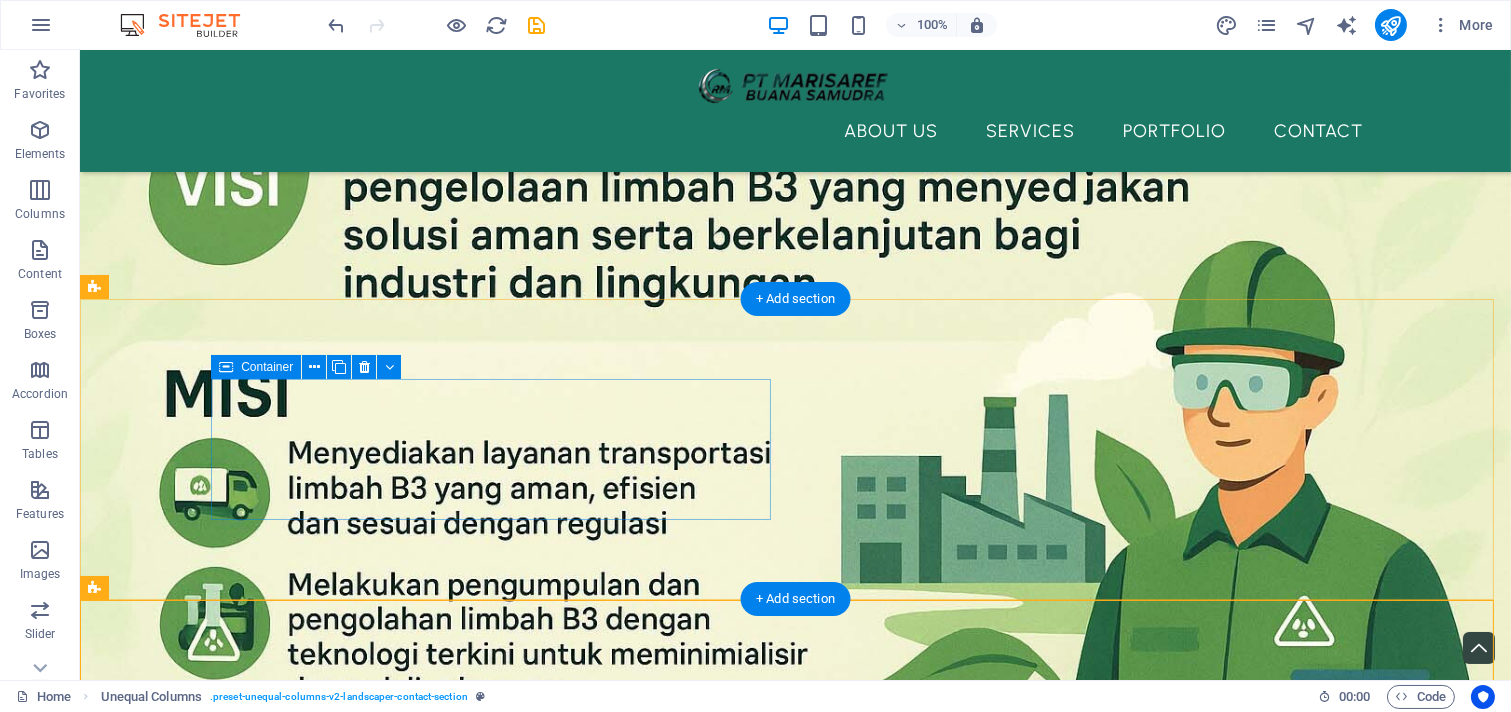 click on "Drop content here or  Add elements  Paste clipboard" at bounding box center [384, 1158] 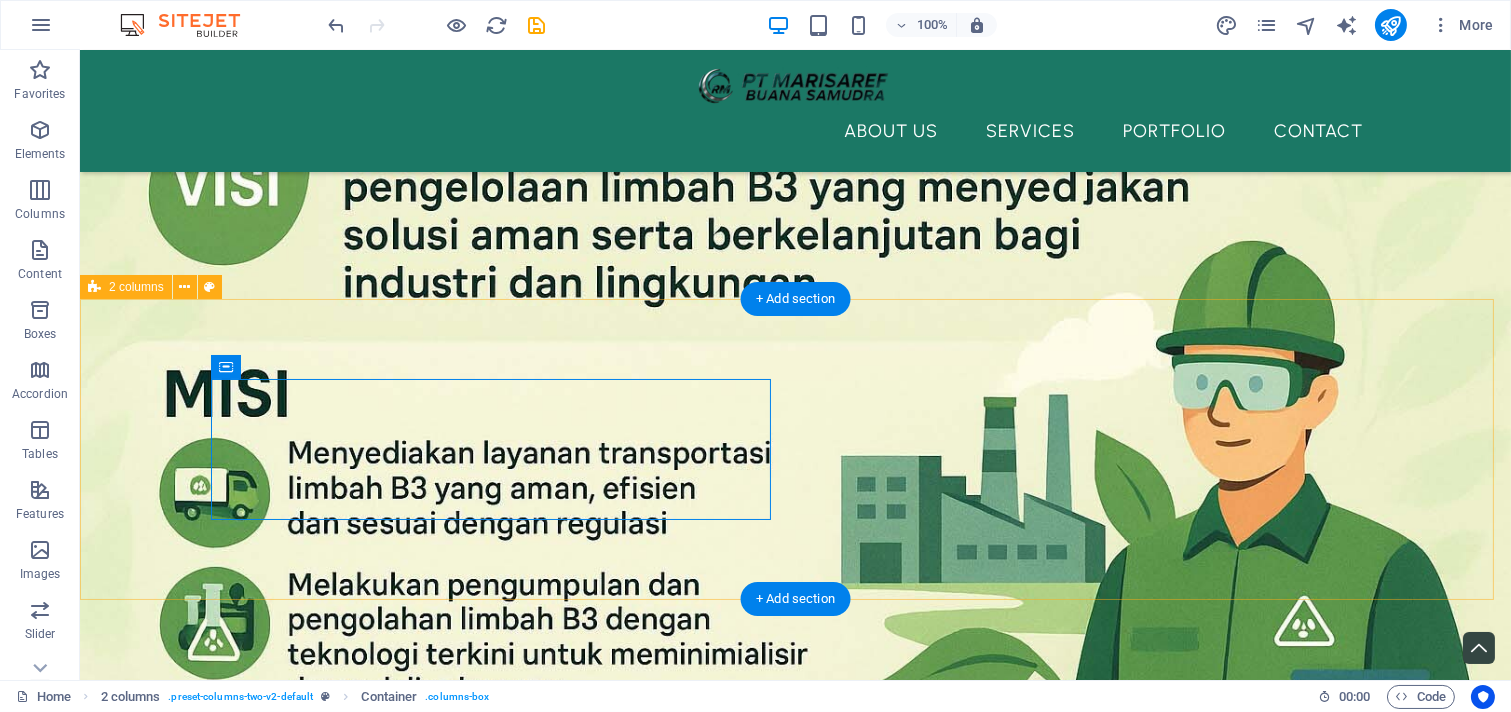 scroll, scrollTop: 5408, scrollLeft: 0, axis: vertical 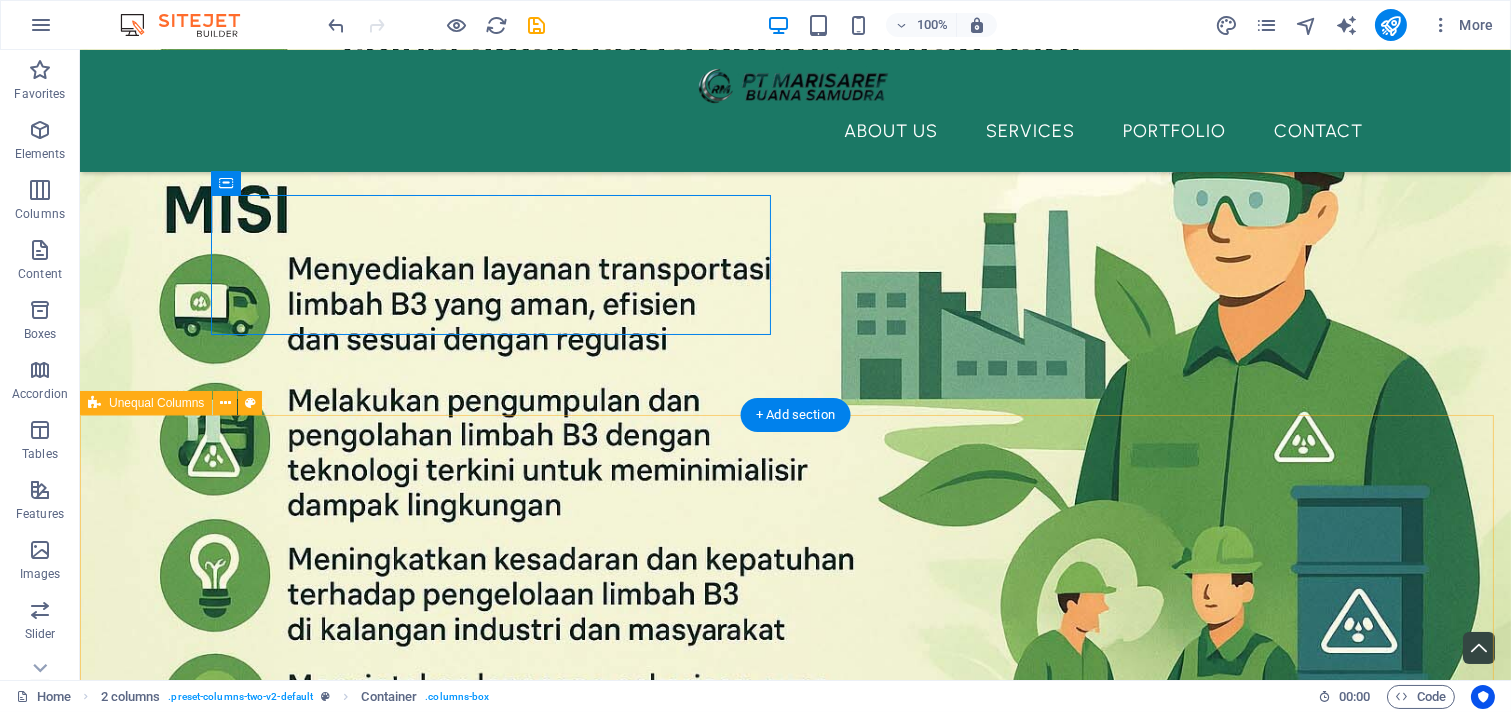 click on "Feel  free  to contact us    I have read and understand the privacy policy. Unreadable? Load new CONTACT US" at bounding box center (795, 2442) 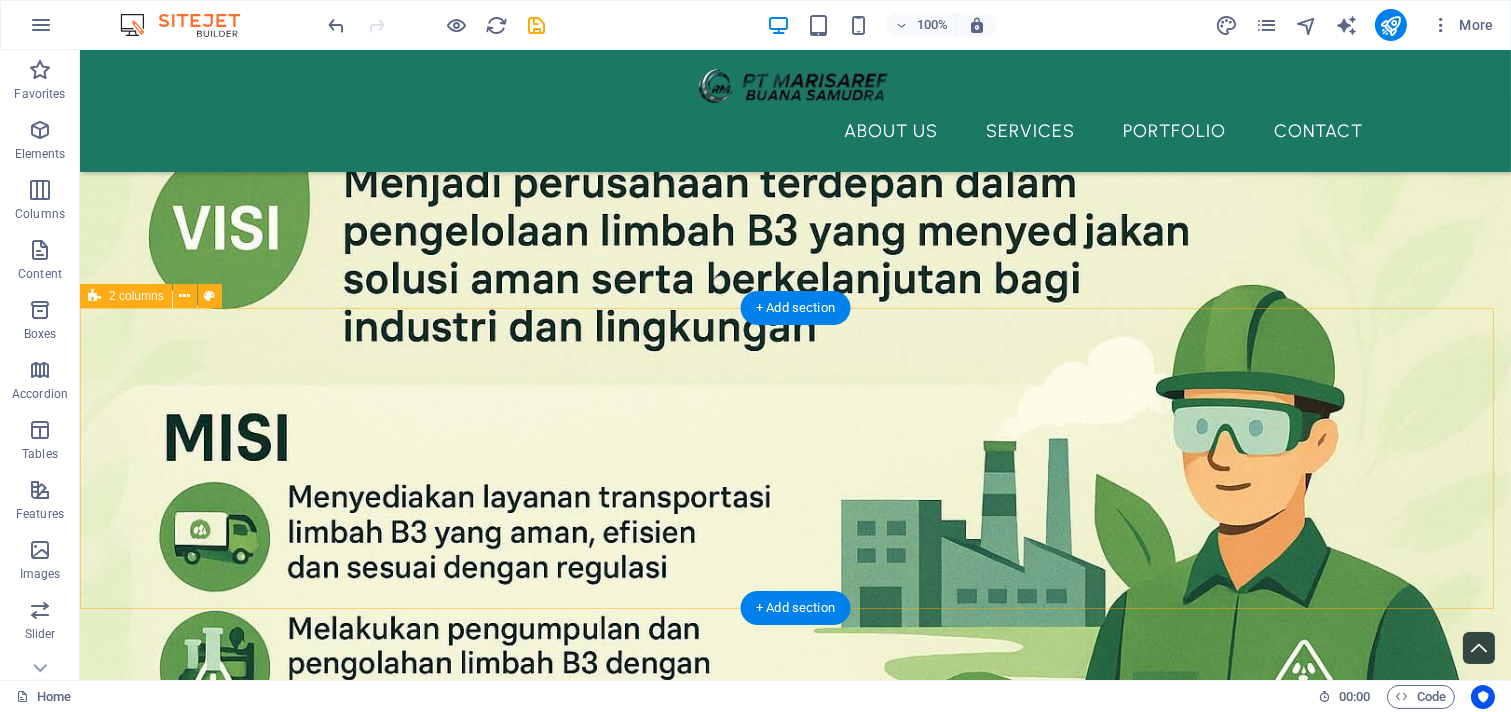 scroll, scrollTop: 5224, scrollLeft: 0, axis: vertical 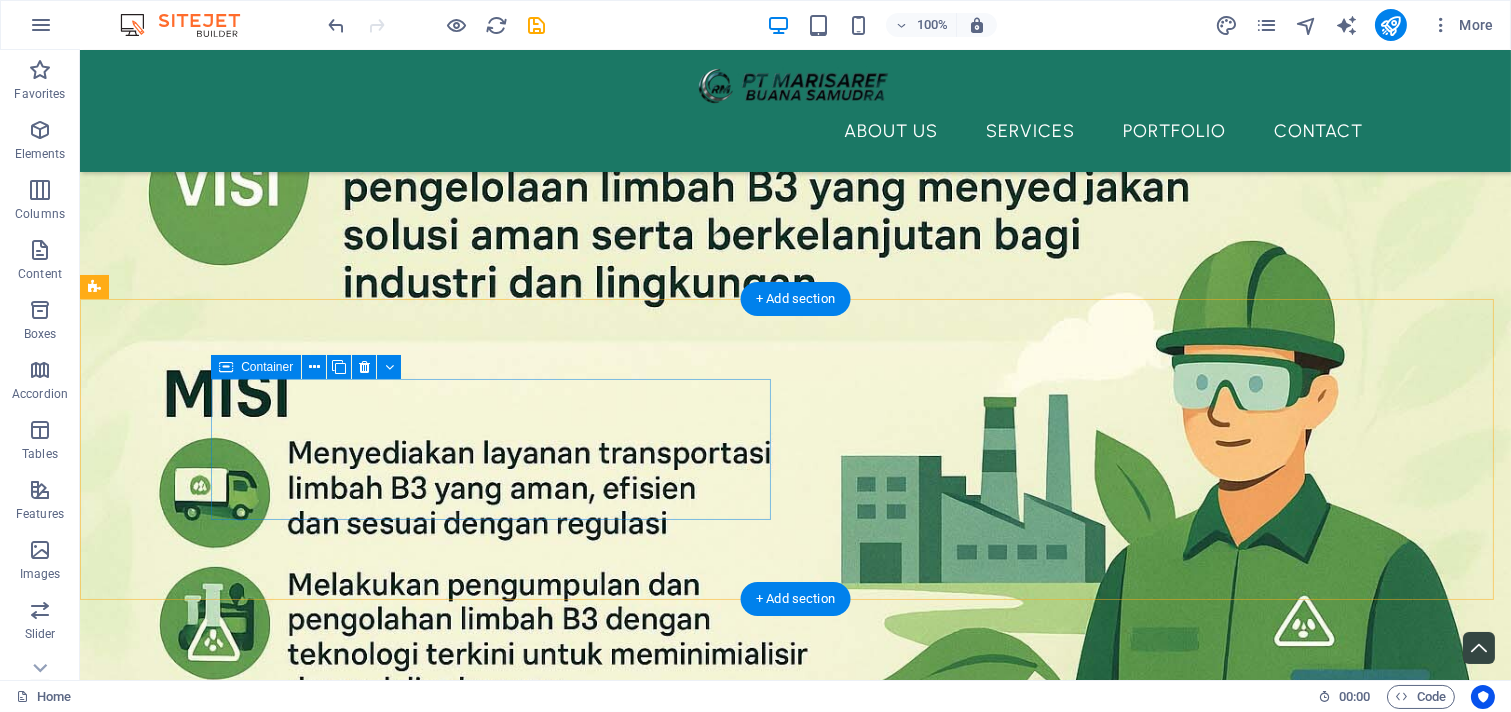 click on "Drop content here or  Add elements  Paste clipboard" at bounding box center (384, 1158) 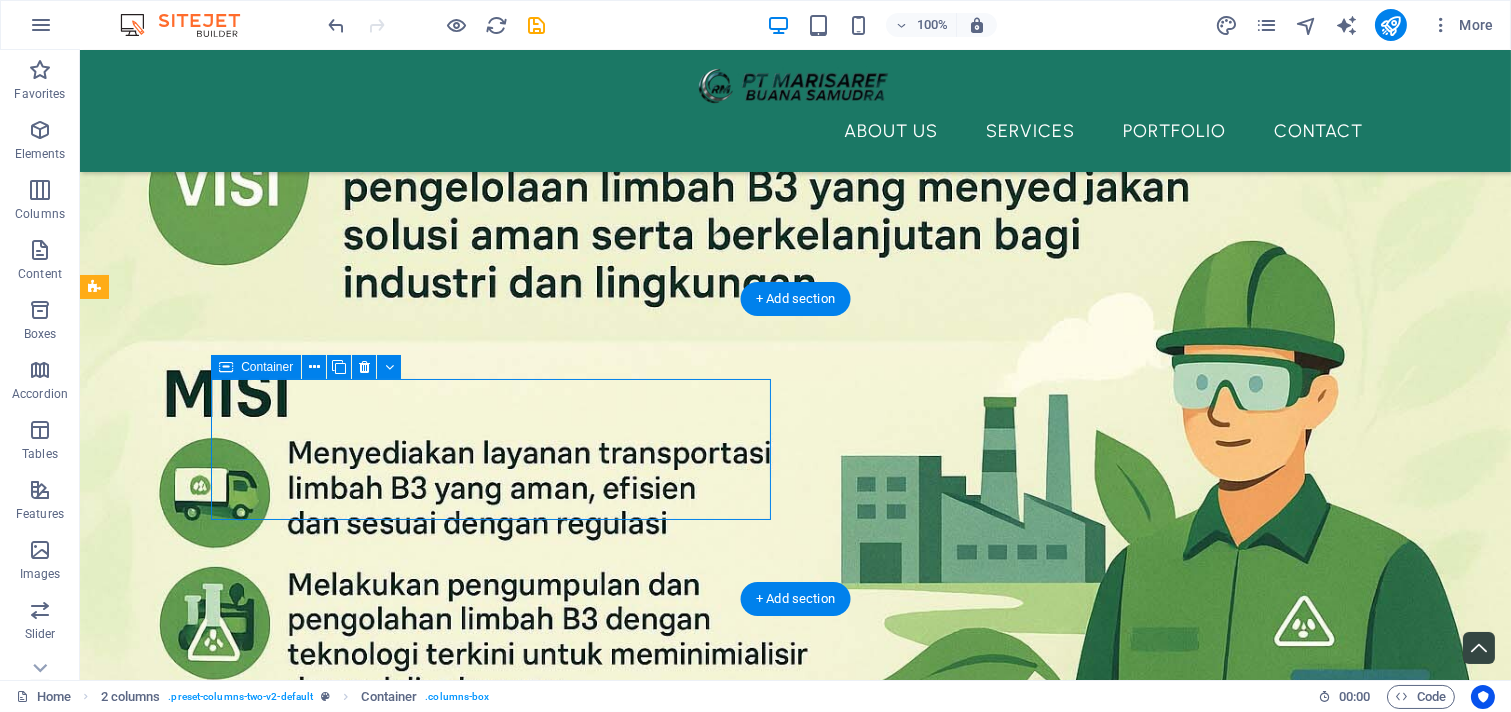 click on "Drop content here or  Add elements  Paste clipboard" at bounding box center [384, 1158] 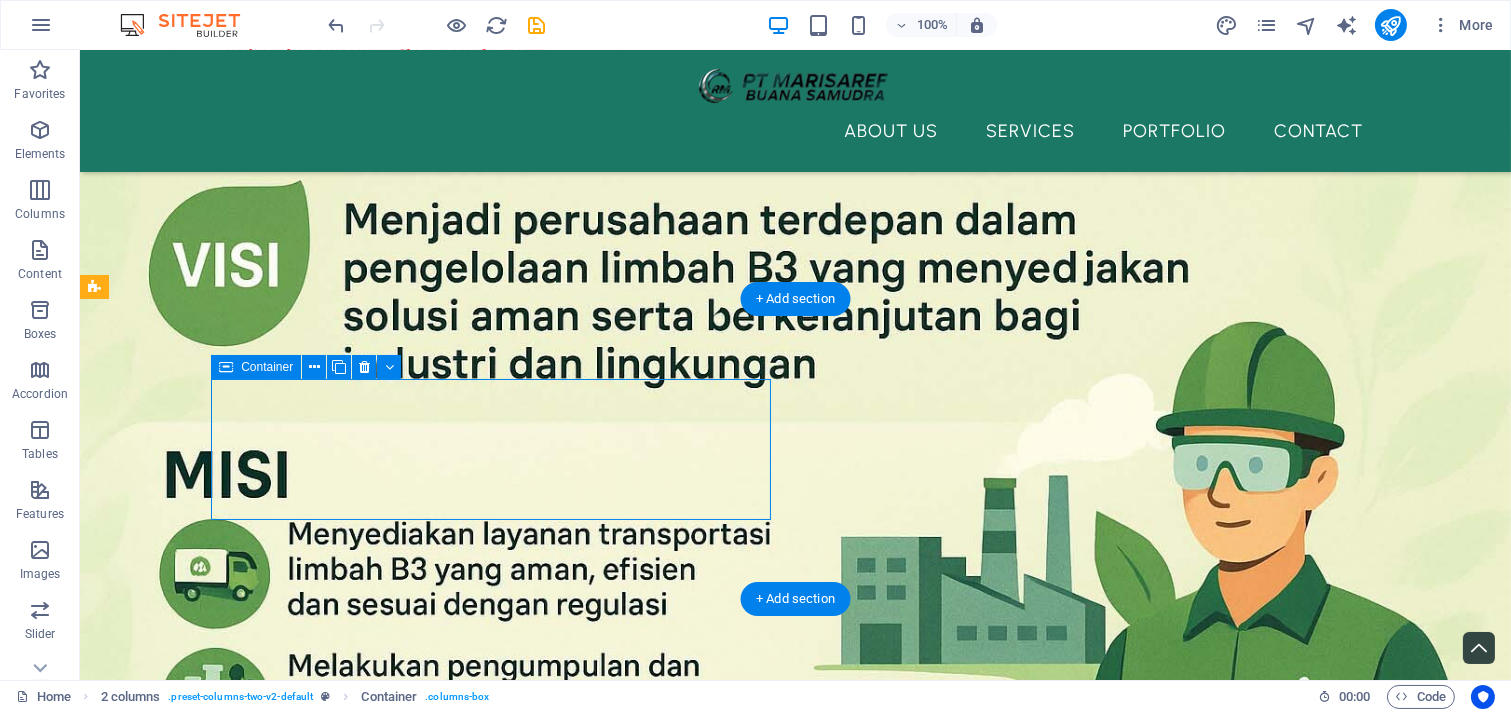 scroll, scrollTop: 4944, scrollLeft: 0, axis: vertical 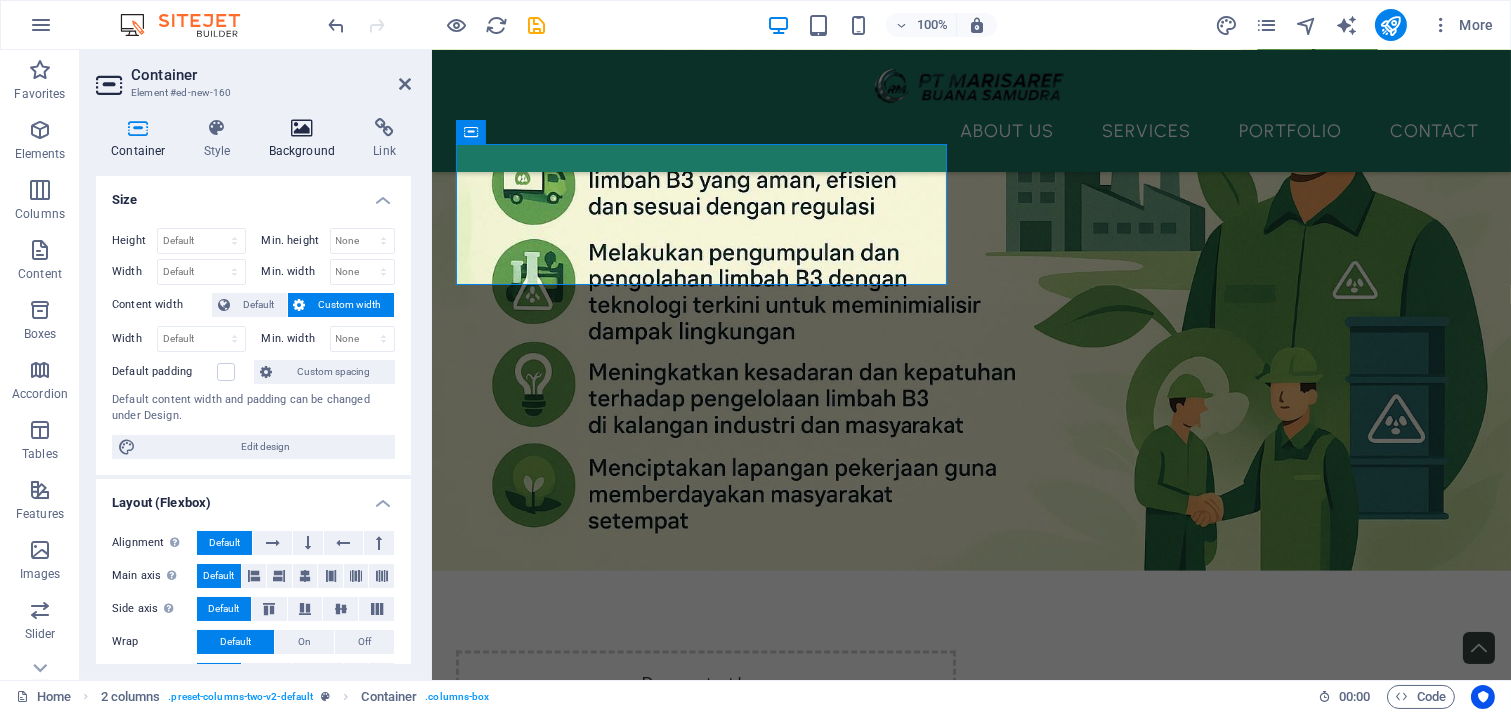 click on "Background" at bounding box center [306, 139] 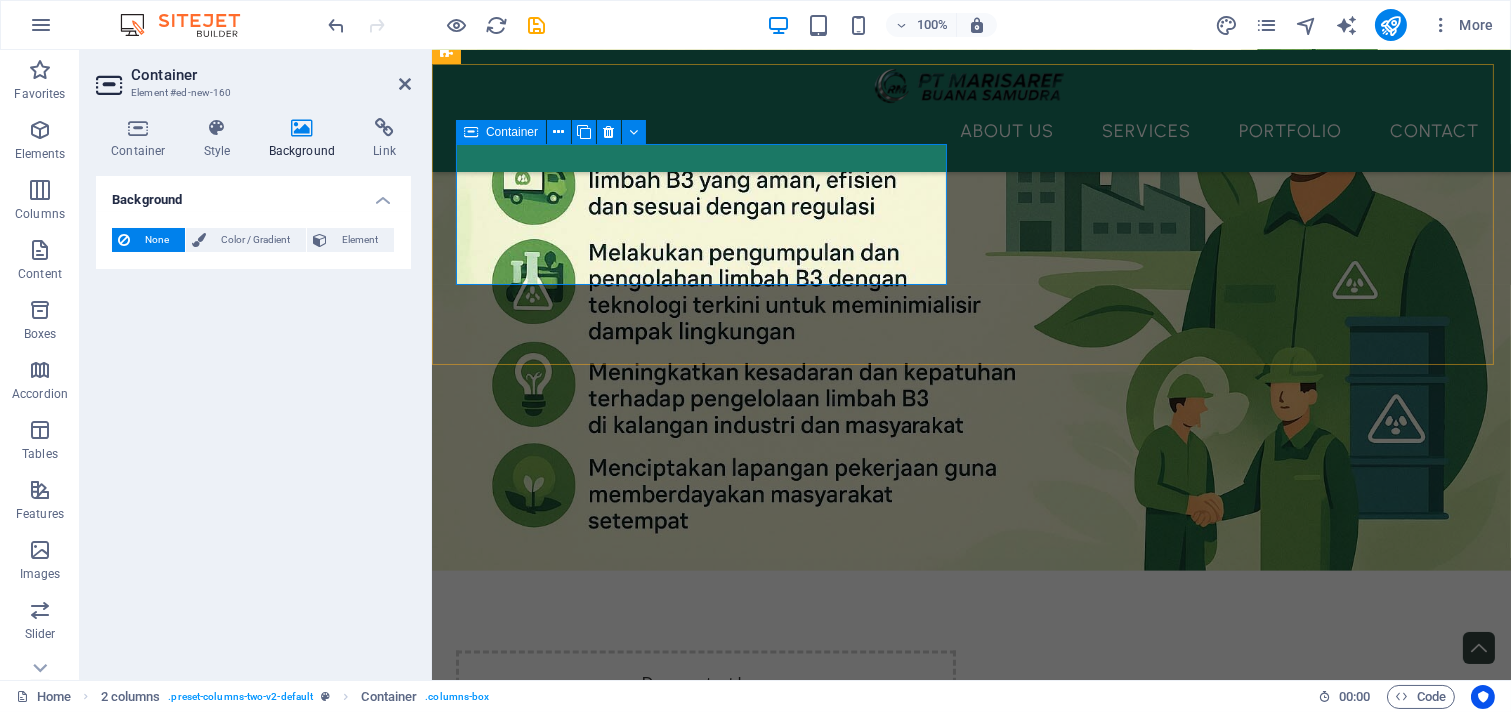 click on "Add elements" at bounding box center (645, 752) 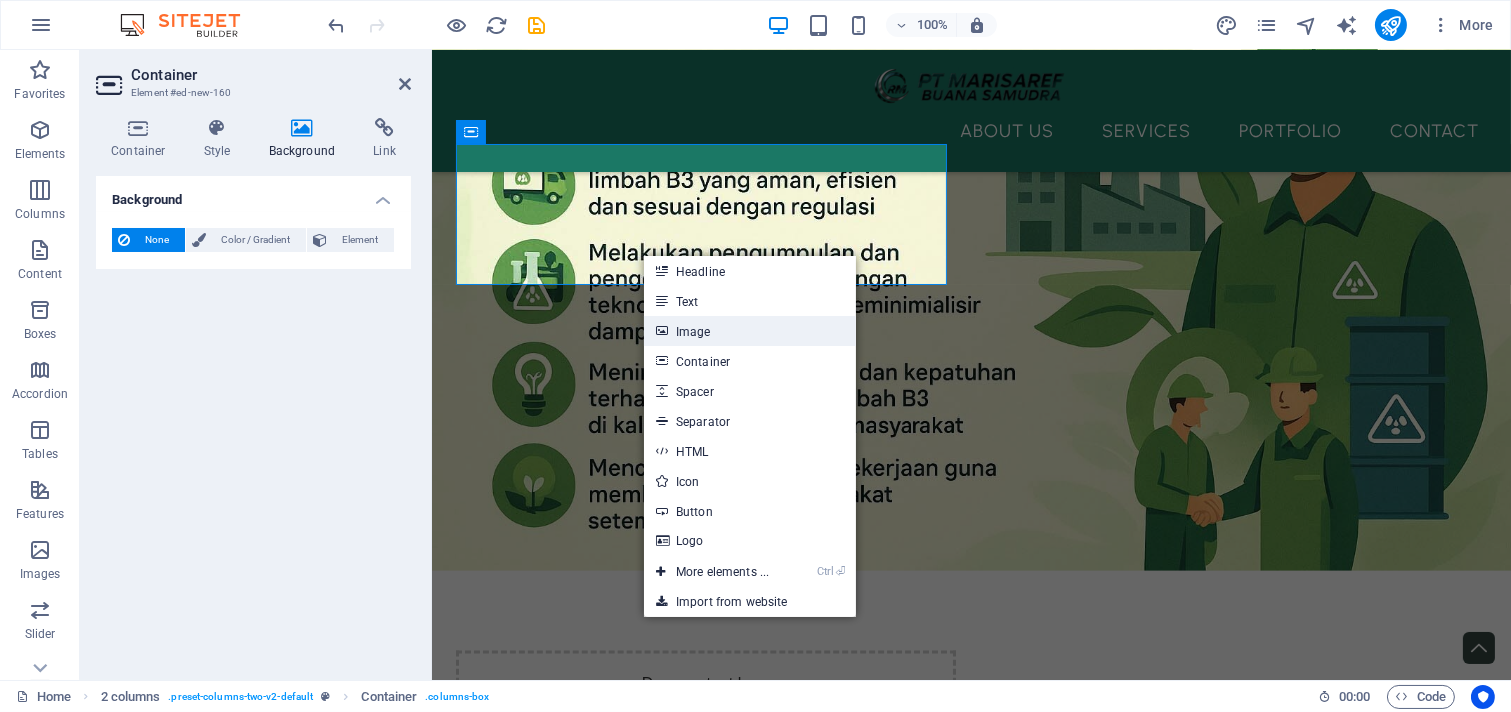 click on "Image" at bounding box center [750, 331] 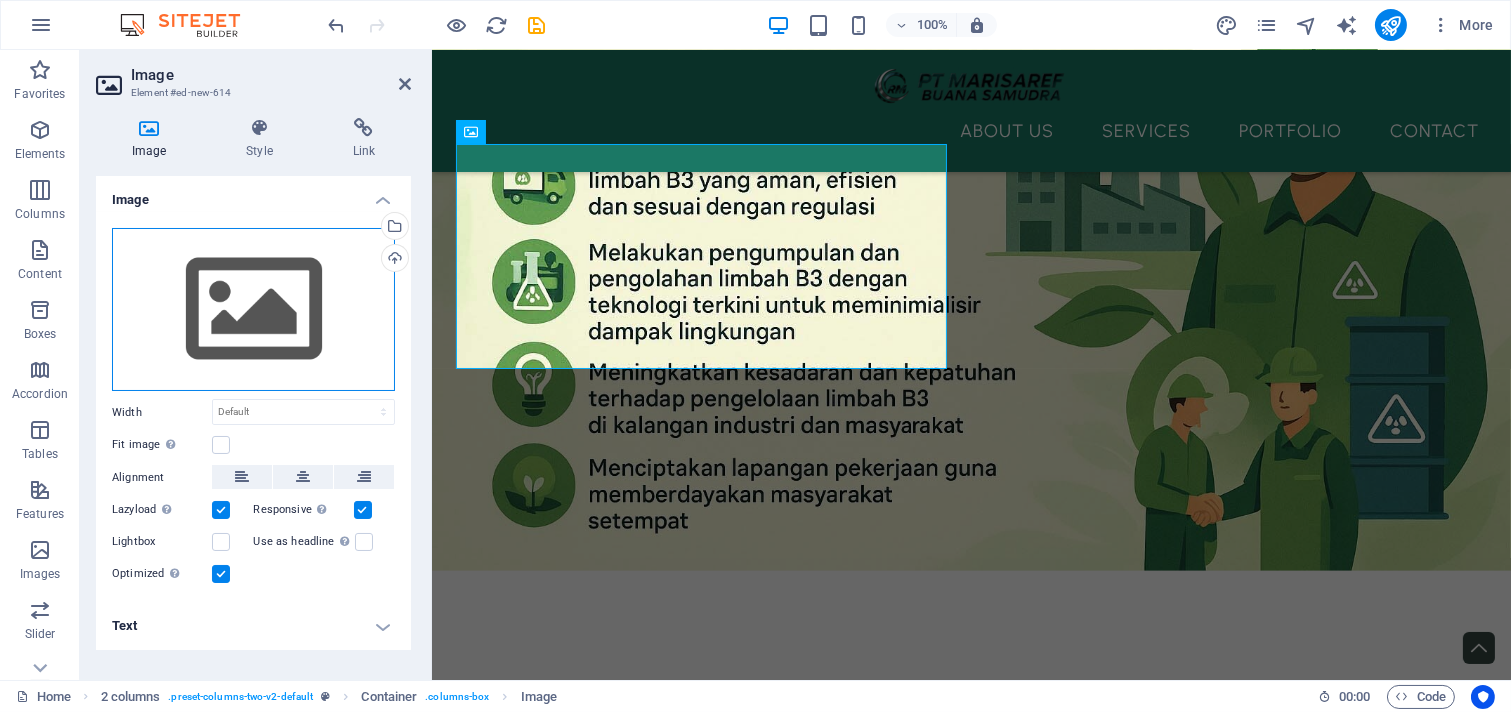 click on "Drag files here, click to choose files or select files from Files or our free stock photos & videos" at bounding box center (253, 310) 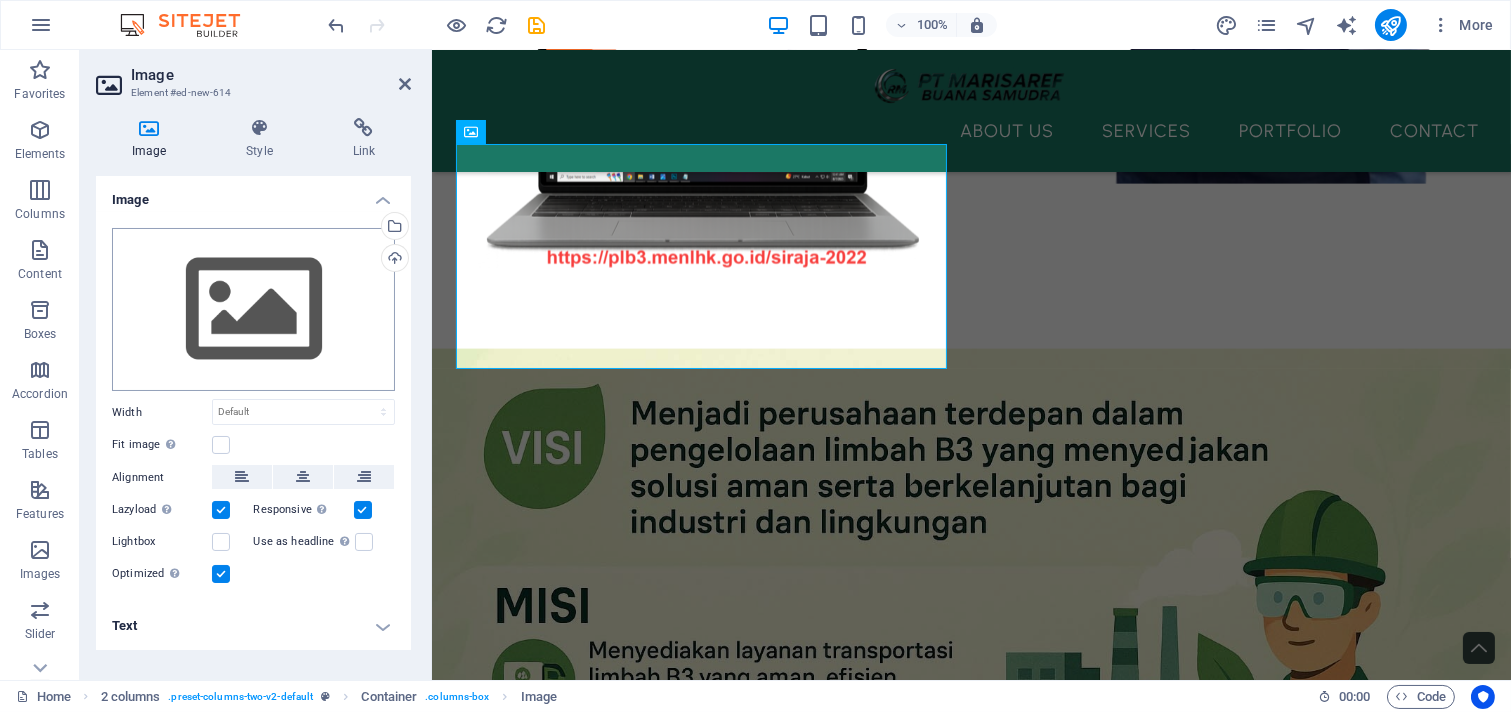 scroll, scrollTop: 4073, scrollLeft: 0, axis: vertical 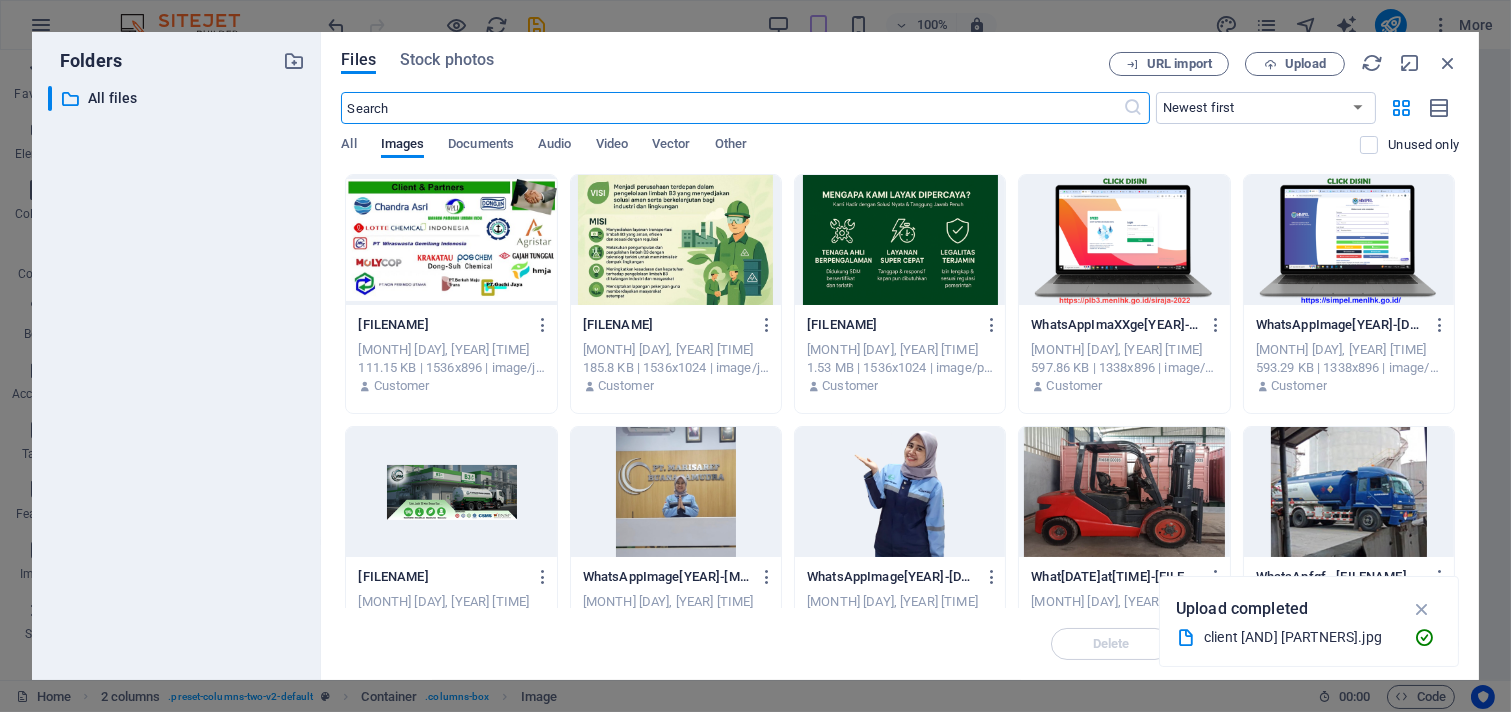 click at bounding box center (451, 240) 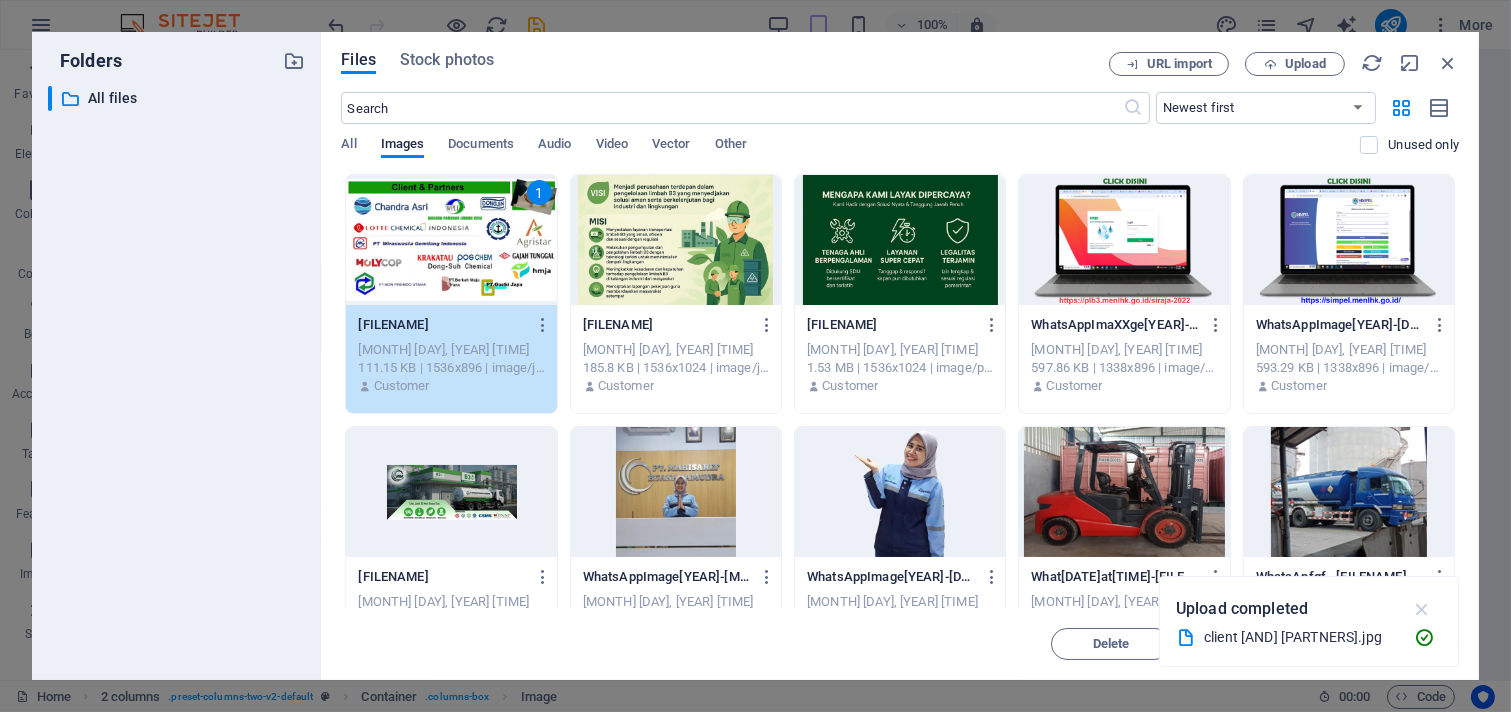 click at bounding box center [1422, 609] 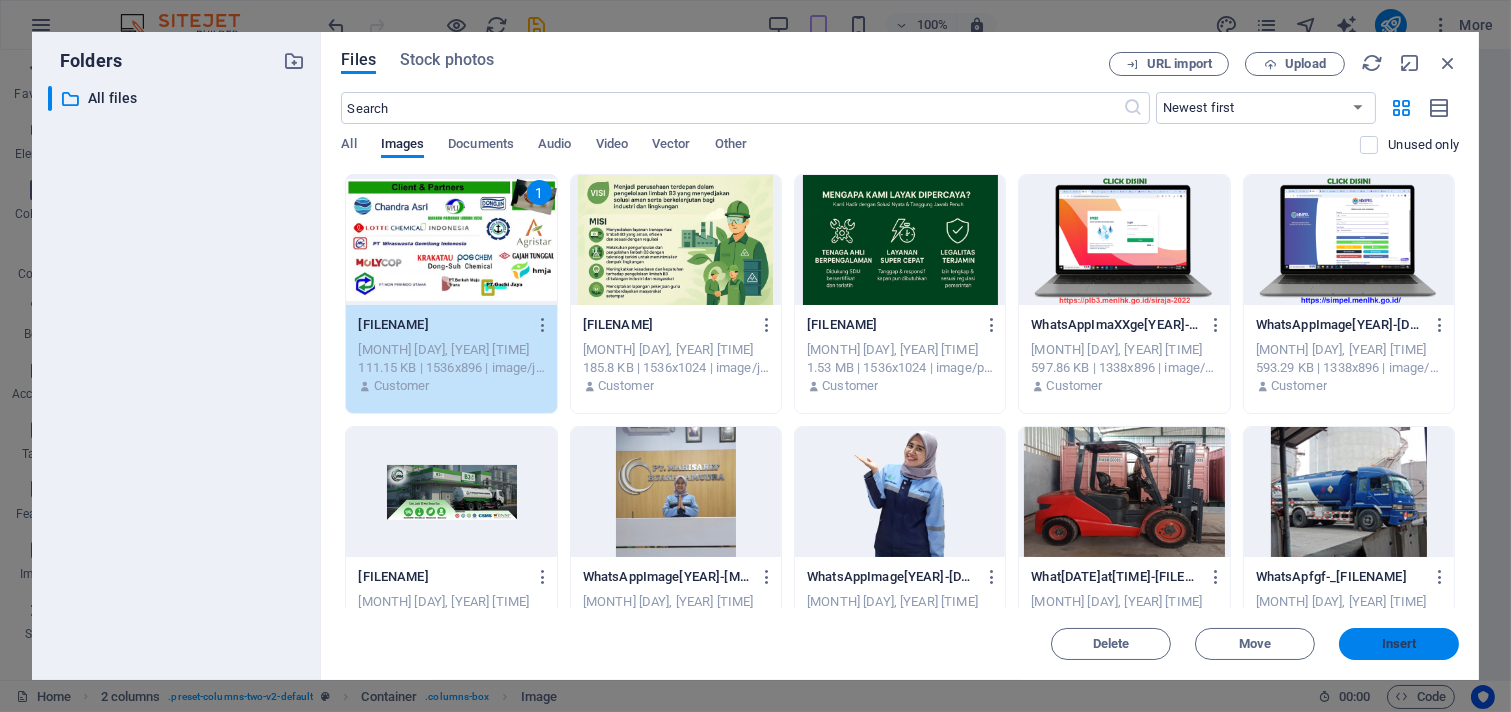 click on "Insert" at bounding box center [1399, 644] 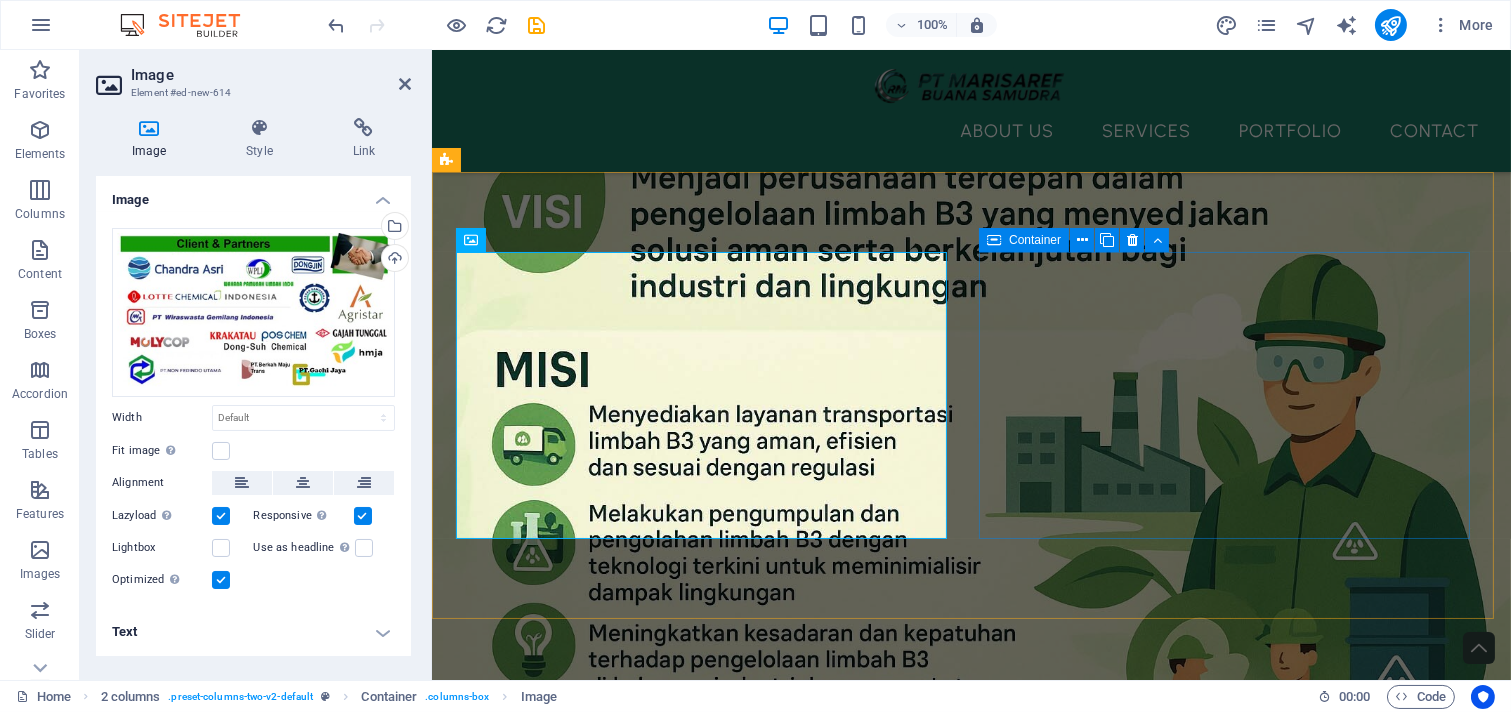 scroll, scrollTop: 4836, scrollLeft: 0, axis: vertical 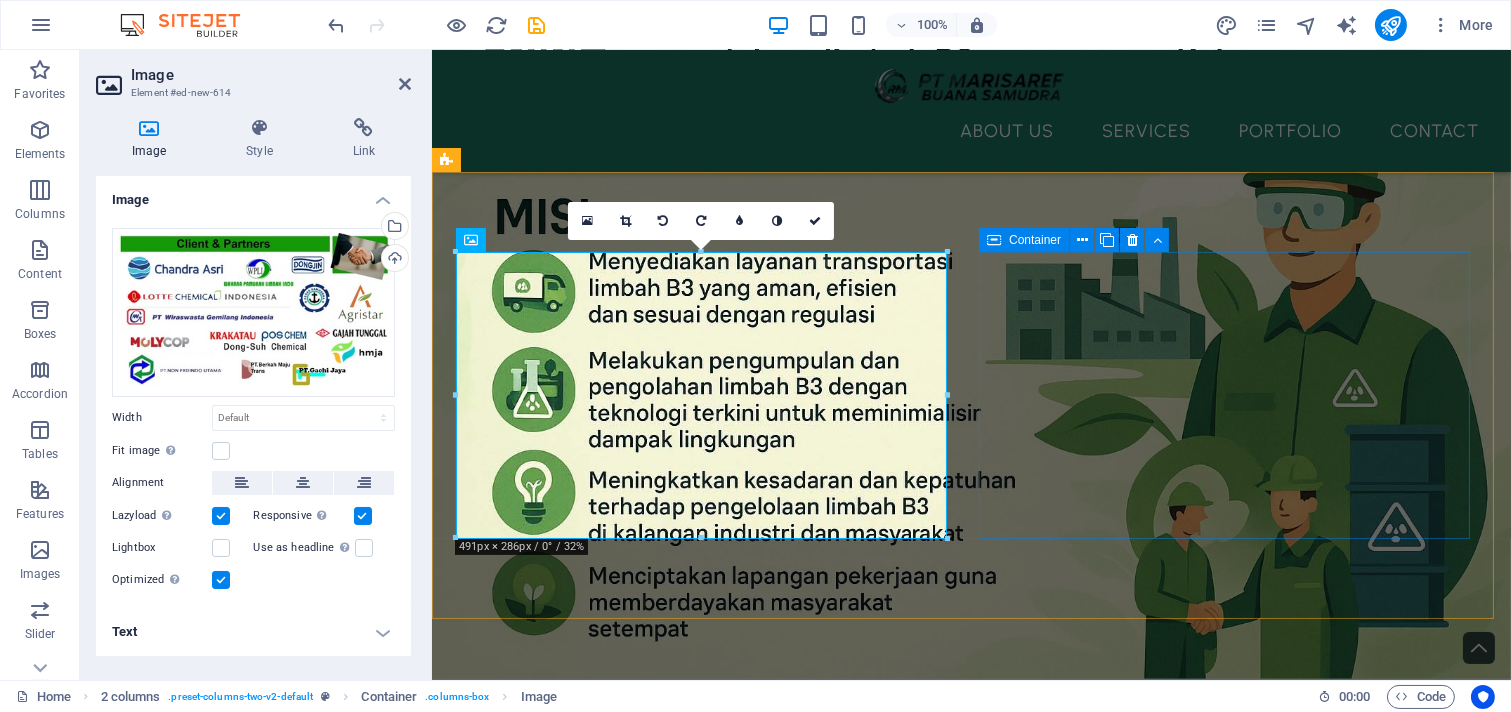 click on "Drop content here or  Add elements  Paste clipboard" at bounding box center [705, 1475] 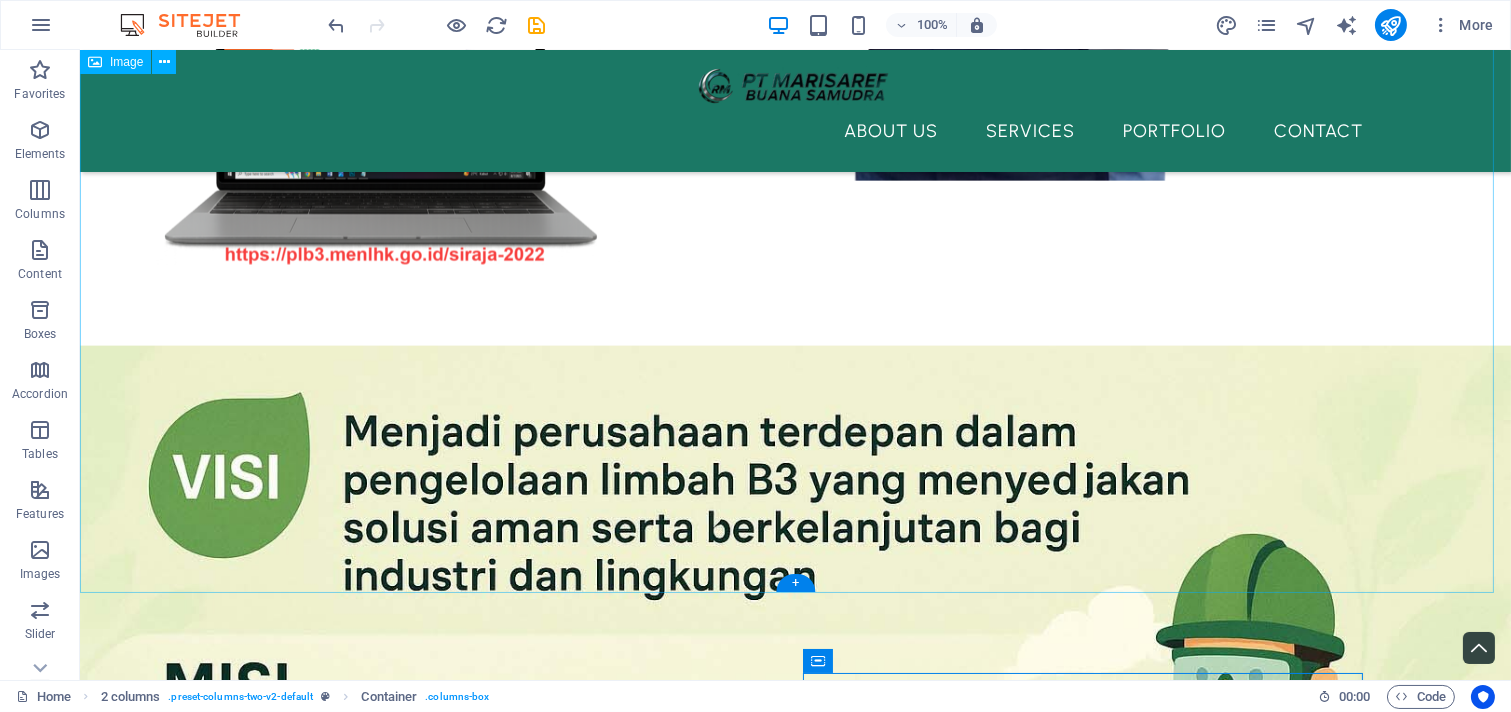 scroll, scrollTop: 5302, scrollLeft: 0, axis: vertical 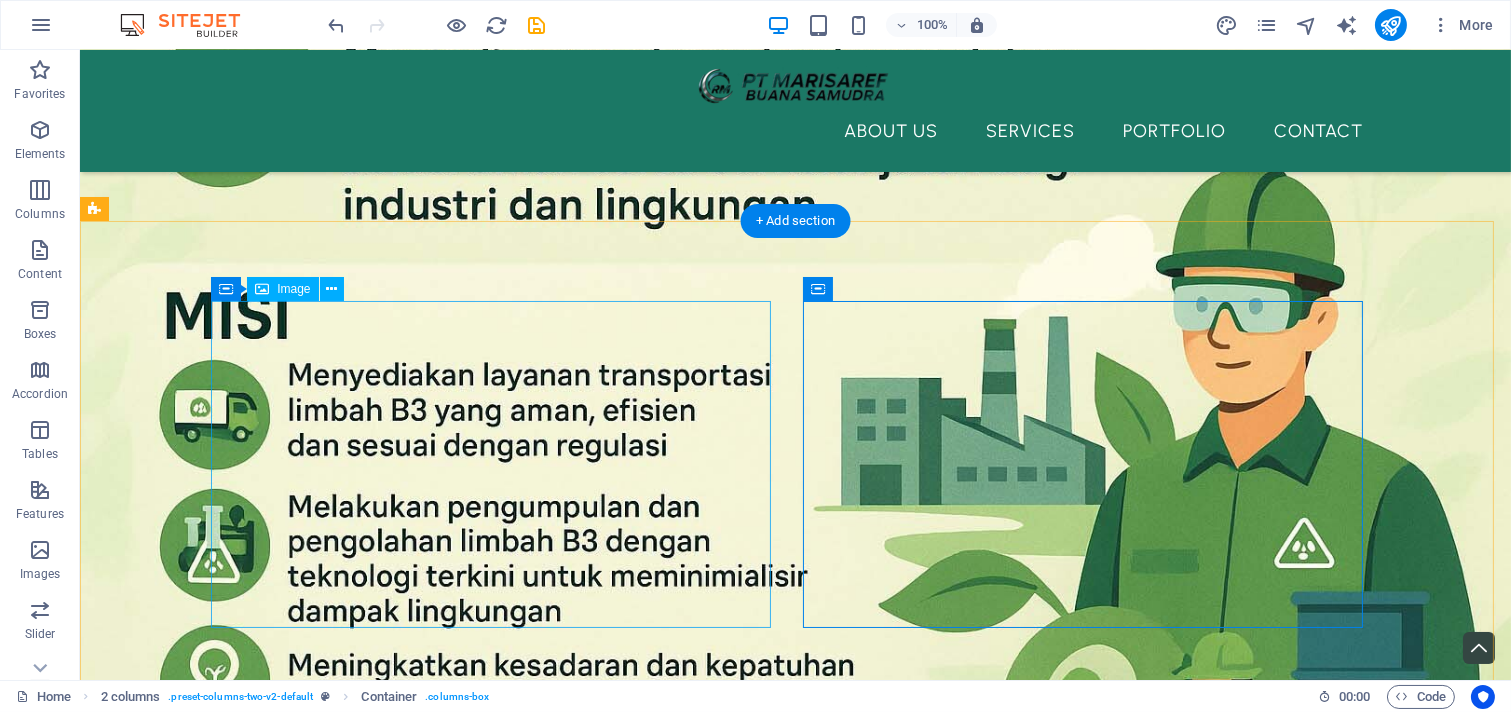 click at bounding box center (384, 1426) 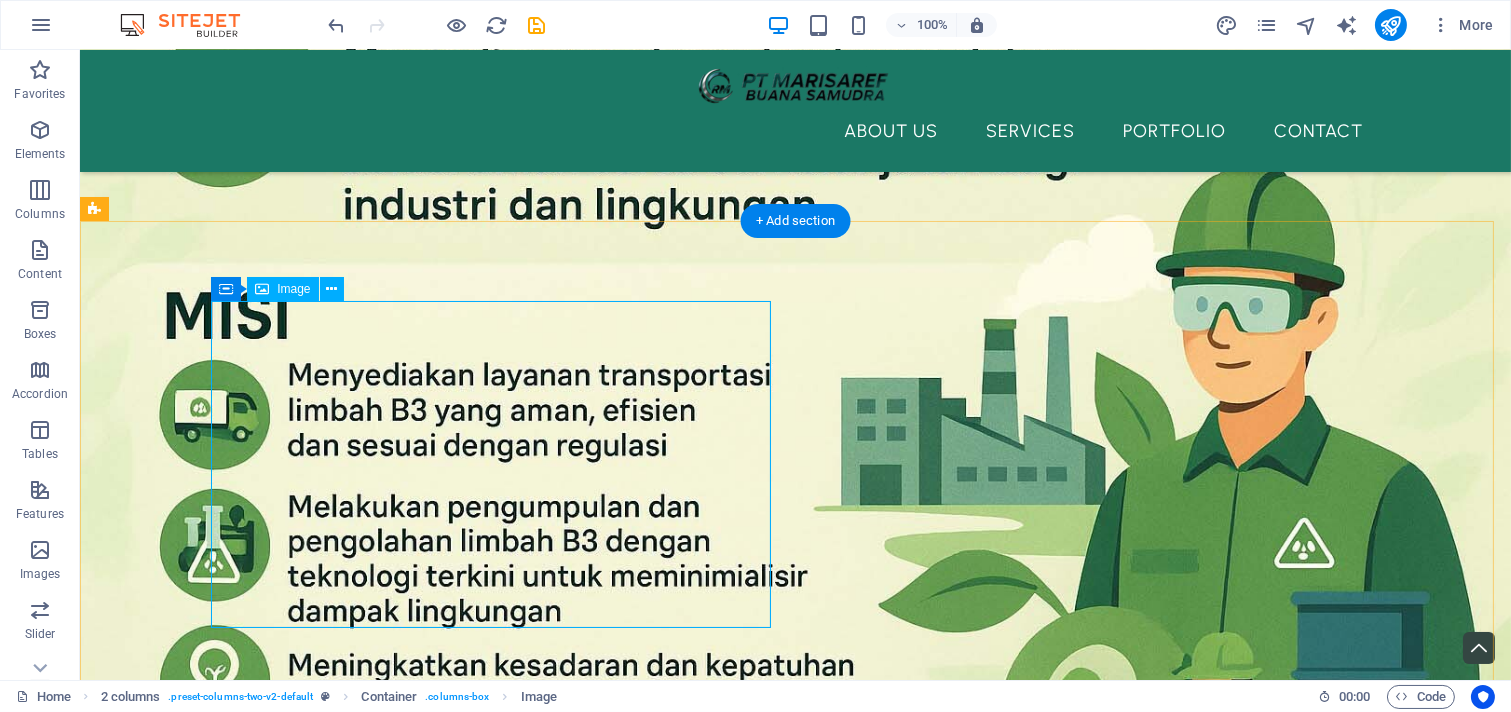 click at bounding box center [384, 1426] 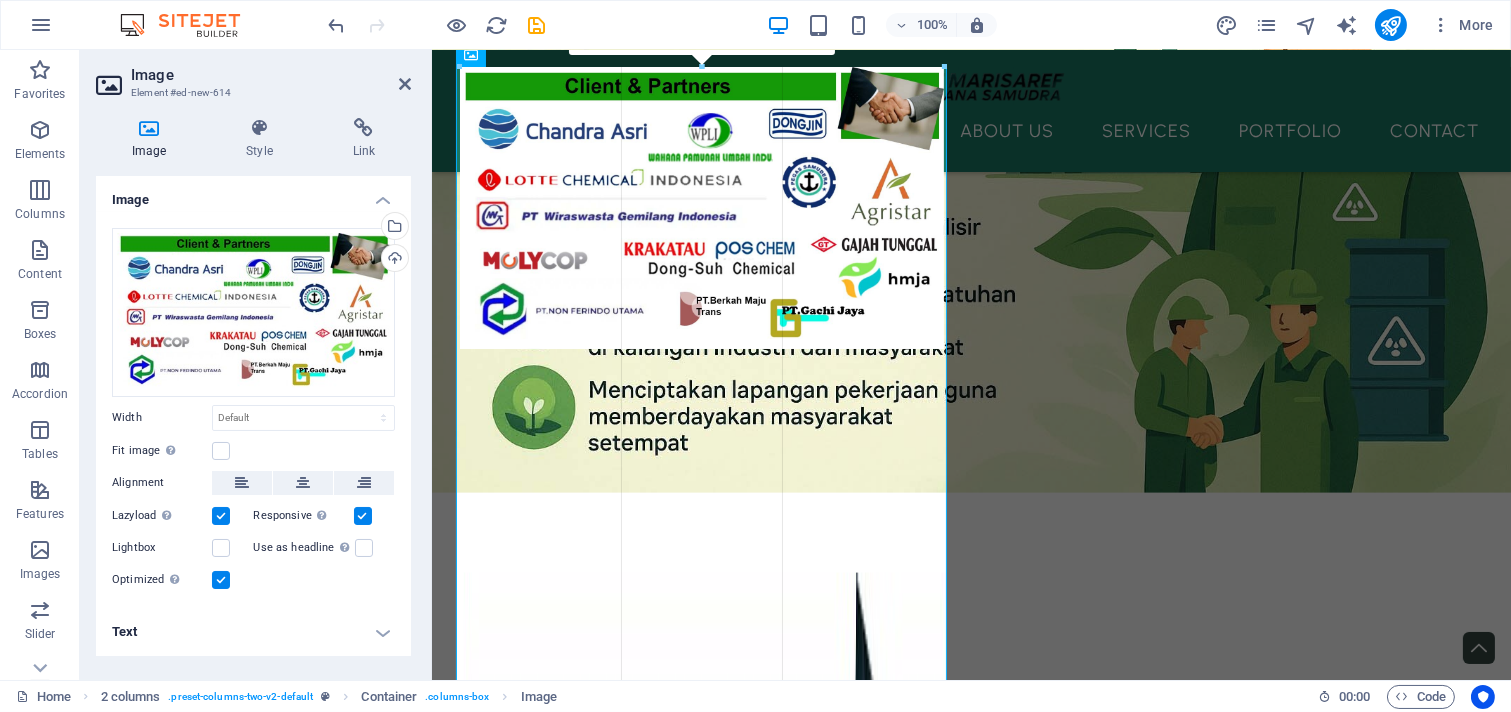 drag, startPoint x: 943, startPoint y: 357, endPoint x: 934, endPoint y: 350, distance: 11.401754 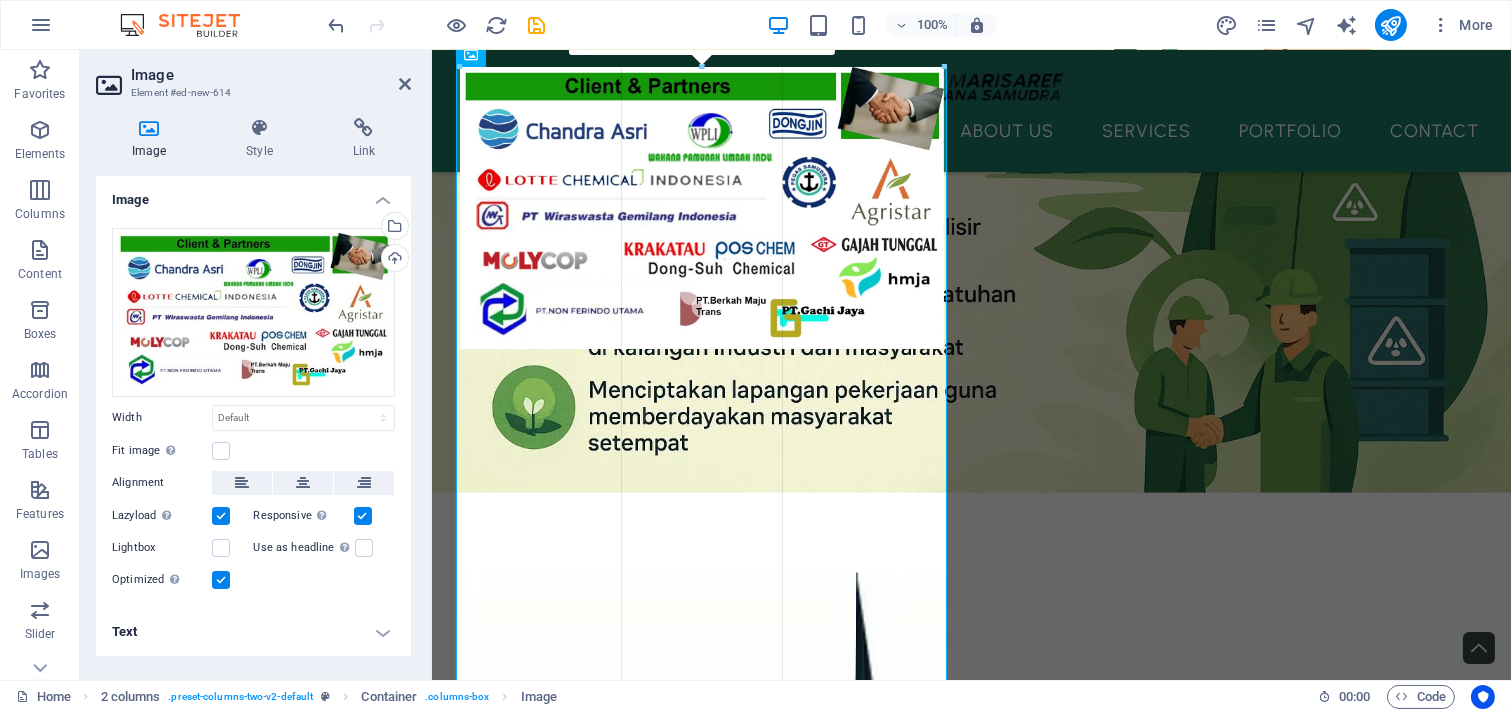 type on "484" 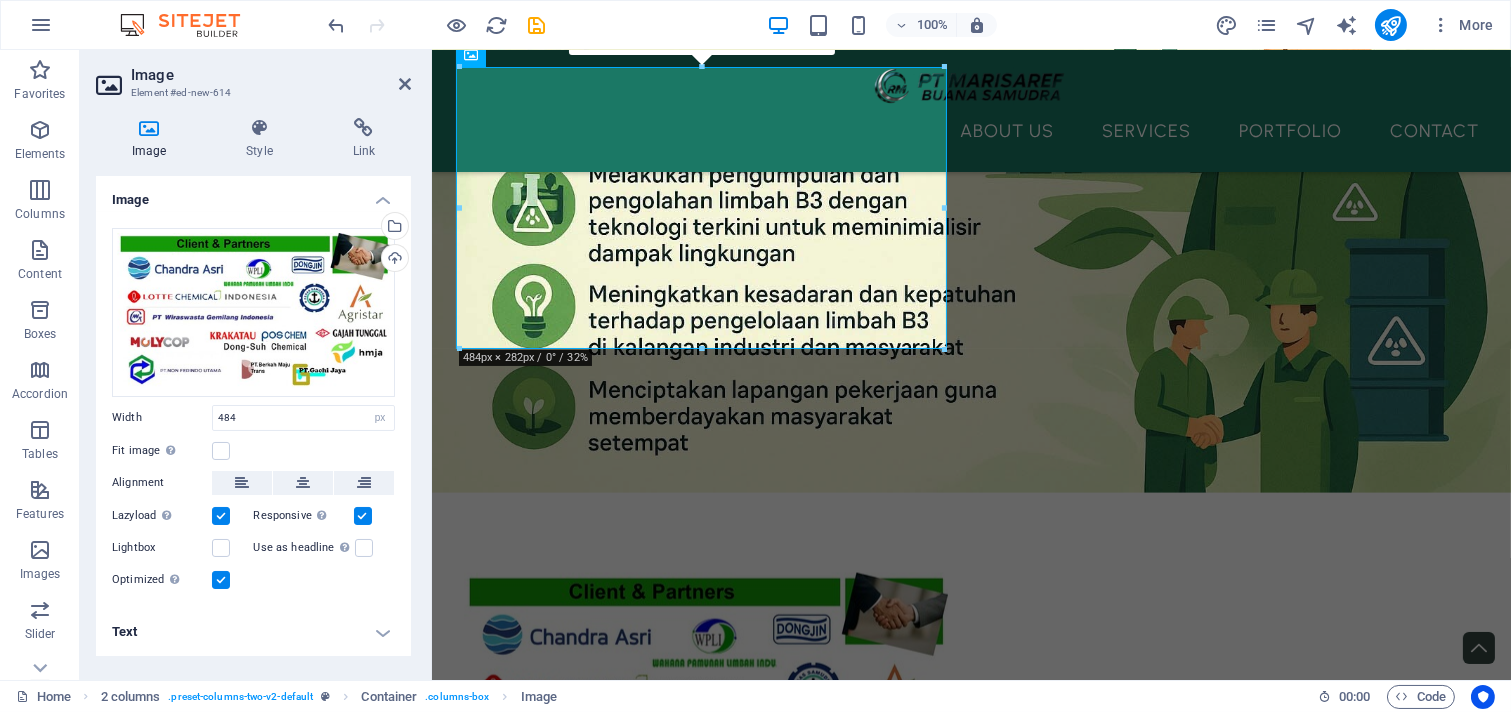 click at bounding box center (437, 25) 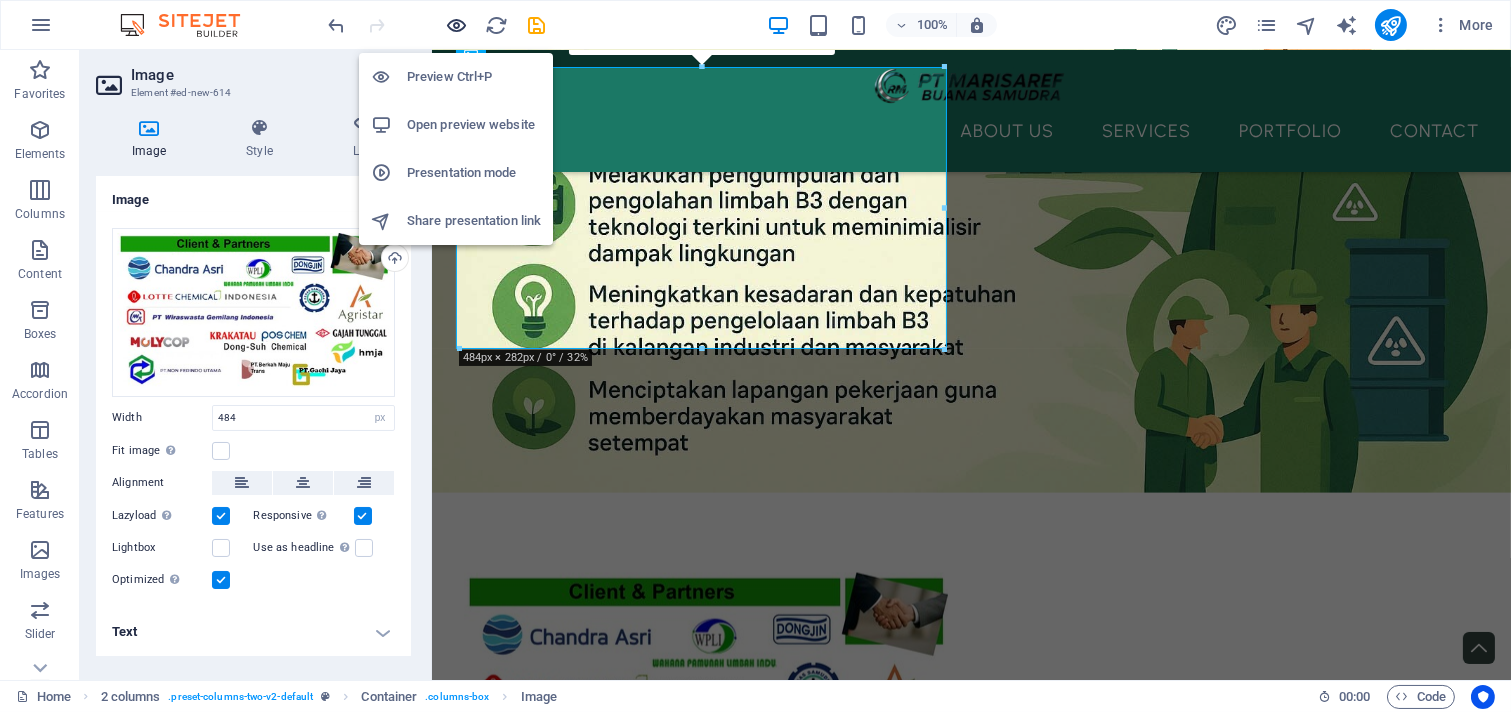 click at bounding box center [457, 25] 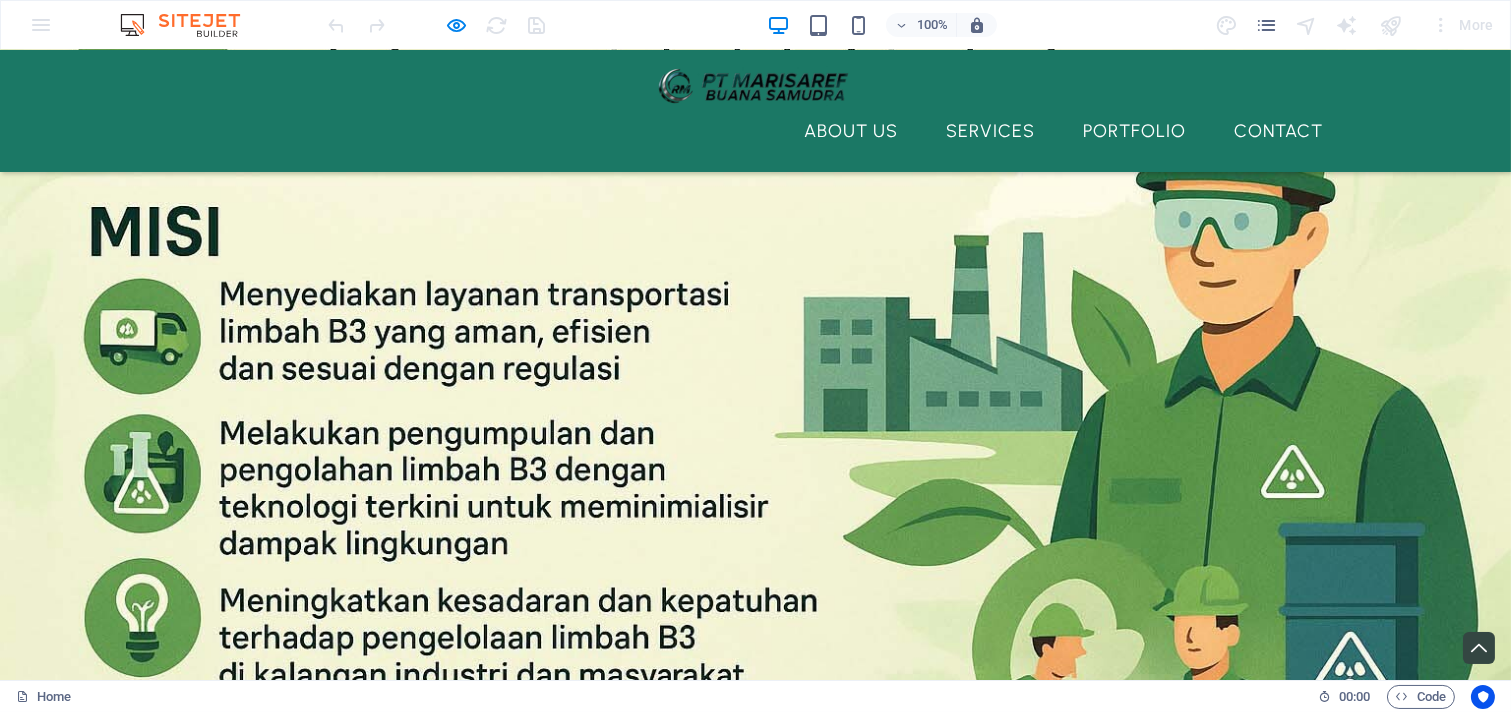 scroll, scrollTop: 5340, scrollLeft: 0, axis: vertical 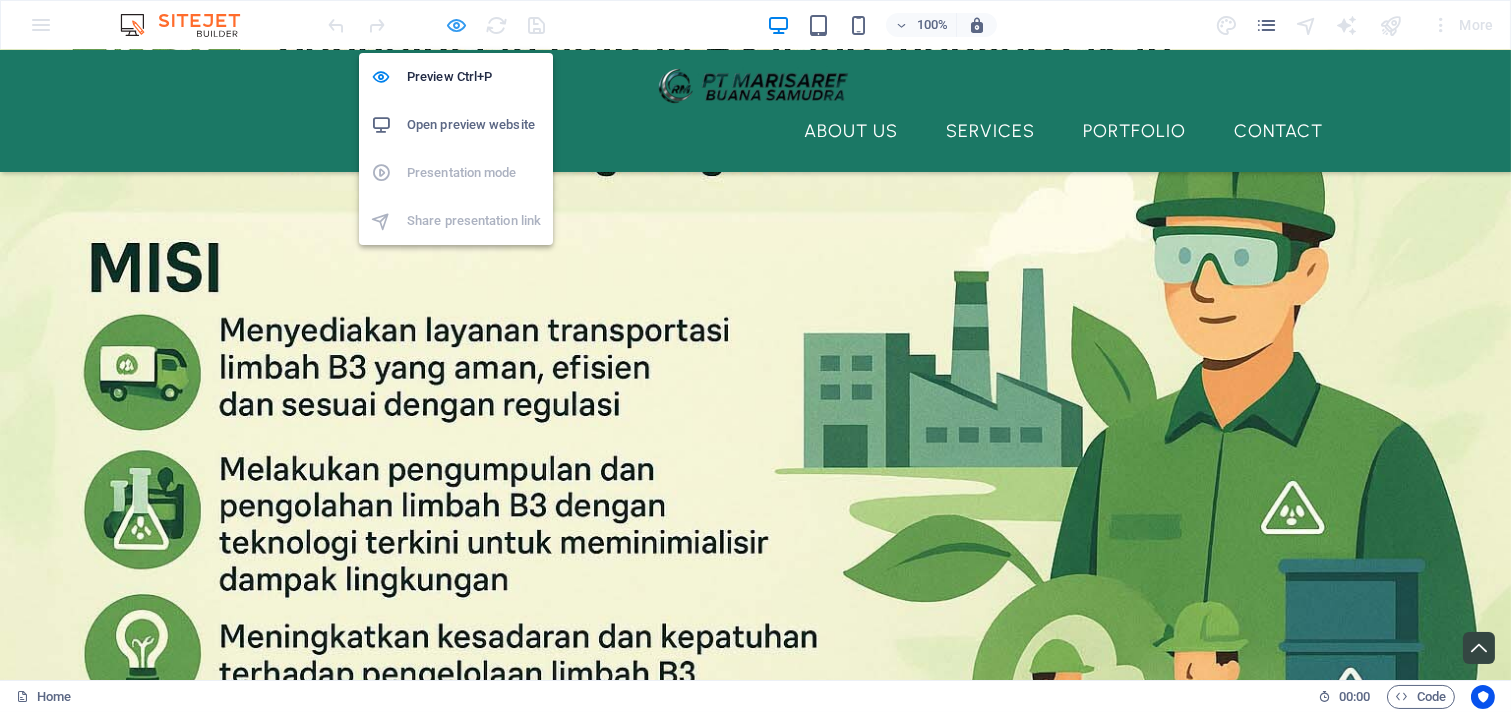 click at bounding box center (457, 25) 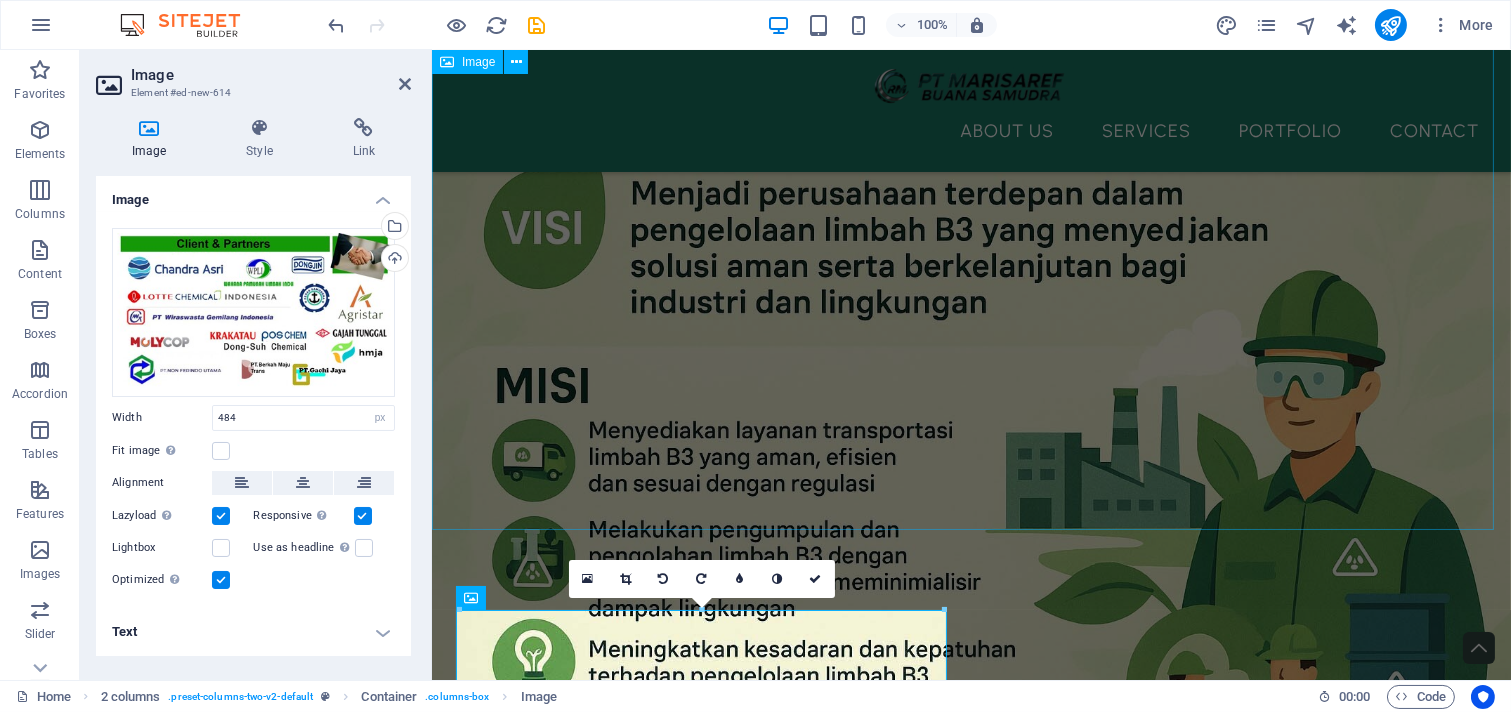 scroll, scrollTop: 4836, scrollLeft: 0, axis: vertical 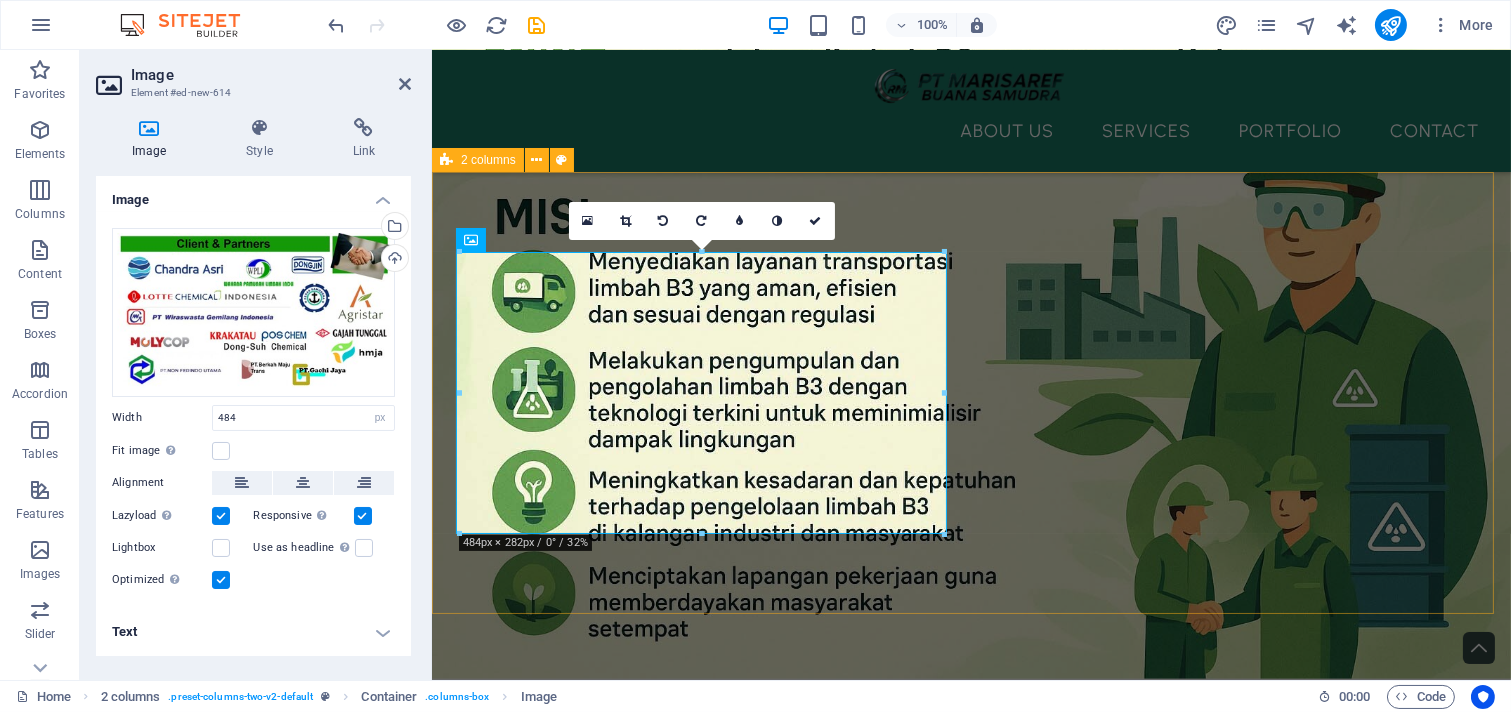 click on "Drop content here or  Add elements  Paste clipboard" at bounding box center (970, 979) 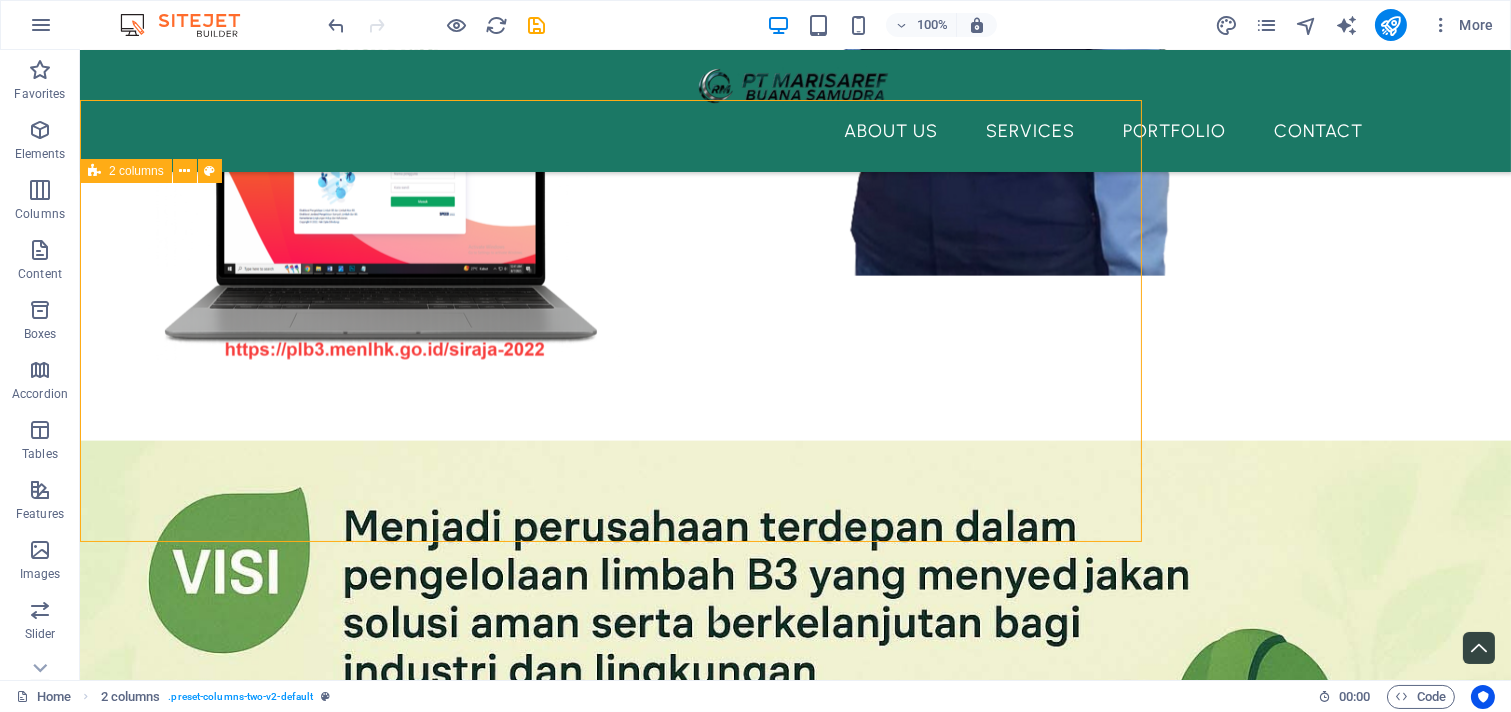 scroll, scrollTop: 5116, scrollLeft: 0, axis: vertical 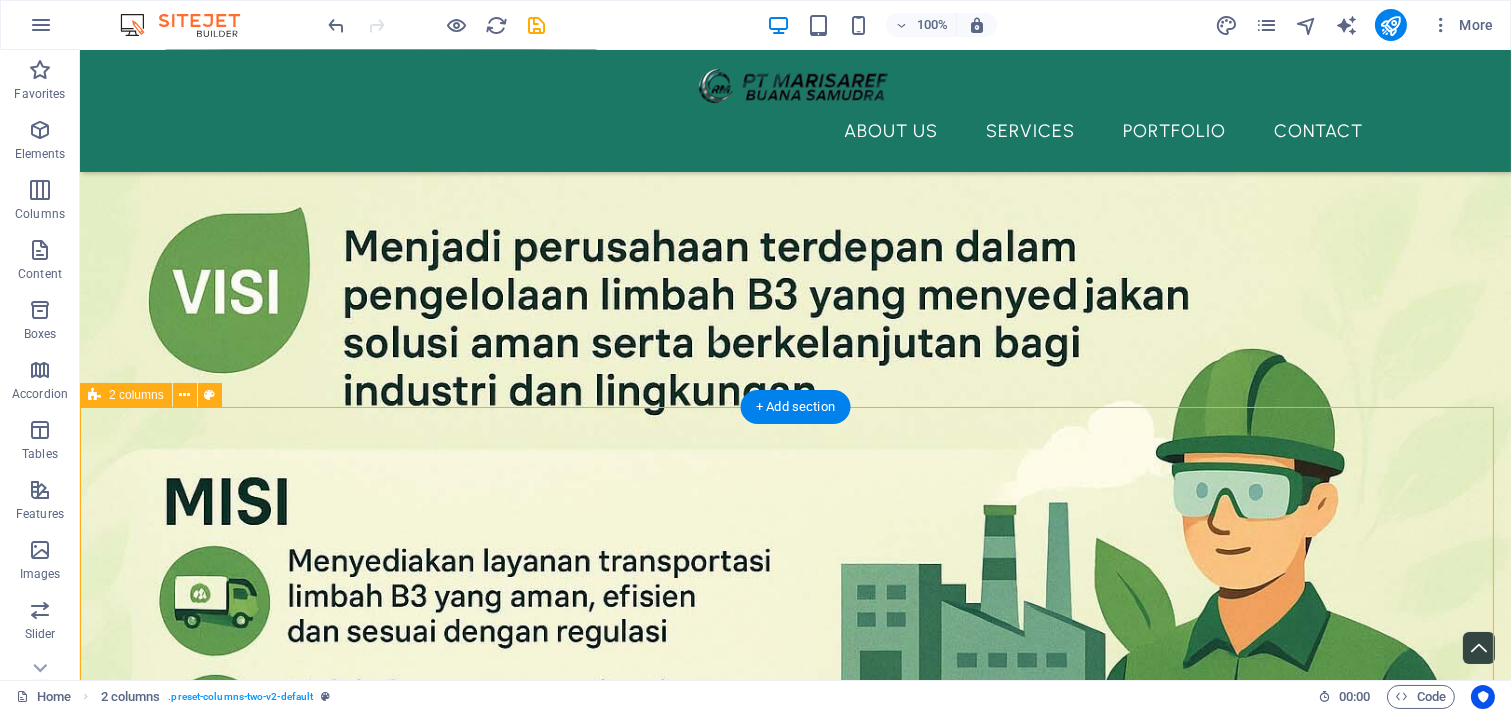 click on "Drop content here or  Add elements  Paste clipboard" at bounding box center [795, 1415] 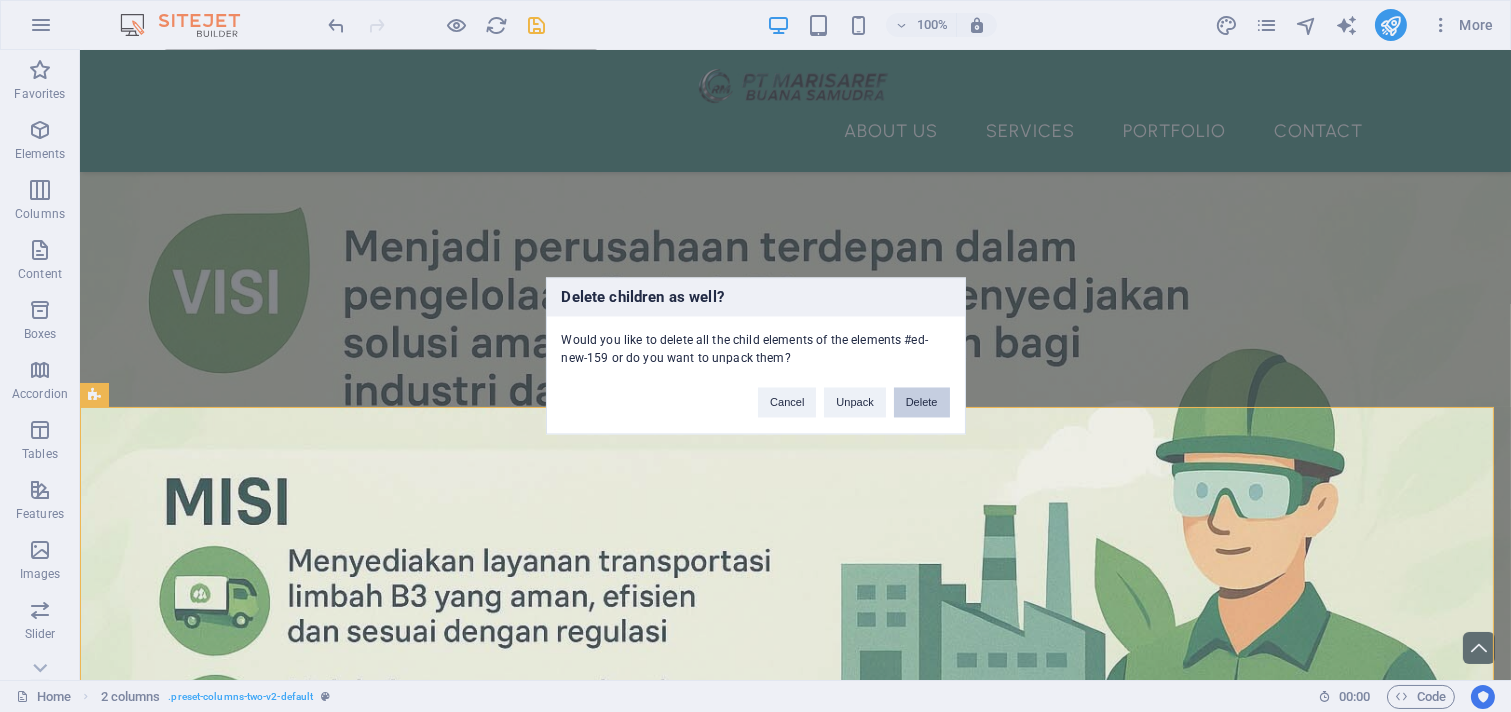 click on "Delete" at bounding box center [922, 403] 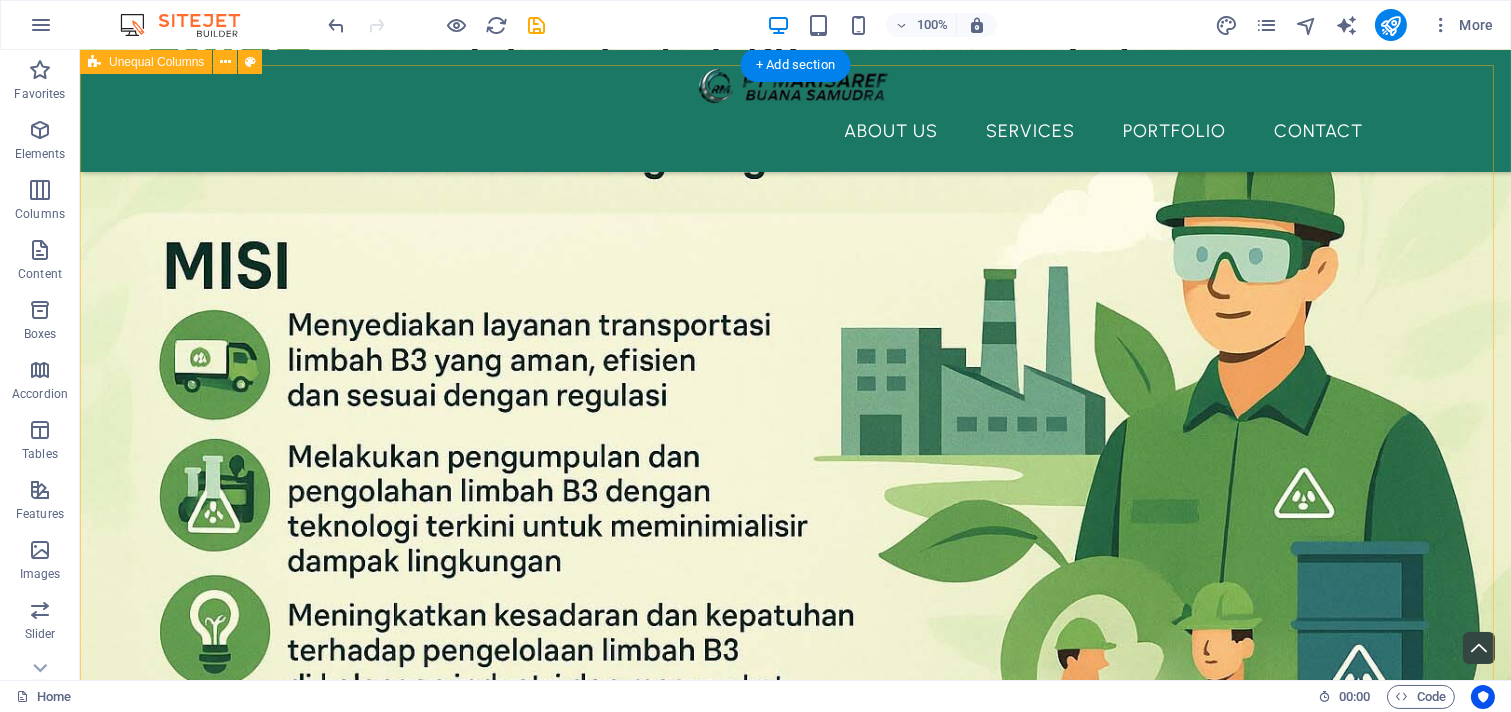 scroll, scrollTop: 5302, scrollLeft: 0, axis: vertical 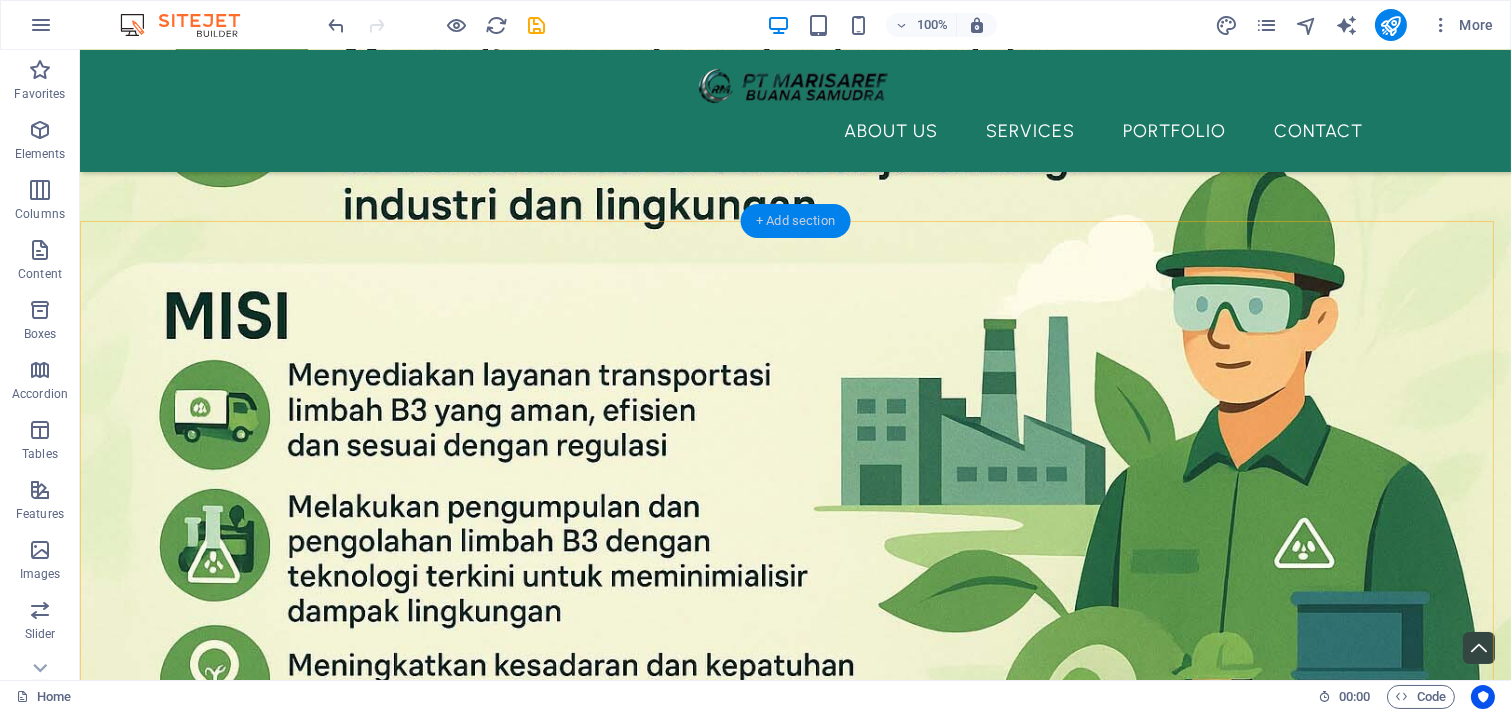 click on "+ Add section" at bounding box center [795, 221] 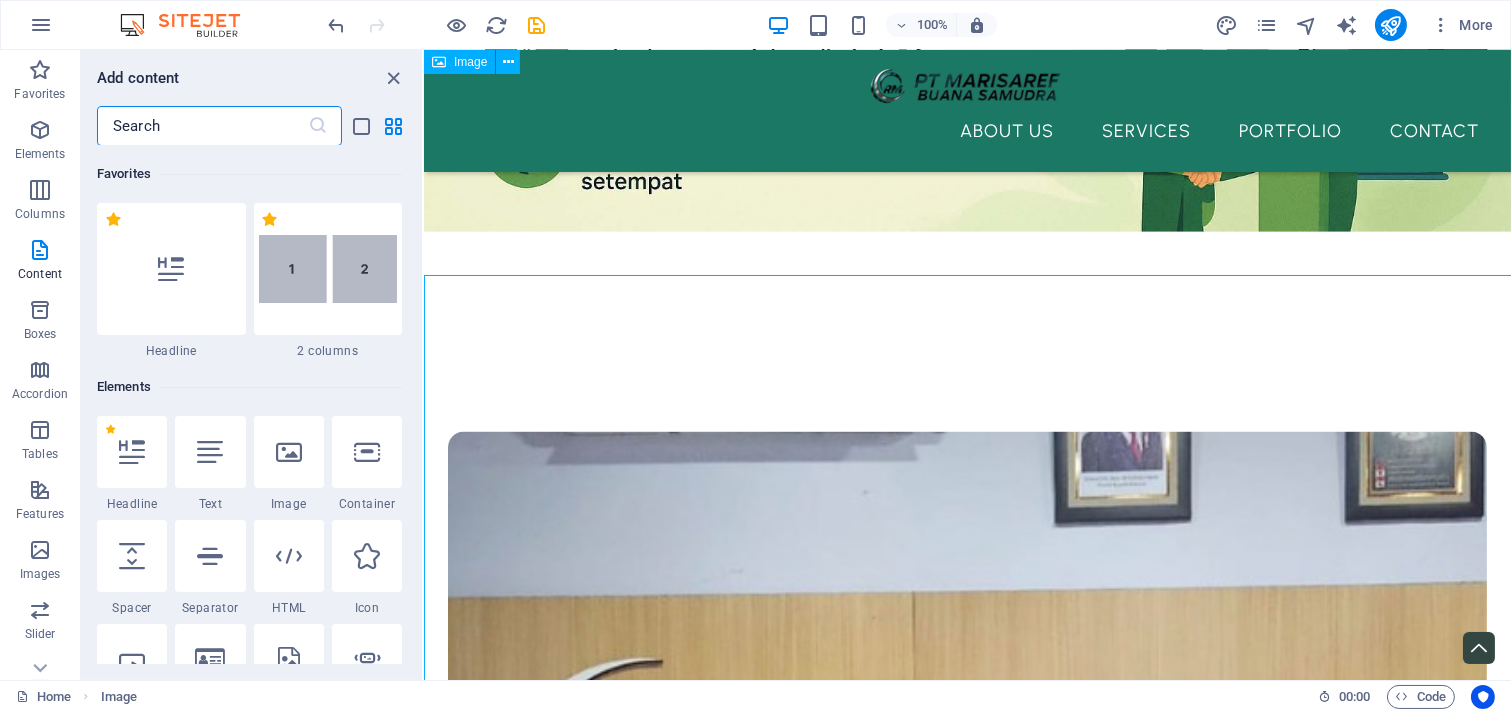 scroll, scrollTop: 4305, scrollLeft: 0, axis: vertical 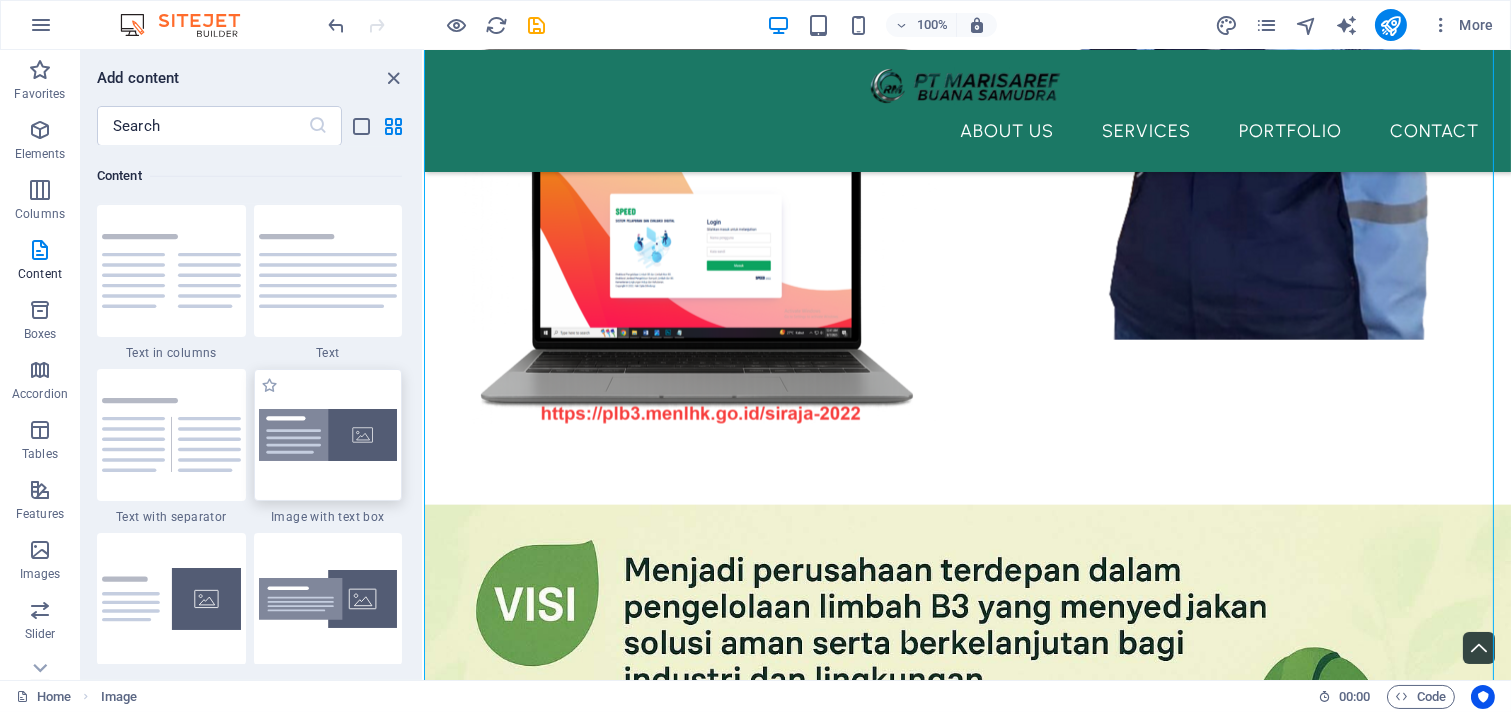 click at bounding box center [328, 435] 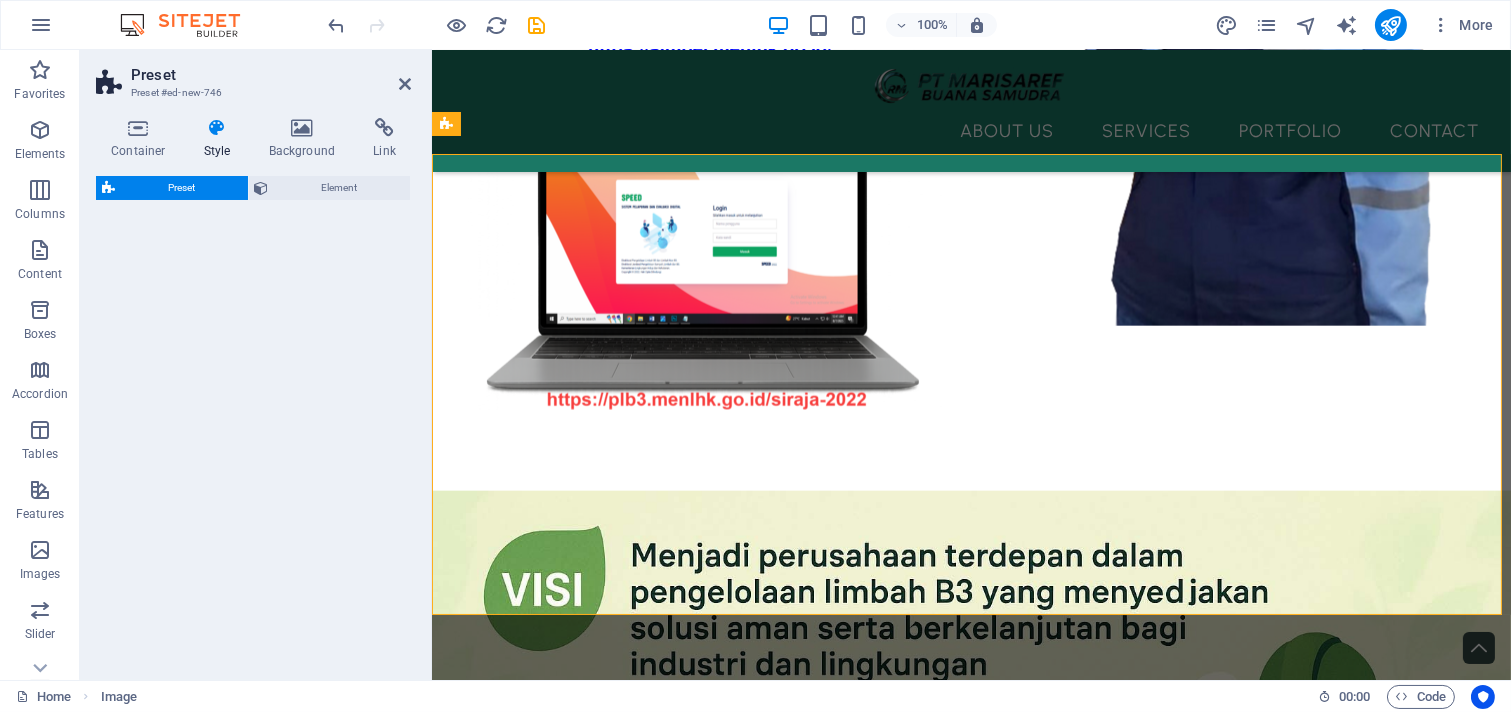 scroll, scrollTop: 4873, scrollLeft: 0, axis: vertical 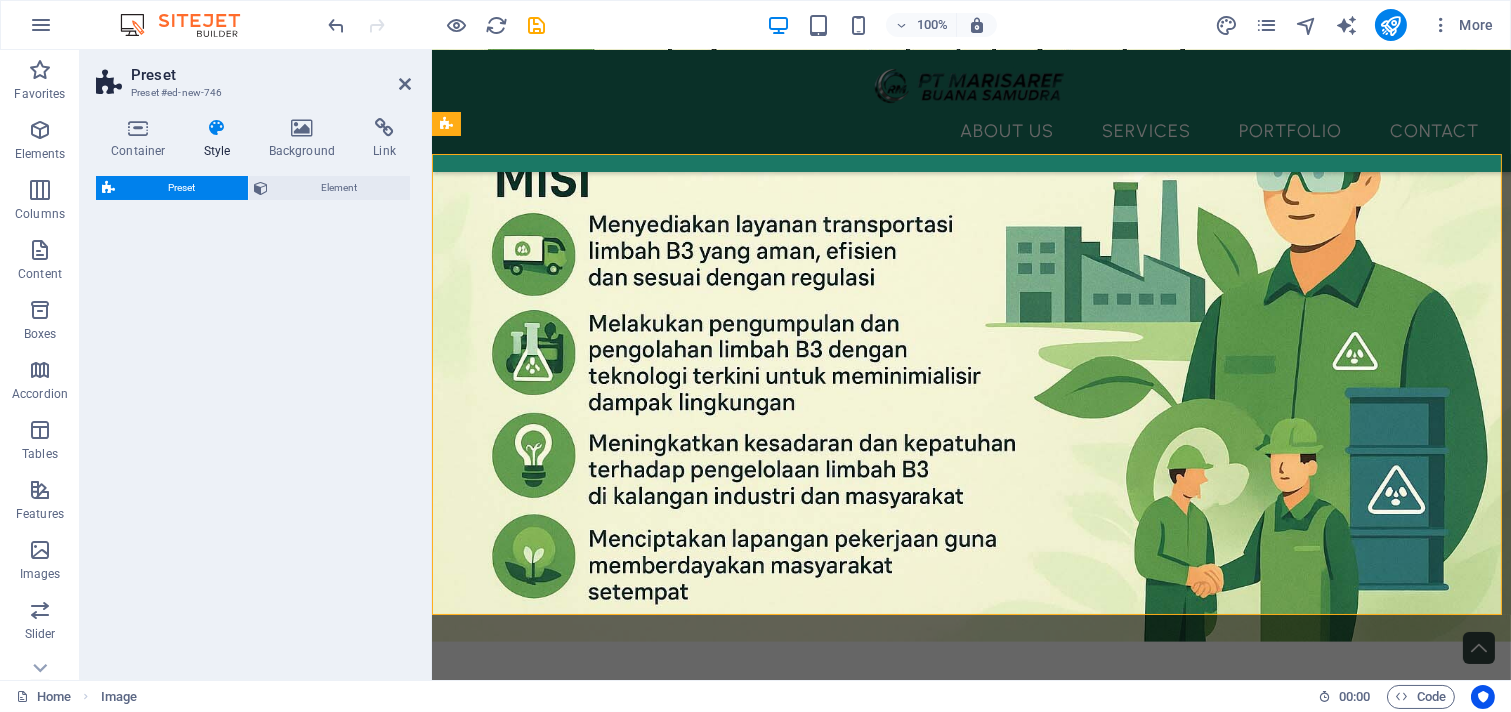 select on "rem" 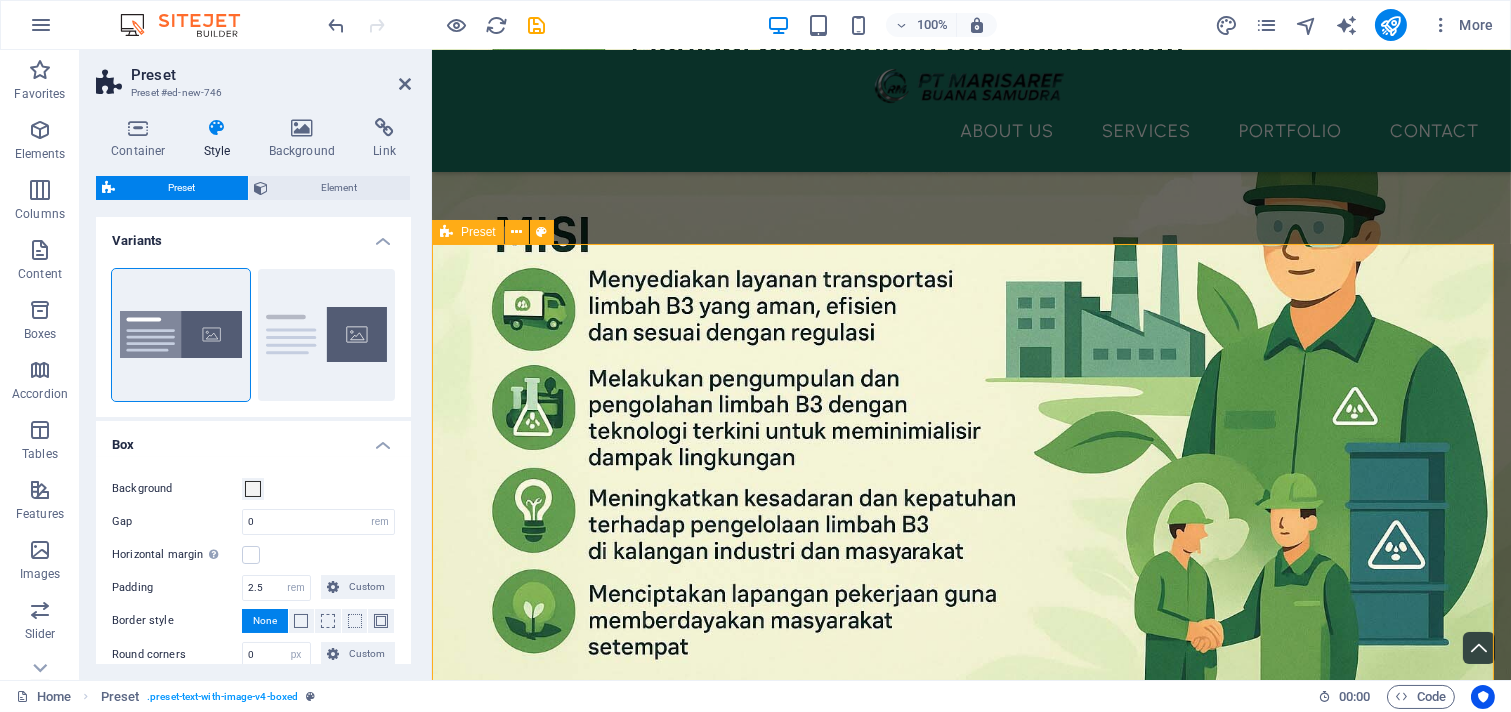 scroll, scrollTop: 4873, scrollLeft: 0, axis: vertical 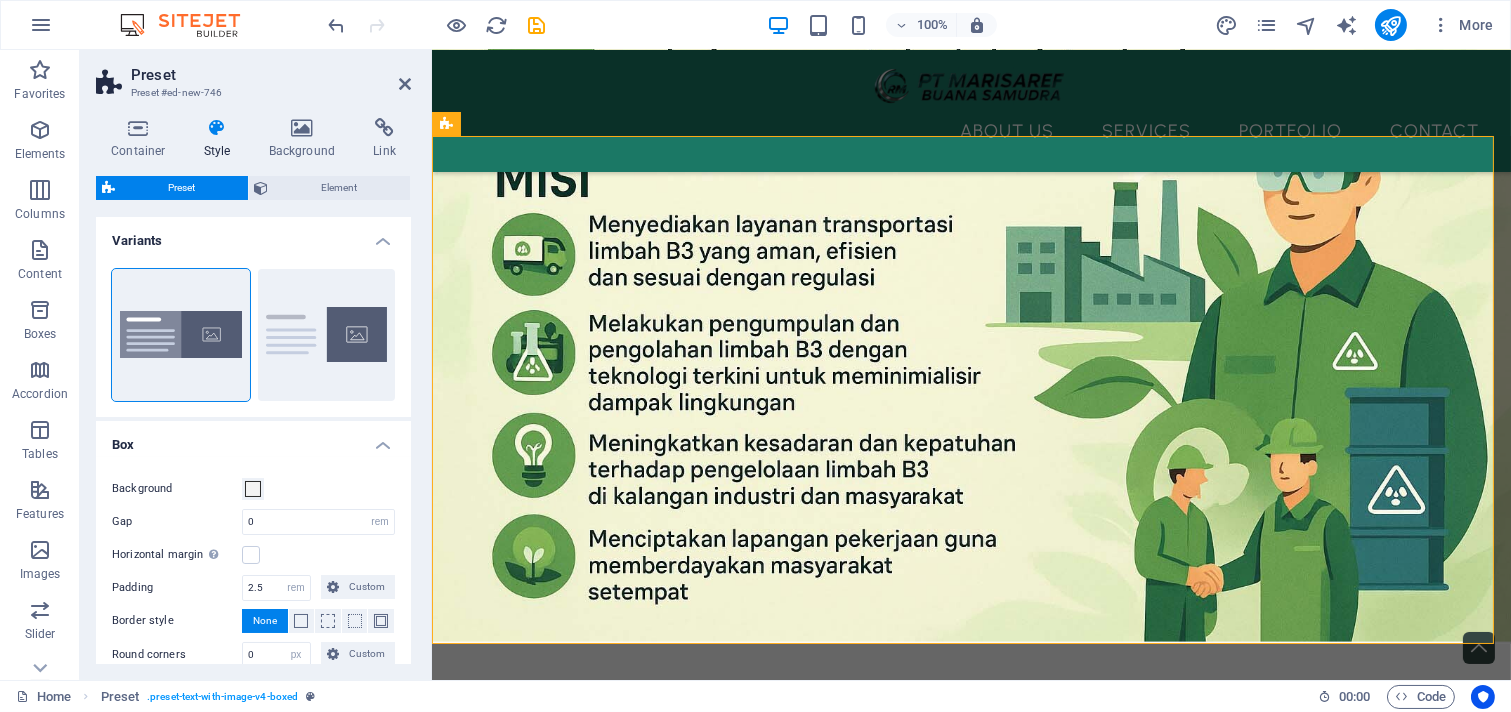 click at bounding box center (970, 1136) 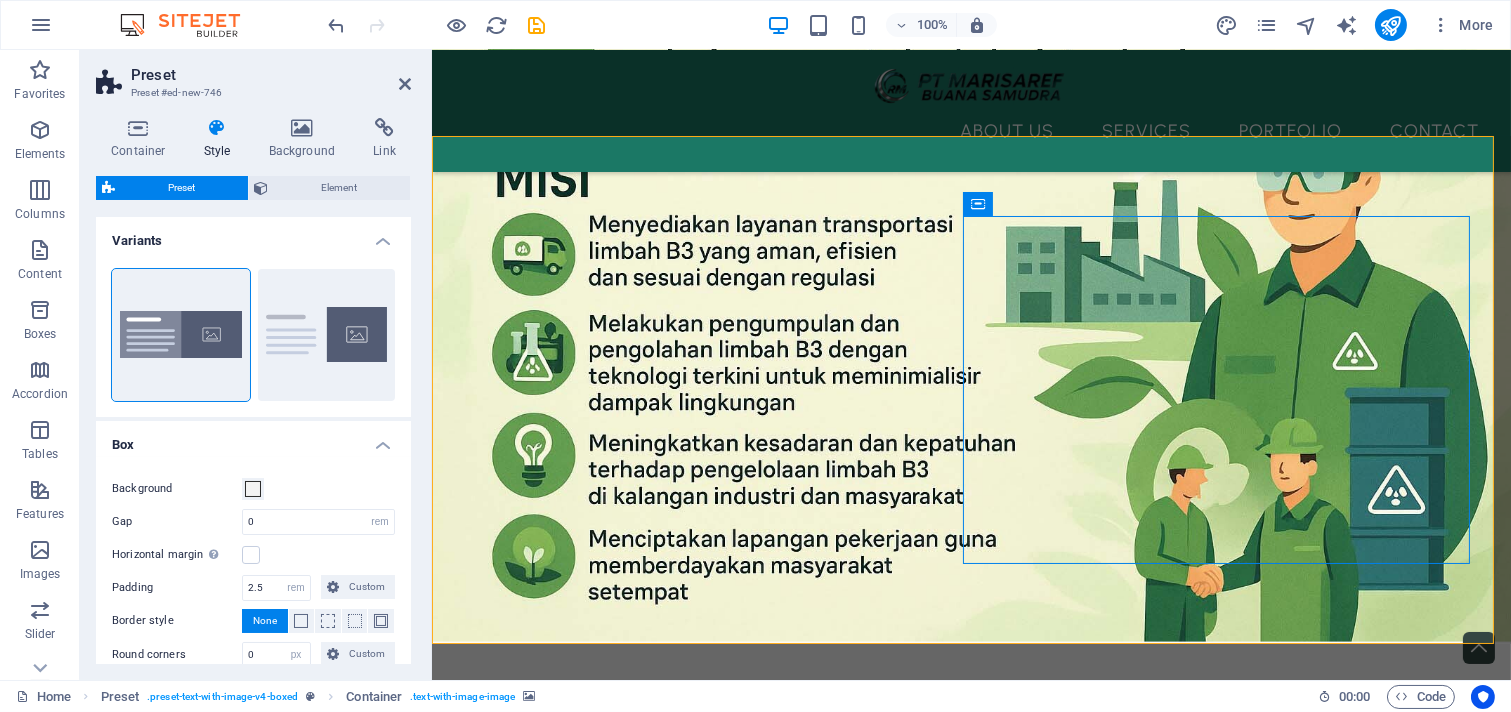 click at bounding box center (970, 1136) 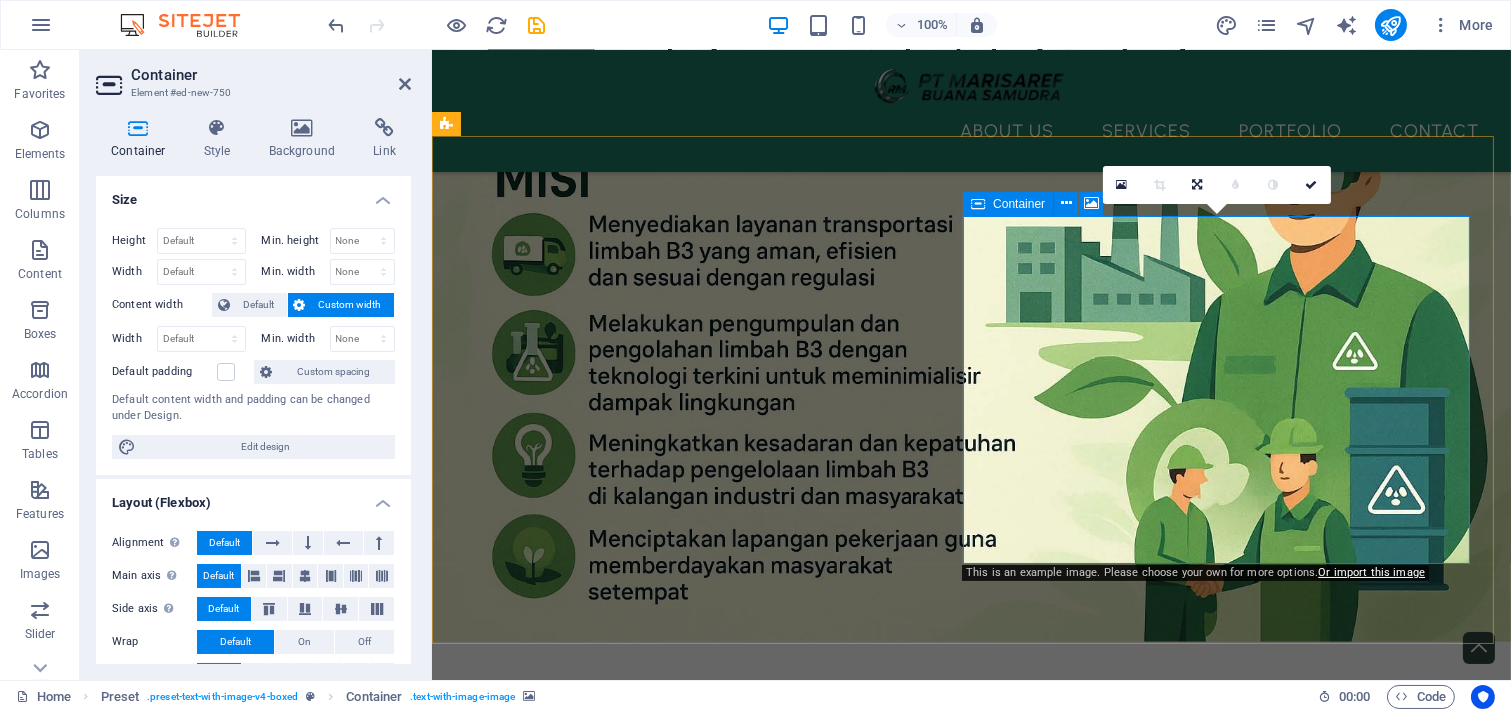 click on "Add elements" at bounding box center [911, 1411] 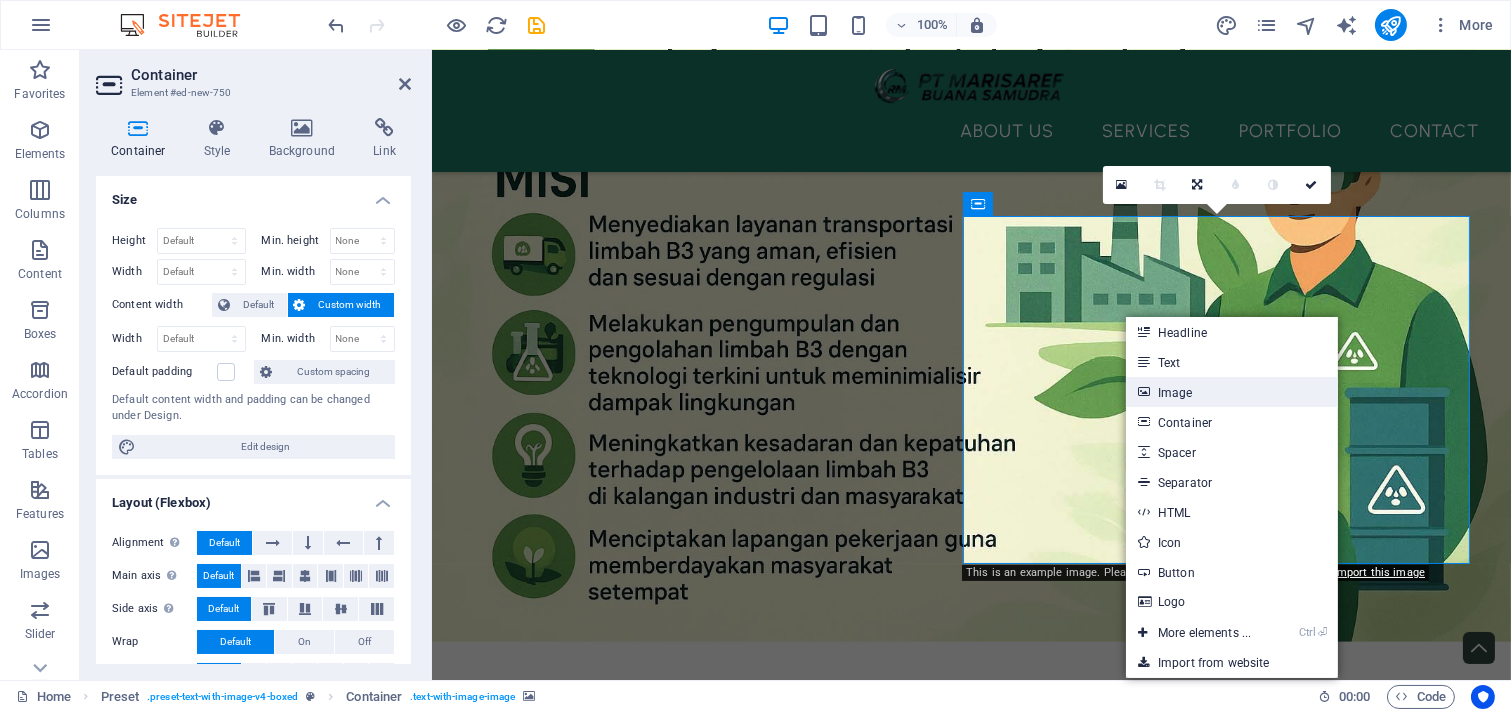 click on "Image" at bounding box center (1232, 392) 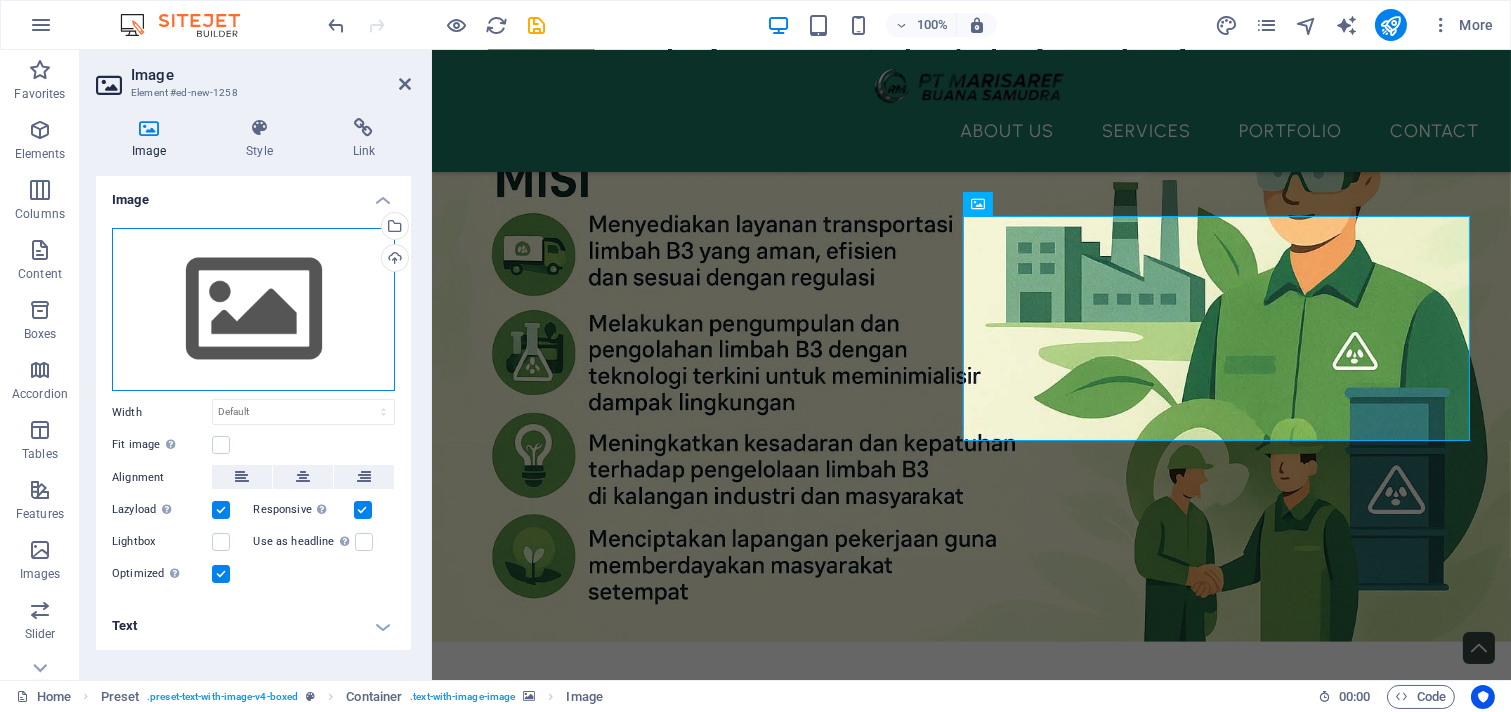 click on "Drag files here, click to choose files or select files from Files or our free stock photos & videos" at bounding box center [253, 310] 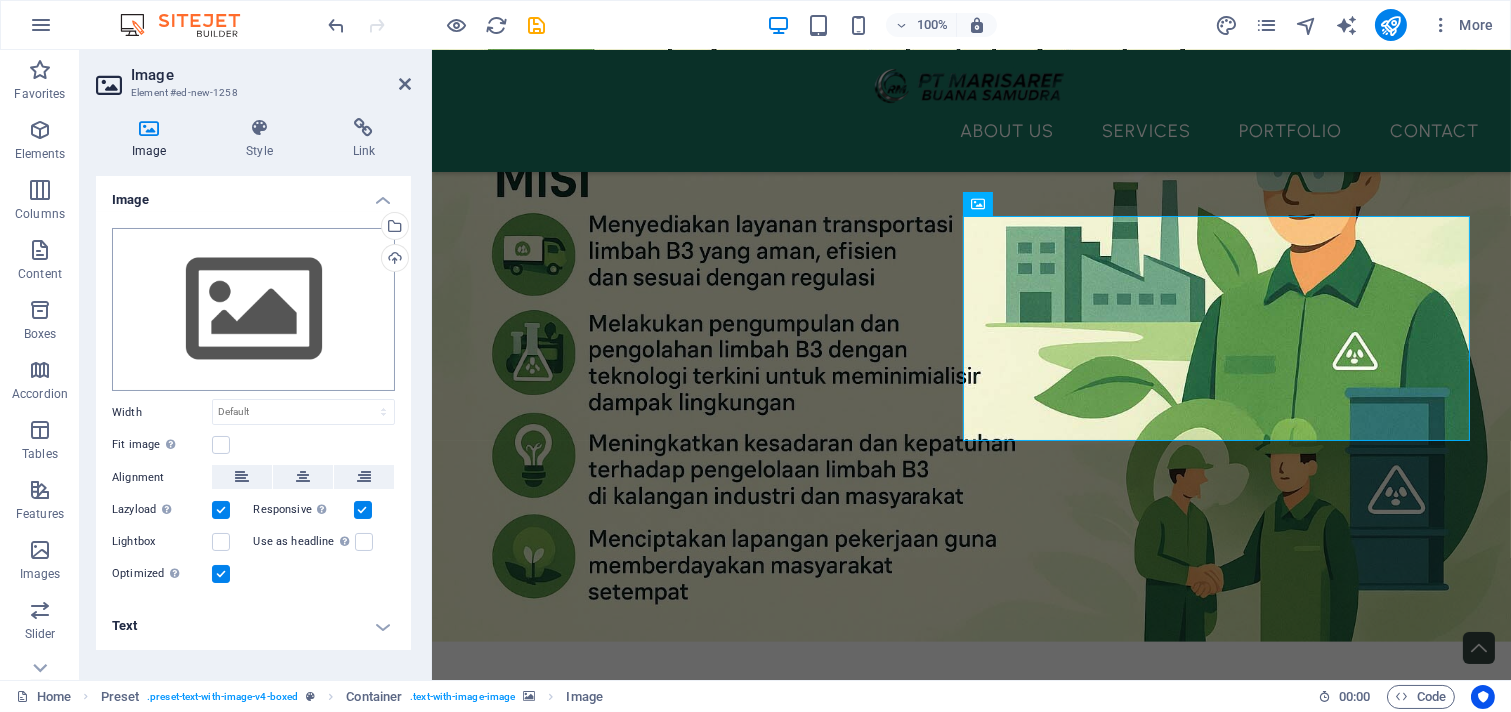scroll, scrollTop: 4077, scrollLeft: 0, axis: vertical 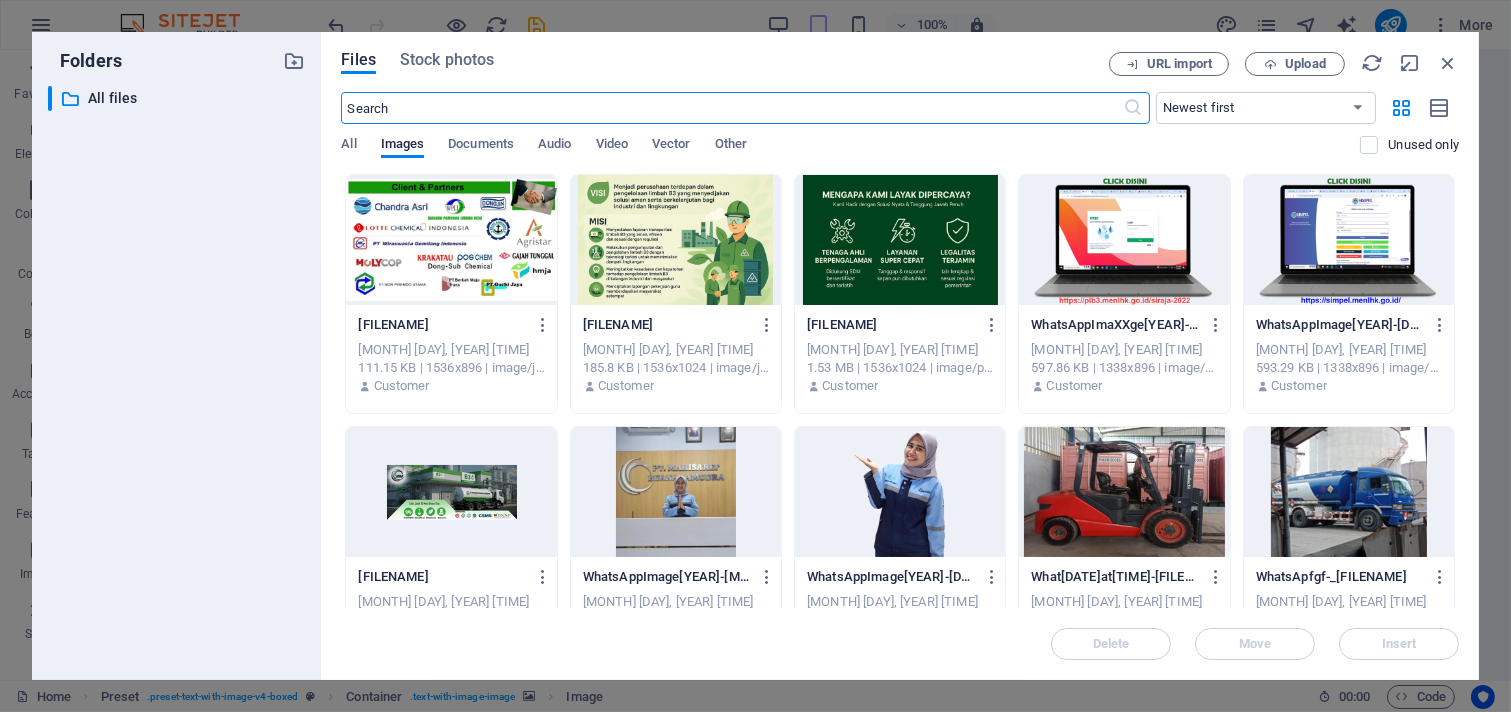 click at bounding box center [451, 240] 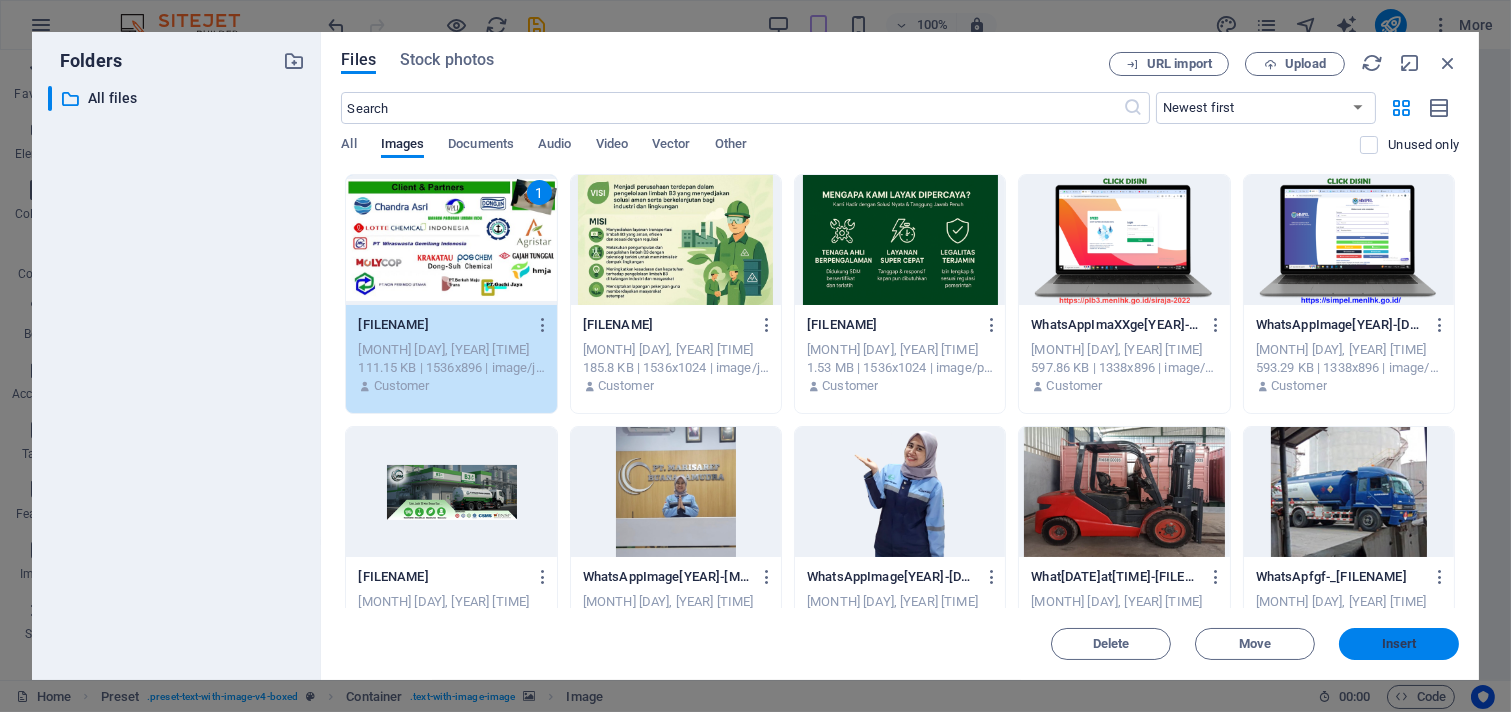 click on "Insert" at bounding box center (1399, 644) 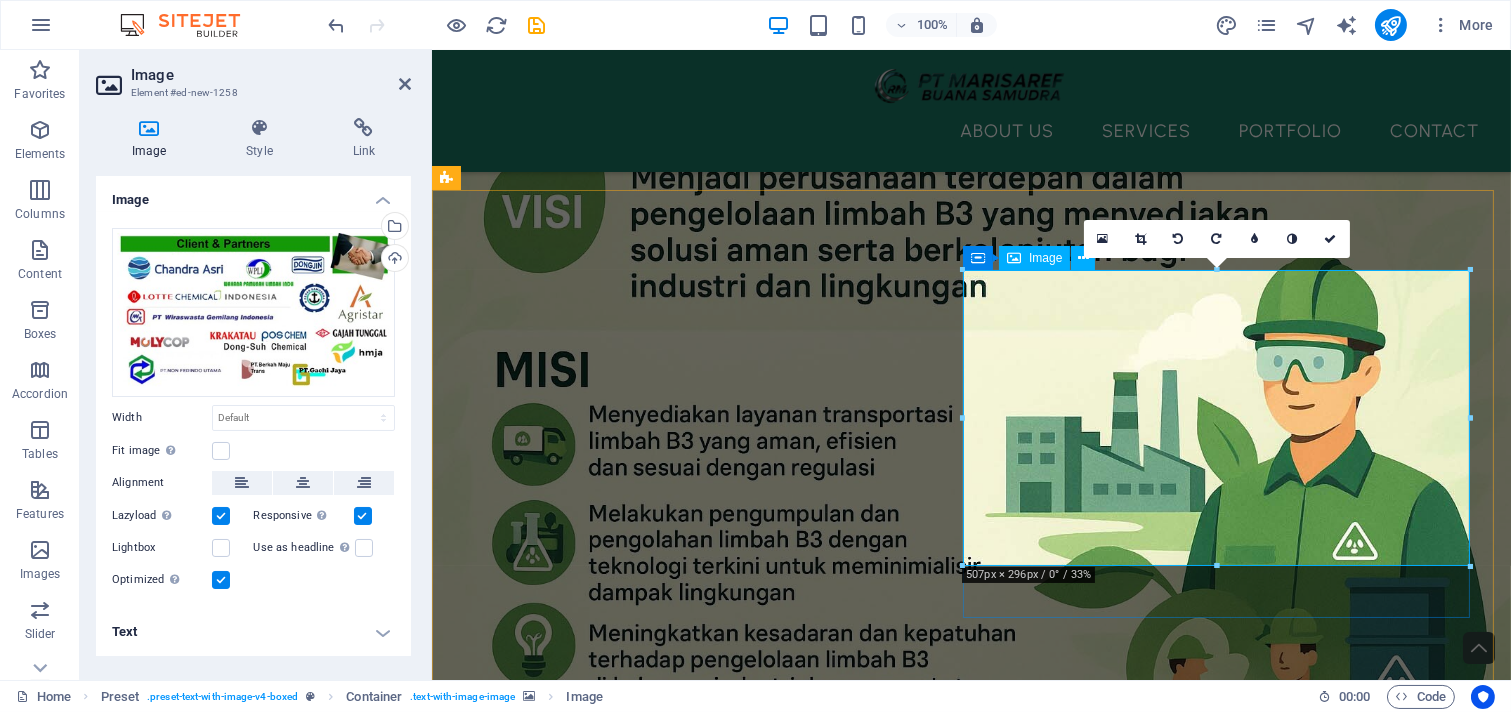 scroll, scrollTop: 4841, scrollLeft: 0, axis: vertical 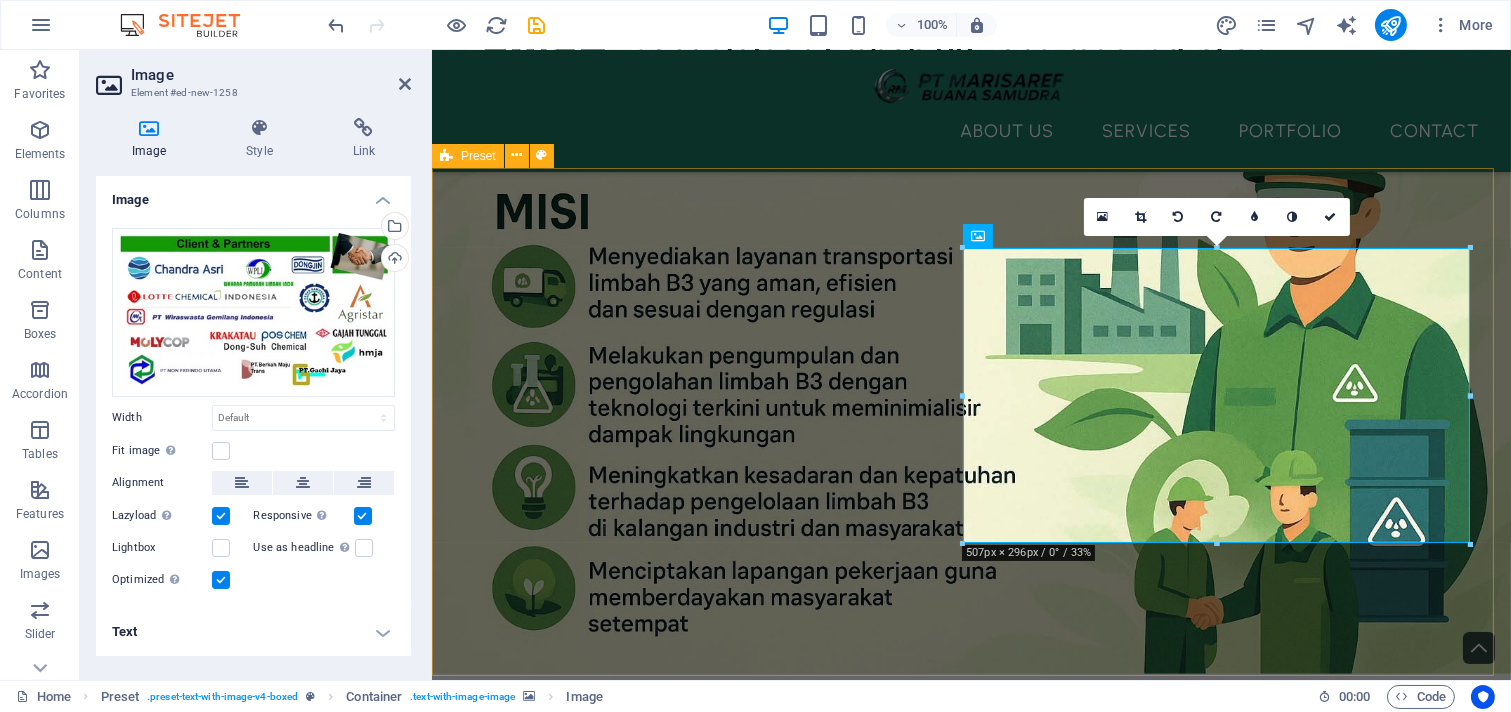 click on "New headline Lorem ipsum dolor sit amet, consectetuer adipiscing elit. Aenean commodo ligula eget dolor. Lorem ipsum dolor sit amet, consectetuer adipiscing elit leget dolor. Lorem ipsum dolor sit amet, consectetuer adipiscing elit. Aenean commodo ligula eget dolor. Lorem ipsum dolor sit amet, consectetuer adipiscing elit dolor consectetuer adipiscing elit leget dolor. Lorem elit saget ipsum dolor sit amet, consectetuer." at bounding box center (970, 1362) 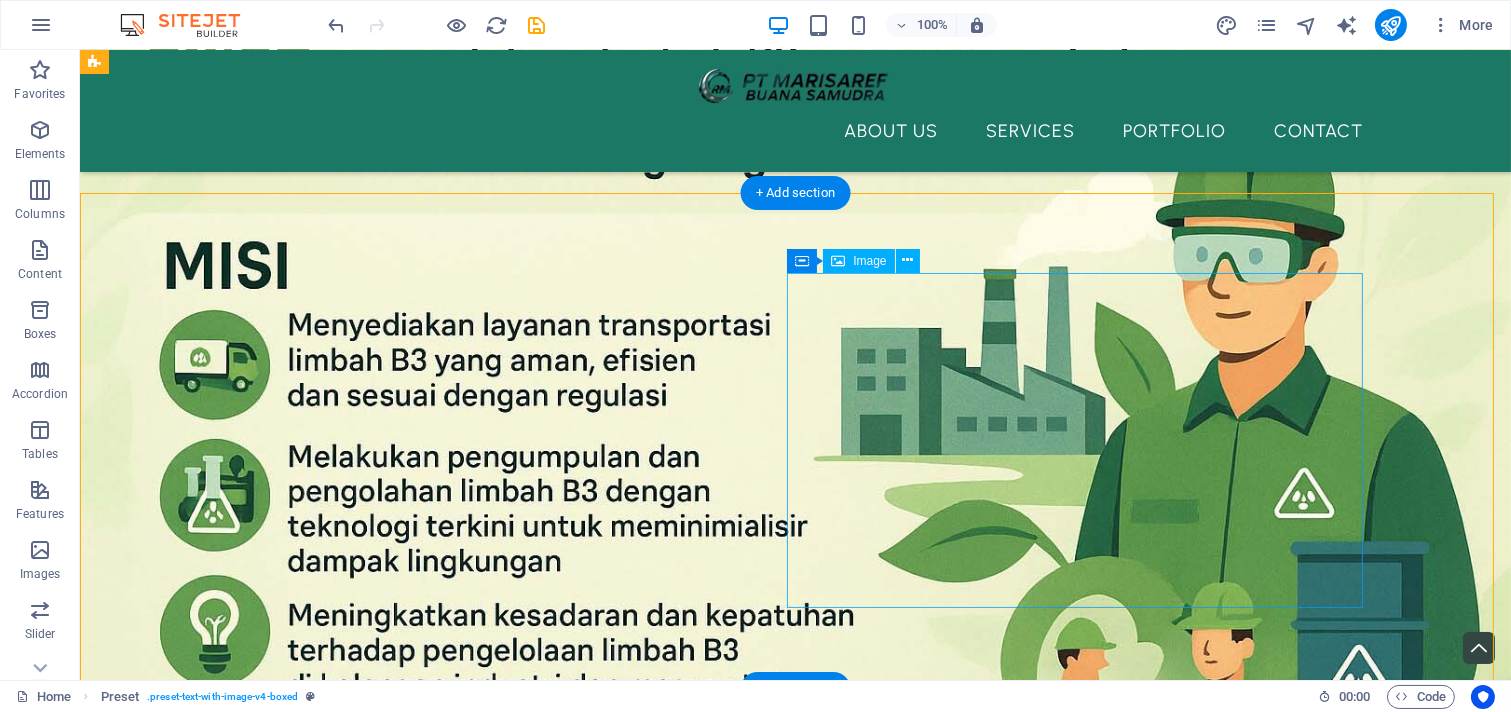 scroll, scrollTop: 5306, scrollLeft: 0, axis: vertical 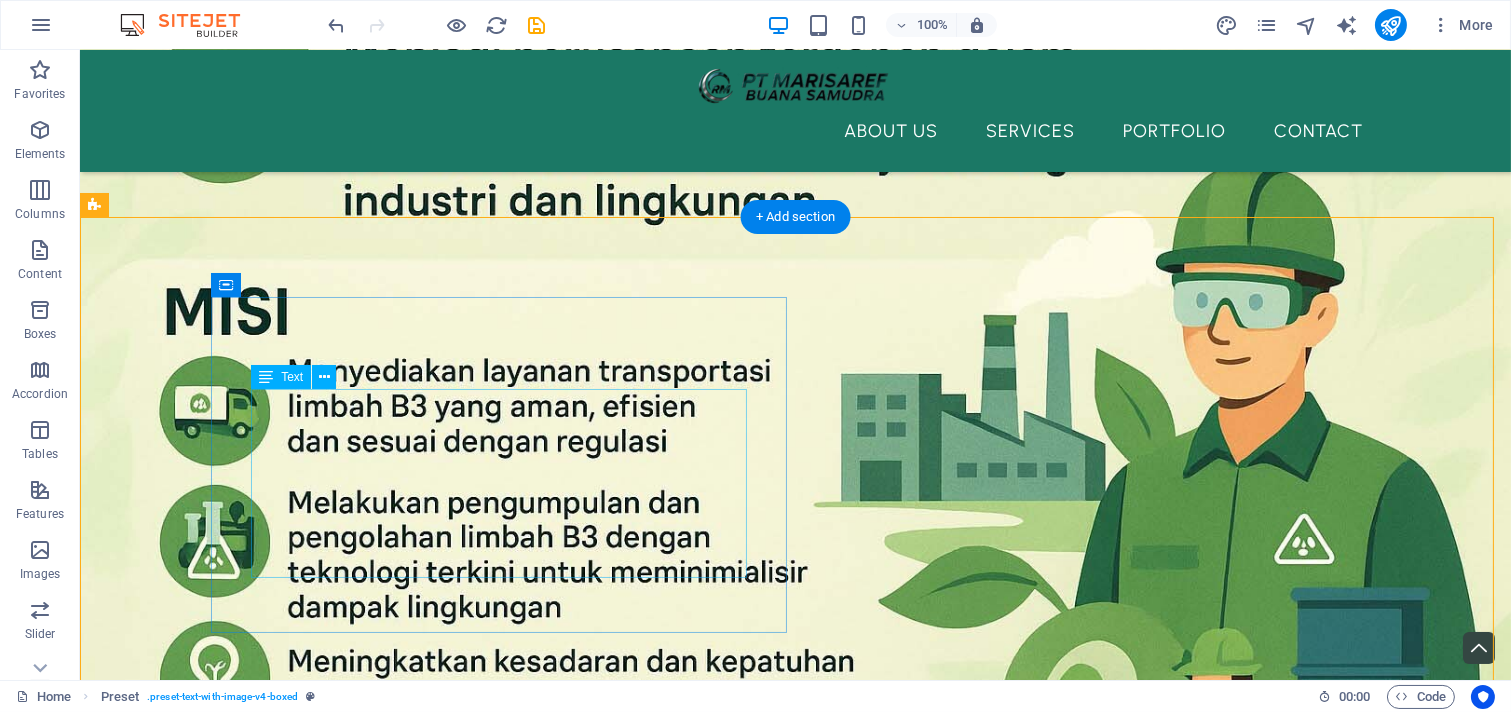 click on "Lorem ipsum dolor sit amet, consectetuer adipiscing elit. Aenean commodo ligula eget dolor. Lorem ipsum dolor sit amet, consectetuer adipiscing elit leget dolor. Lorem ipsum dolor sit amet, consectetuer adipiscing elit. Aenean commodo ligula eget dolor. Lorem ipsum dolor sit amet, consectetuer adipiscing elit dolor consectetuer adipiscing elit leget dolor. Lorem elit saget ipsum dolor sit amet, consectetuer." at bounding box center [680, 1151] 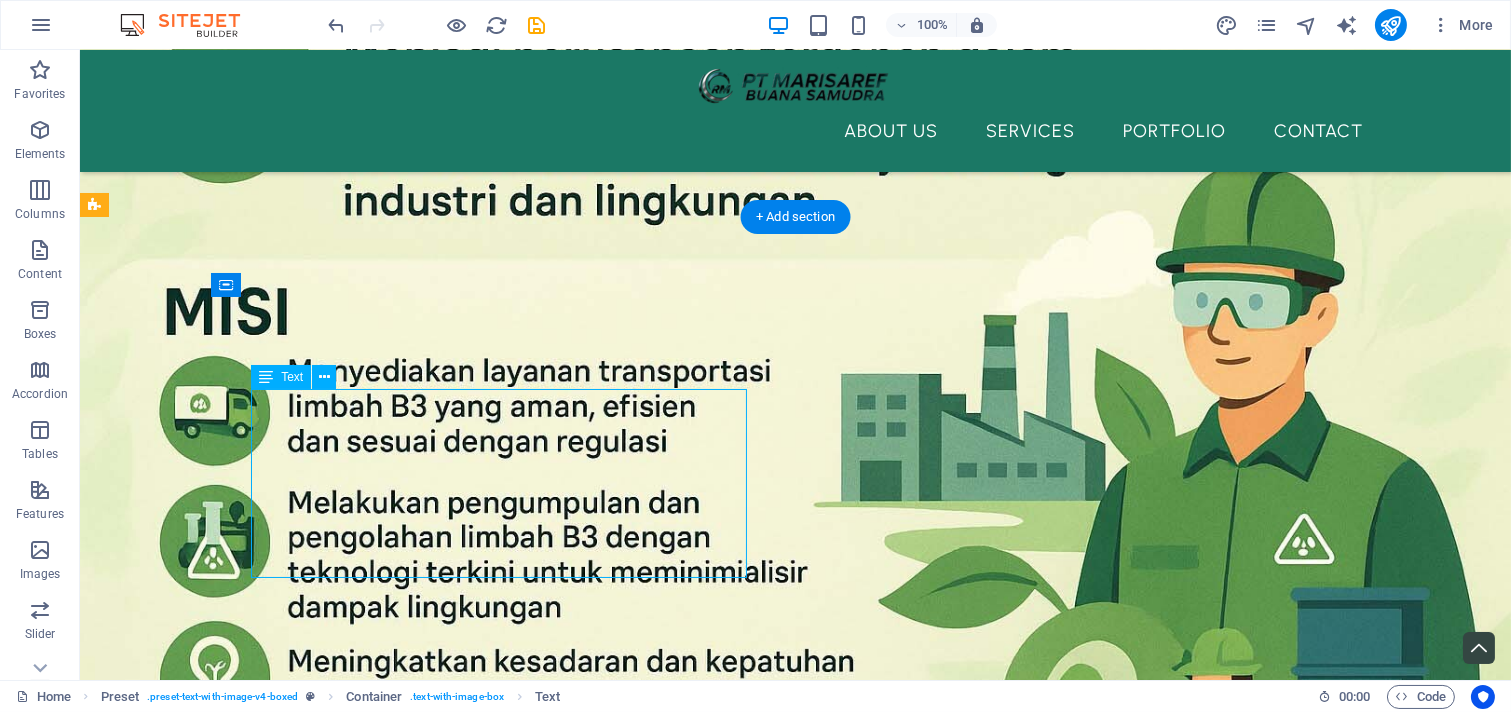 click on "Lorem ipsum dolor sit amet, consectetuer adipiscing elit. Aenean commodo ligula eget dolor. Lorem ipsum dolor sit amet, consectetuer adipiscing elit leget dolor. Lorem ipsum dolor sit amet, consectetuer adipiscing elit. Aenean commodo ligula eget dolor. Lorem ipsum dolor sit amet, consectetuer adipiscing elit dolor consectetuer adipiscing elit leget dolor. Lorem elit saget ipsum dolor sit amet, consectetuer." at bounding box center (680, 1151) 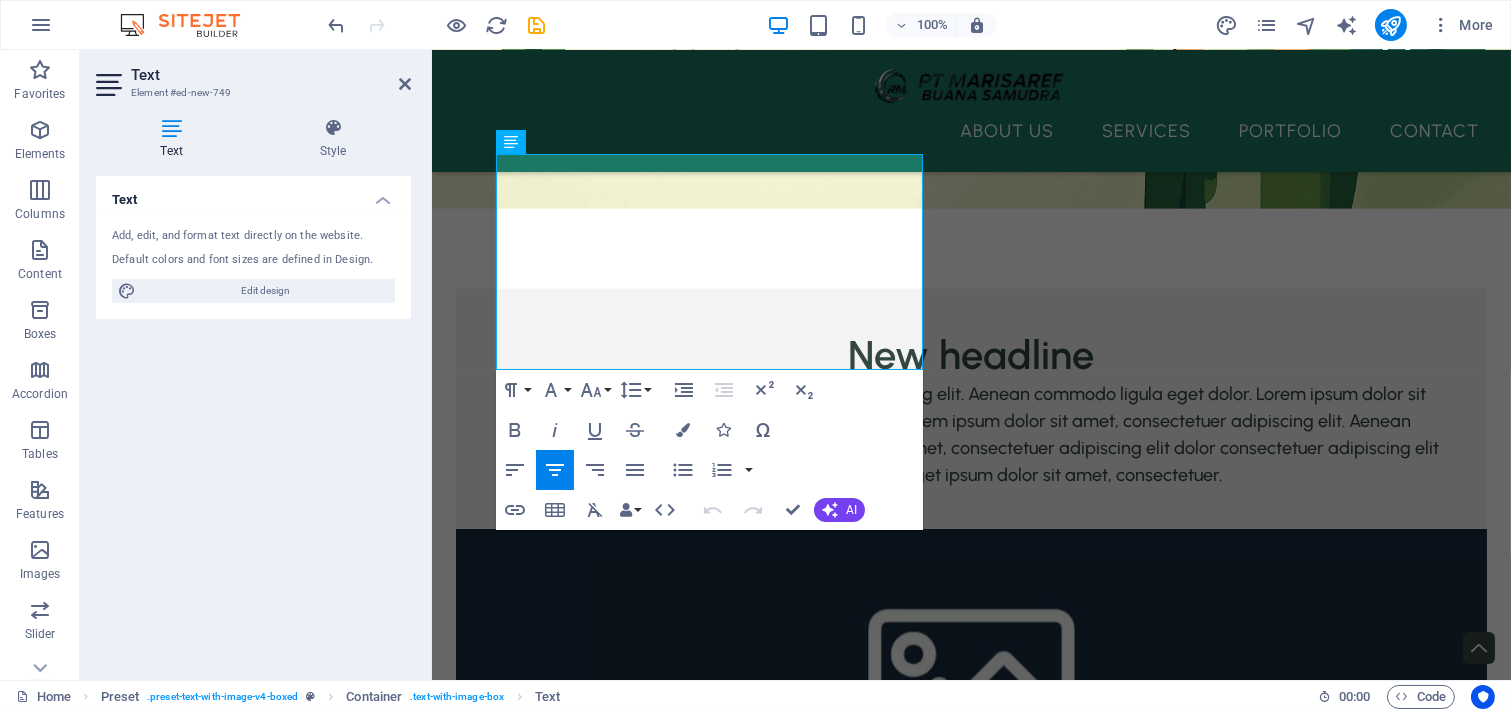 scroll, scrollTop: 5026, scrollLeft: 0, axis: vertical 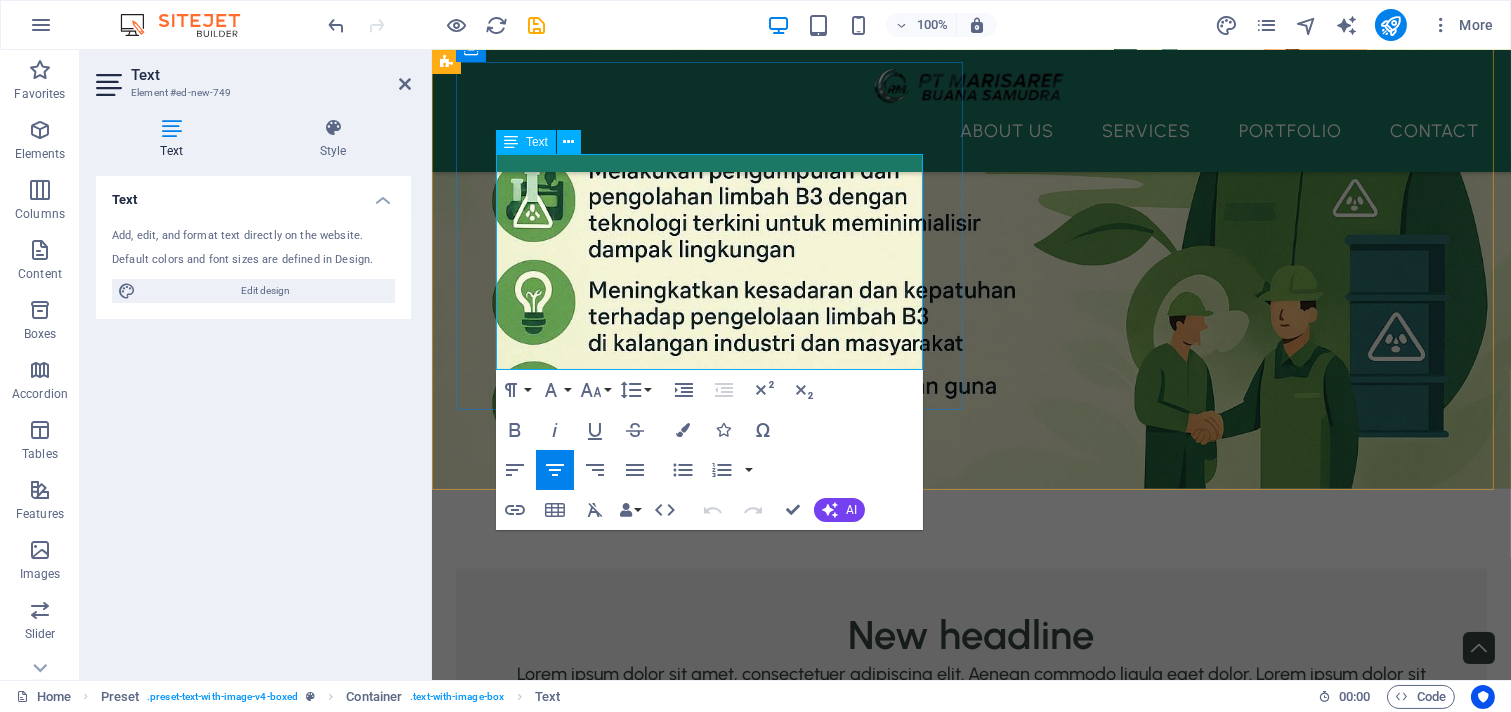 click on "Lorem ipsum dolor sit amet, consectetuer adipiscing elit. Aenean commodo ligula eget dolor. Lorem ipsum dolor sit amet, consectetuer adipiscing elit leget dolor. Lorem ipsum dolor sit amet, consectetuer adipiscing elit. Aenean commodo ligula eget dolor. Lorem ipsum dolor sit amet, consectetuer adipiscing elit dolor consectetuer adipiscing elit leget dolor. Lorem elit saget ipsum dolor sit amet, consectetuer." at bounding box center (970, 715) 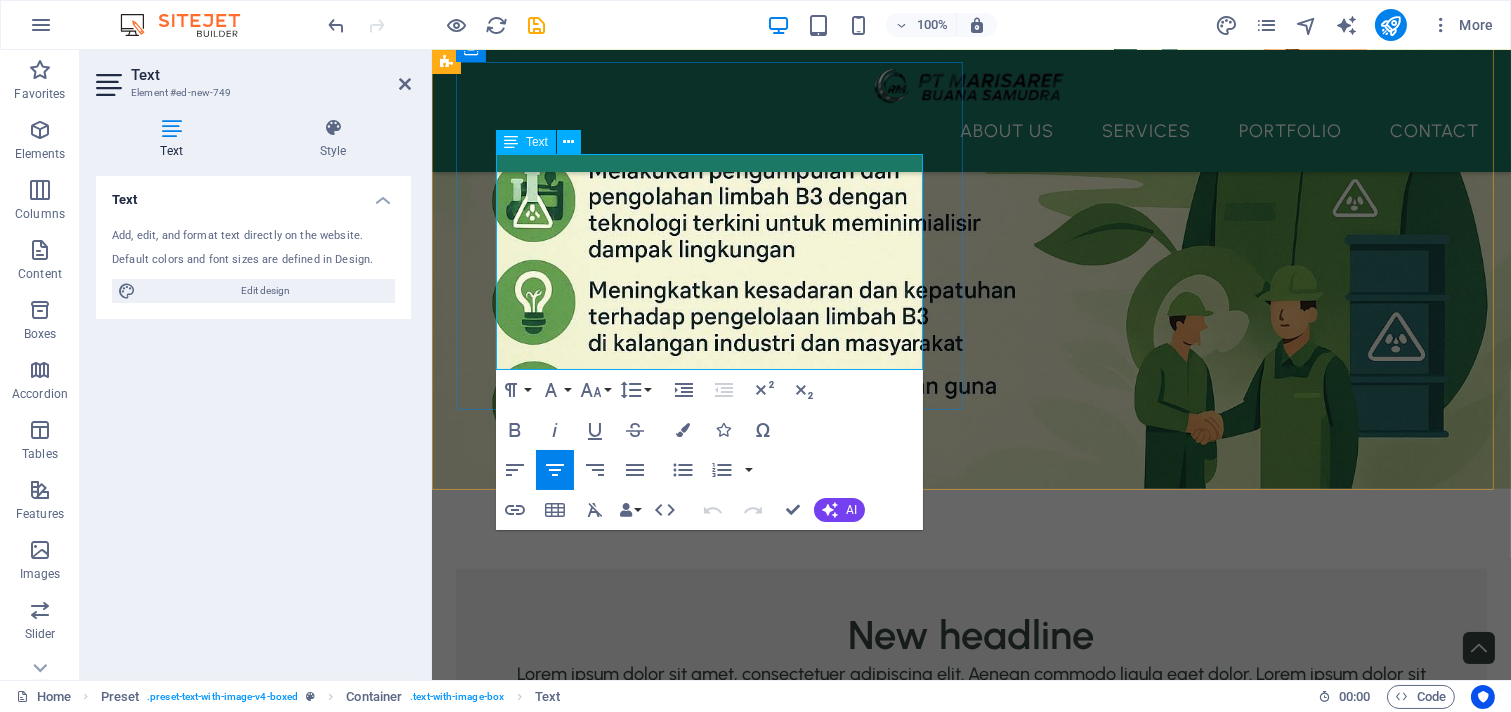 click on "Lorem ipsum dolor sit amet, consectetuer adipiscing elit. Aenean commodo ligula eget dolor. Lorem ipsum dolor sit amet, consectetuer adipiscing elit leget dolor. Lorem ipsum dolor sit amet, consectetuer adipiscing elit. Aenean commodo ligula eget dolor. Lorem ipsum dolor sit amet, consectetuer adipiscing elit dolor consectetuer adipiscing elit leget dolor. Lorem elit saget ipsum dolor sit amet, consectetuer." at bounding box center [970, 715] 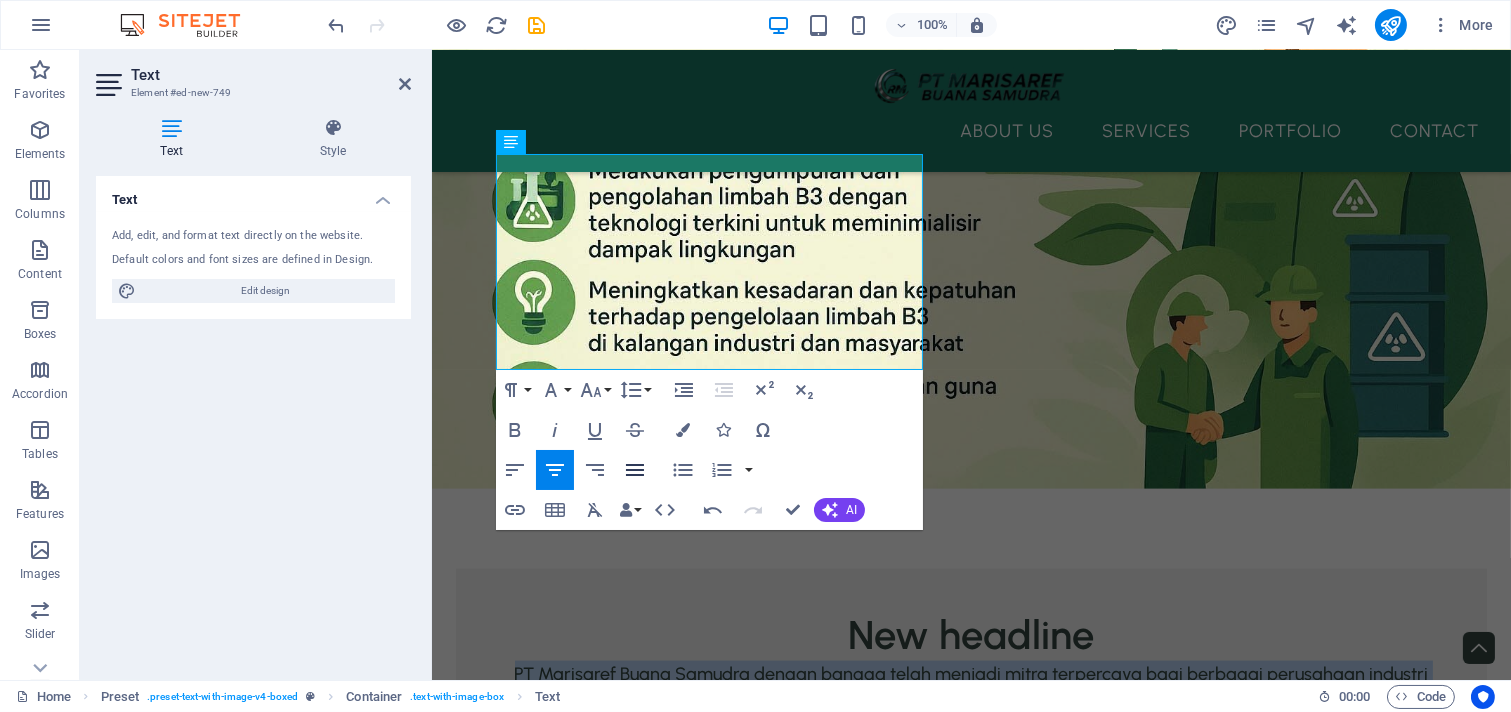 click 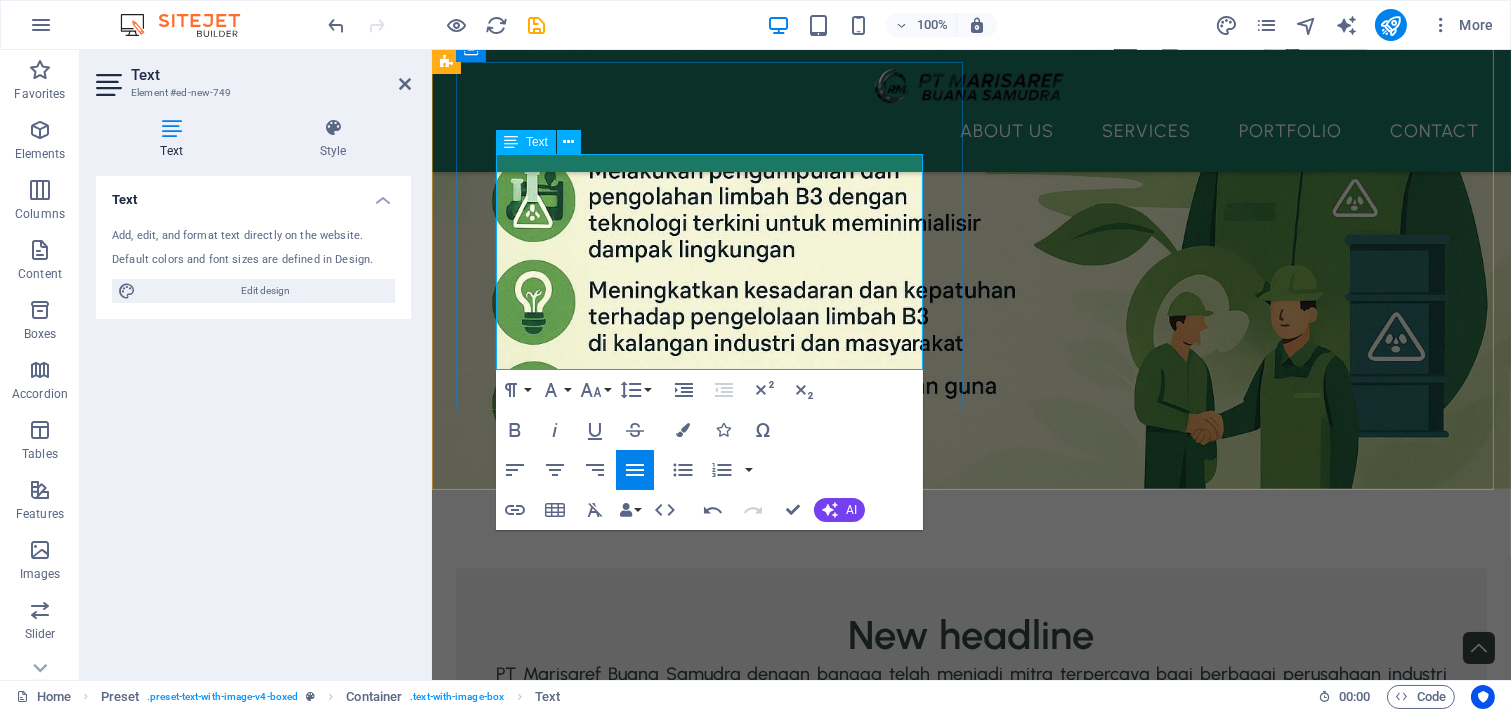 click on "PT Marisaref Buana Samudra dengan bangga telah menjadi mitra terpercaya bagi berbagai perusahaan industri dalam hal  transportasi, pengelolaan, dan pemanfaatan limbah B3 (Bahan Berbahaya dan Beracun) . Kolaborasi ini bukan sekadar kerja sama bisnis, tetapi komitmen bersama dalam menjaga kelestarian lingkungan dan mendukung penerapan praktik industri yang berkelanjutan." at bounding box center (970, 715) 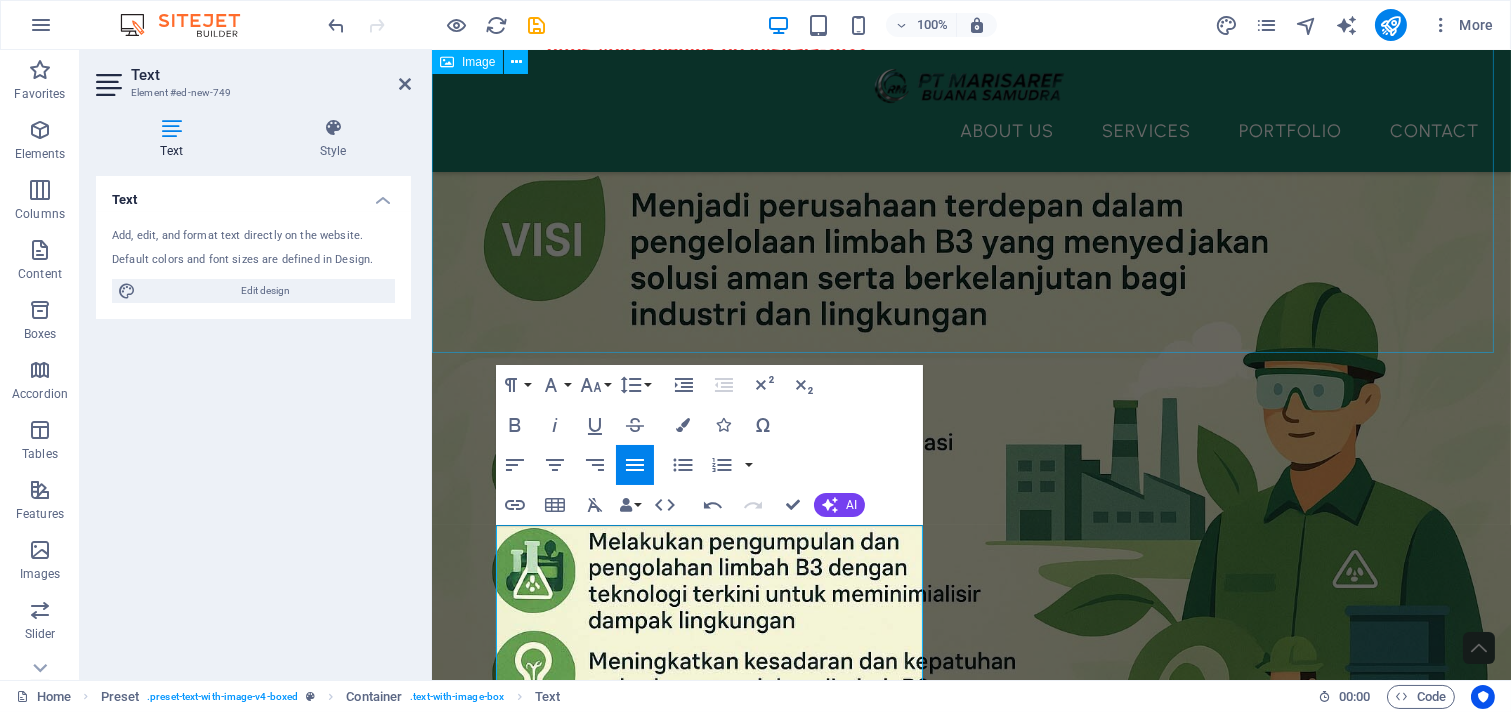 scroll, scrollTop: 4841, scrollLeft: 0, axis: vertical 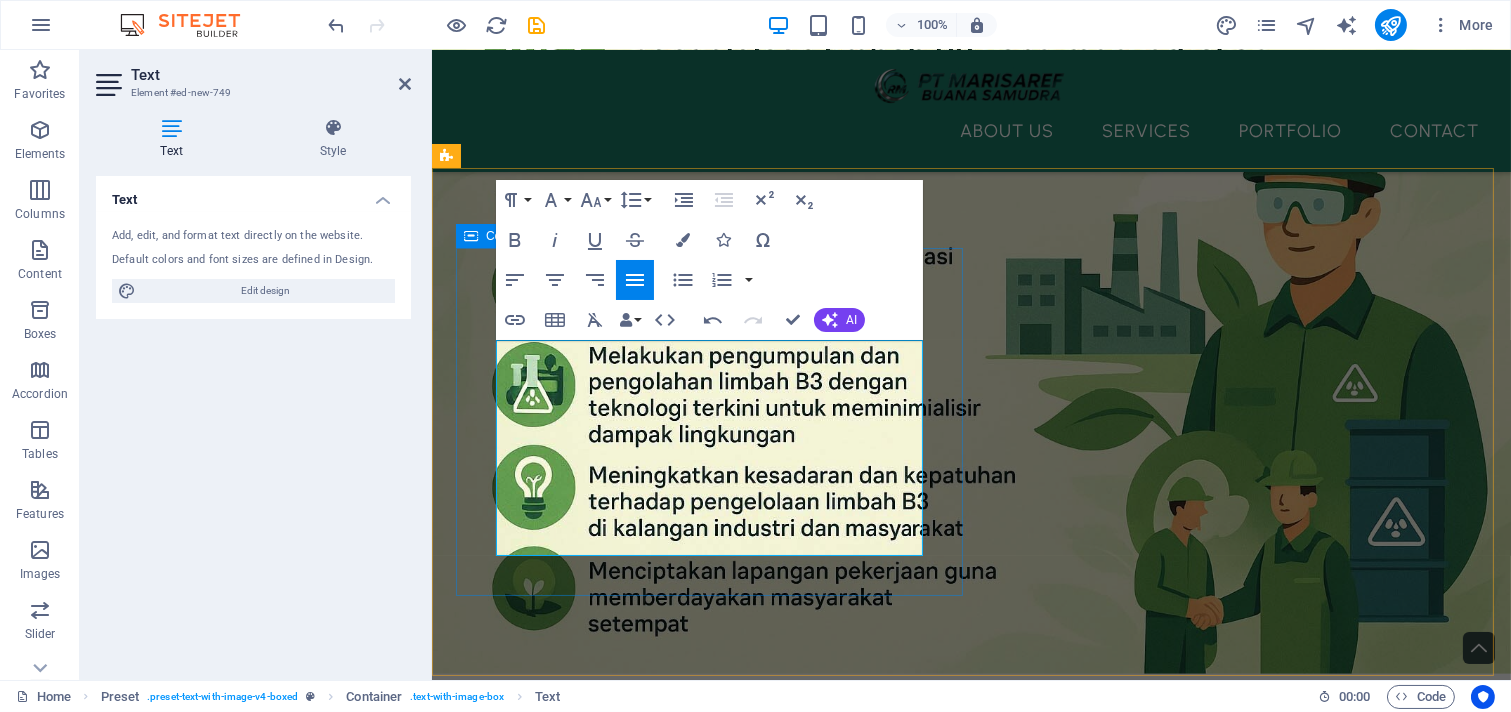 click on "New headline PT Marisaref Buana Samudra dengan bangga telah menjadi mitra terpercaya bagi berbagai perusahaan industri dalam hal  transportasi, pengelolaan, dan pemanfaatan limbah B3 (Bahan Berbahaya dan Beracun) . Kolaborasi ini bukan sekadar kerja sama bisnis, tetapi komitmen bersama dalam menjaga kelestarian lingkungan dan mendukung penerapan praktik industri yang berkelanjutan." at bounding box center [970, 874] 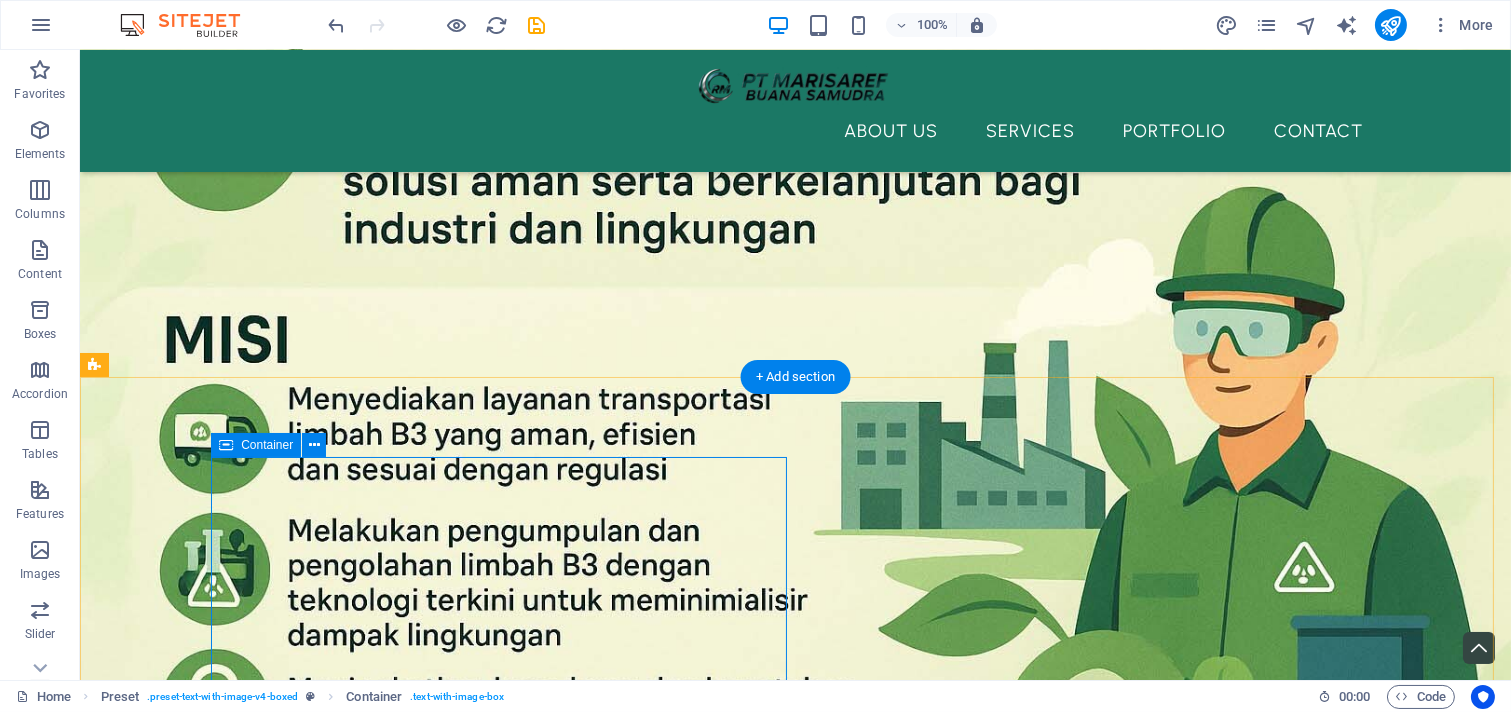 scroll, scrollTop: 5317, scrollLeft: 0, axis: vertical 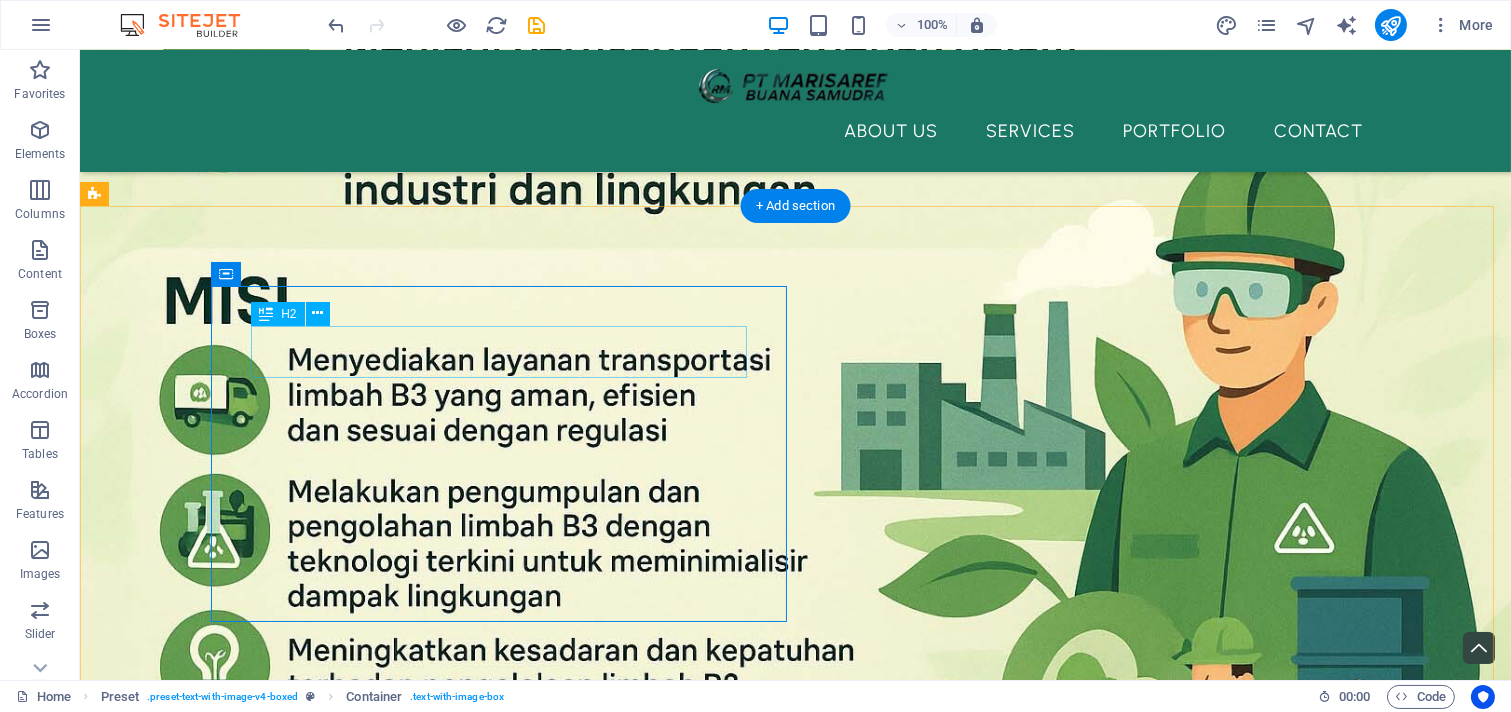 click on "New headline" at bounding box center [680, 1060] 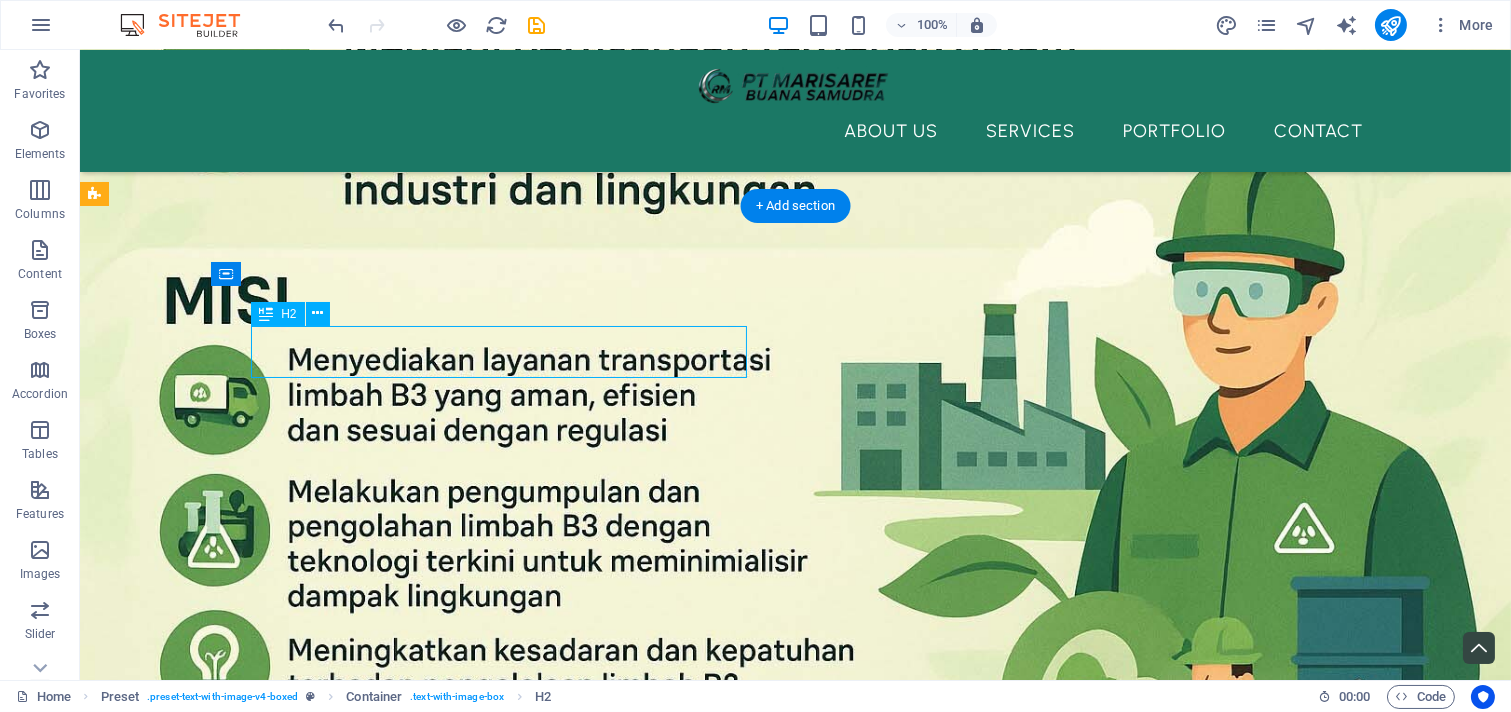 click on "New headline" at bounding box center (680, 1060) 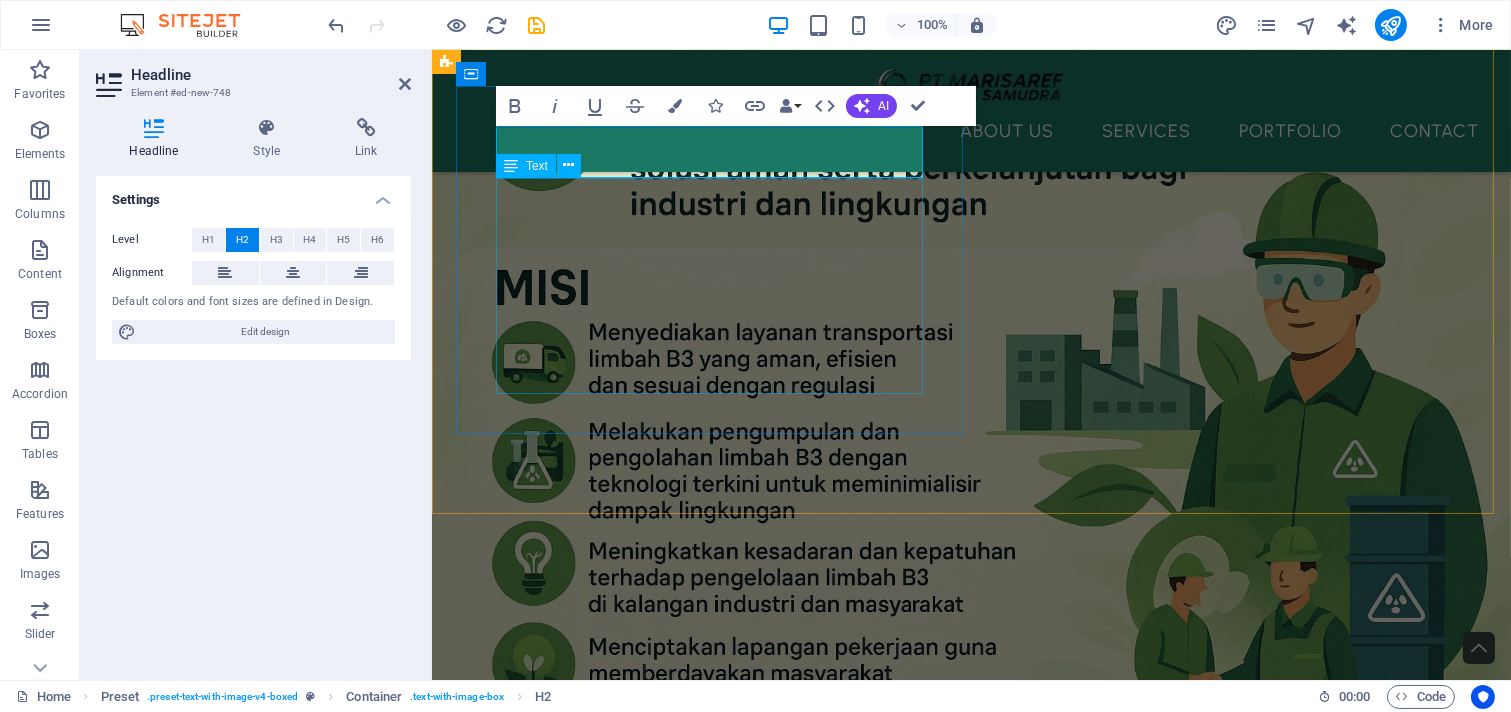 scroll, scrollTop: 4666, scrollLeft: 0, axis: vertical 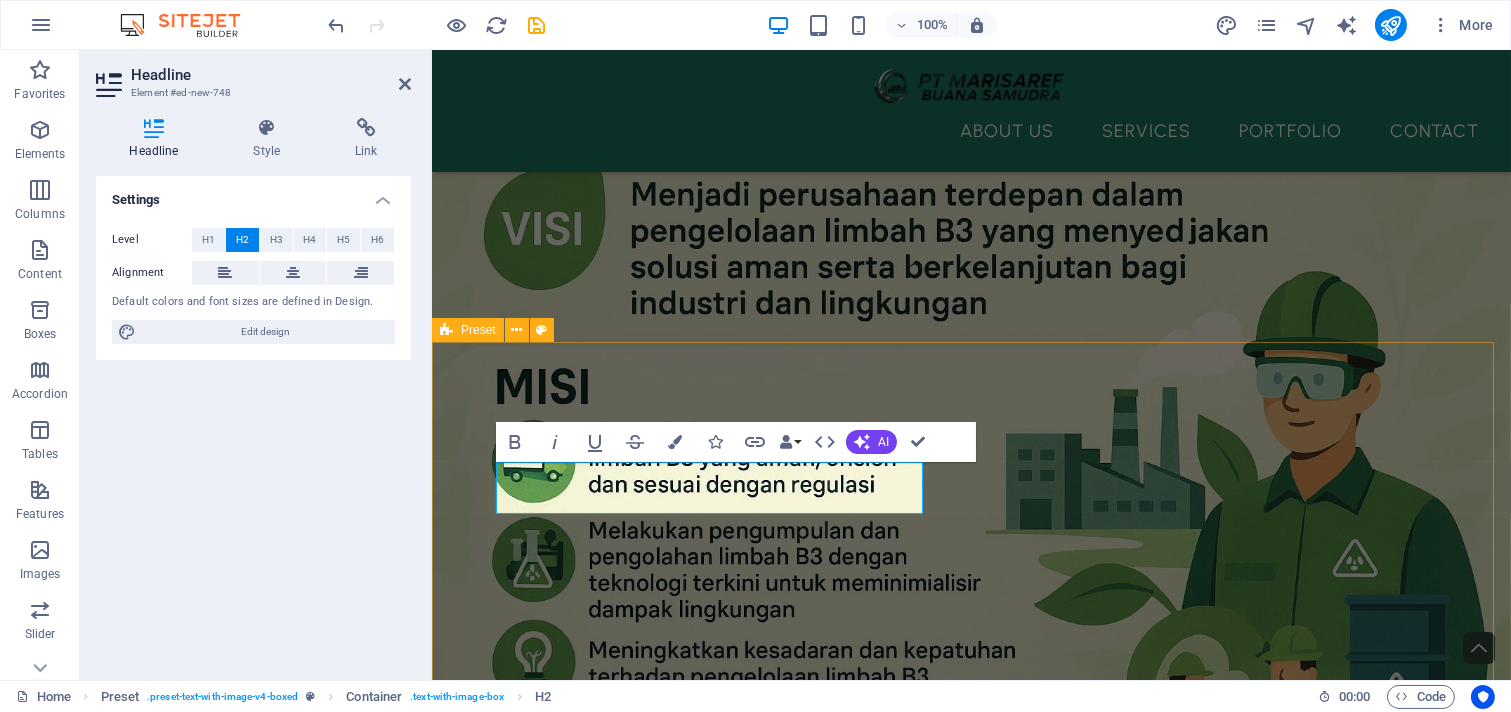 click on "Client & Partner Kami [COMPANY_NAME] dengan bangga telah menjadi mitra terpercaya bagi berbagai perusahaan industri dalam hal transportasi, pengelolaan, dan pemanfaatan limbah B3 (Bahan Berbahaya dan Beracun) . Kolaborasi ini bukan sekadar kerja sama bisnis, tetapi komitmen bersama dalam menjaga kelestarian lingkungan dan mendukung penerapan praktik industri yang berkelanjutan." at bounding box center (970, 1537) 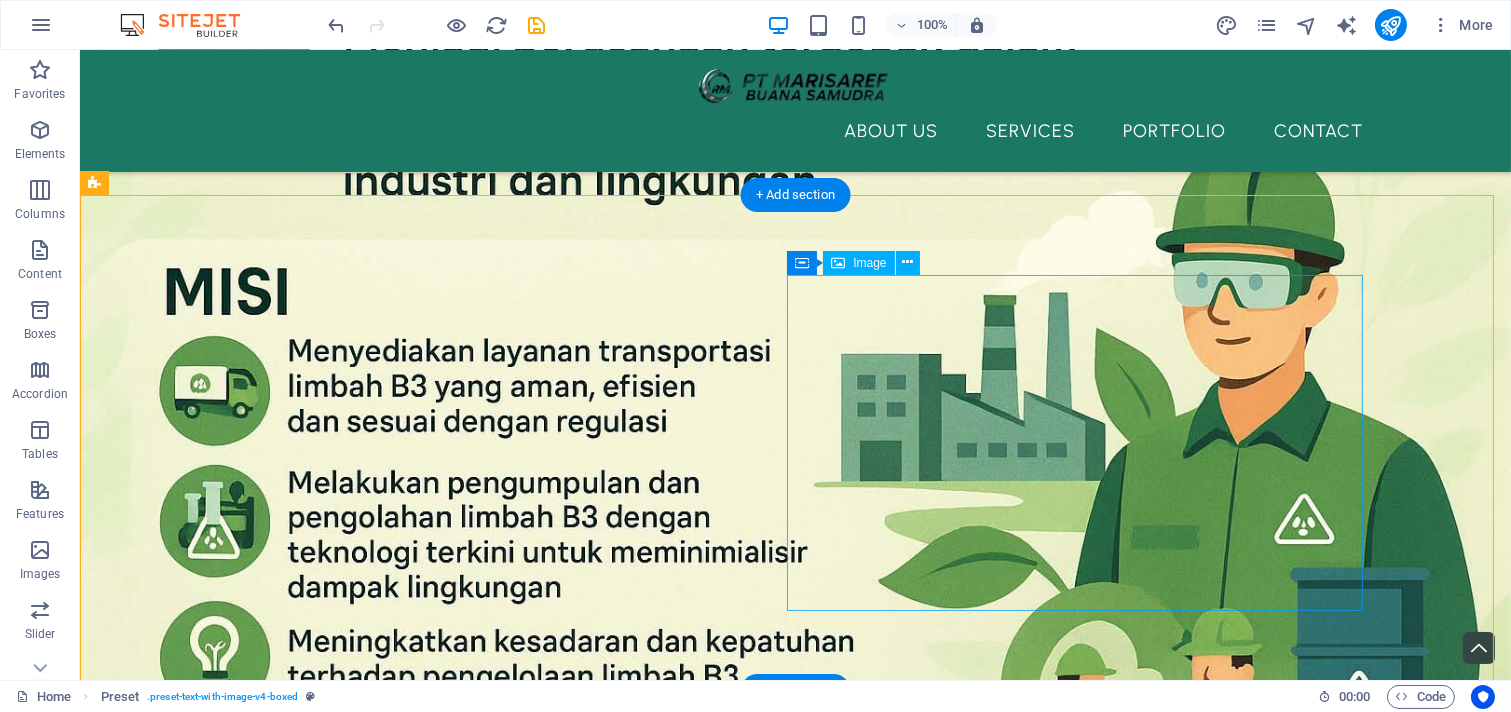 scroll, scrollTop: 5328, scrollLeft: 0, axis: vertical 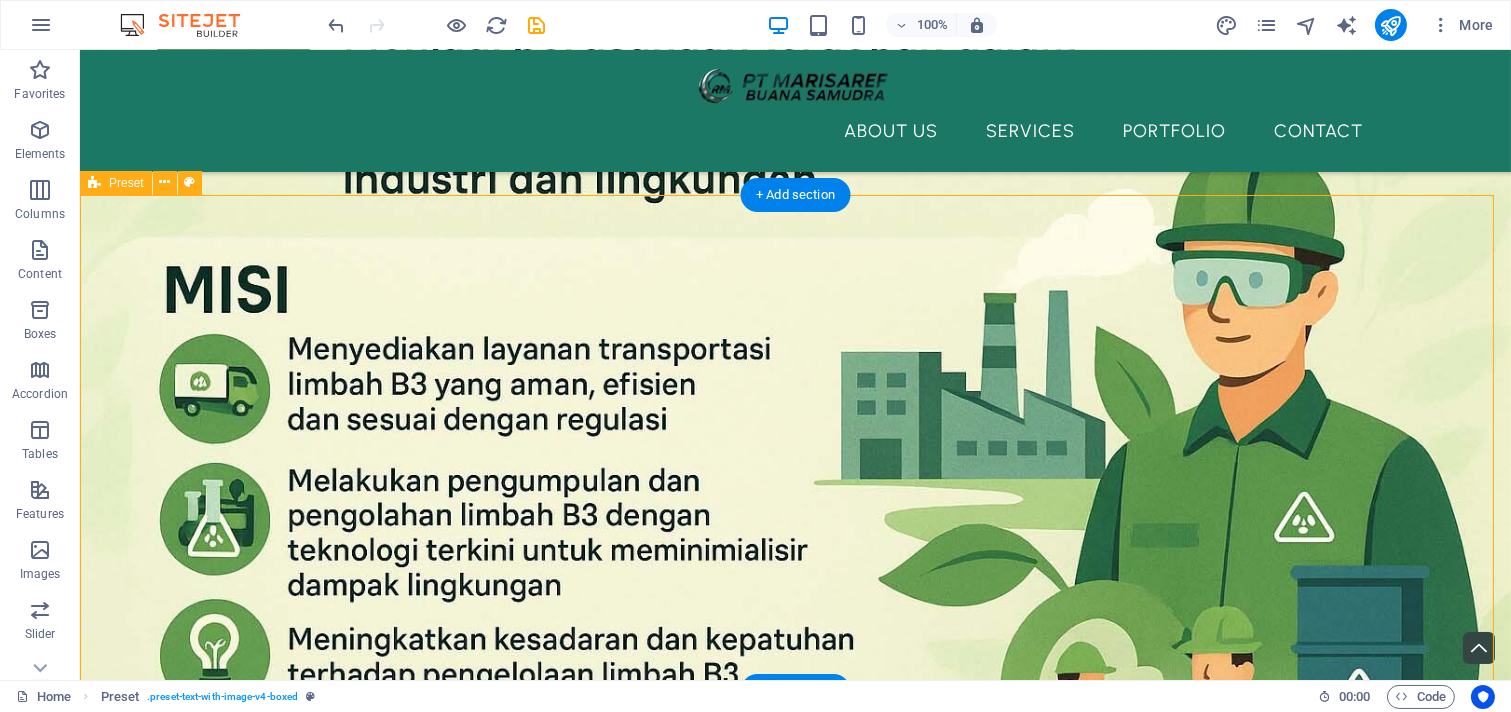 click on "Client & Partner Kami [COMPANY_NAME] dengan bangga telah menjadi mitra terpercaya bagi berbagai perusahaan industri dalam hal transportasi, pengelolaan, dan pemanfaatan limbah B3 (Bahan Berbahaya dan Beracun) . Kolaborasi ini bukan sekadar kerja sama bisnis, tetapi komitmen bersama dalam menjaga kelestarian lingkungan dan mendukung penerapan praktik industri yang berkelanjutan." at bounding box center (795, 1688) 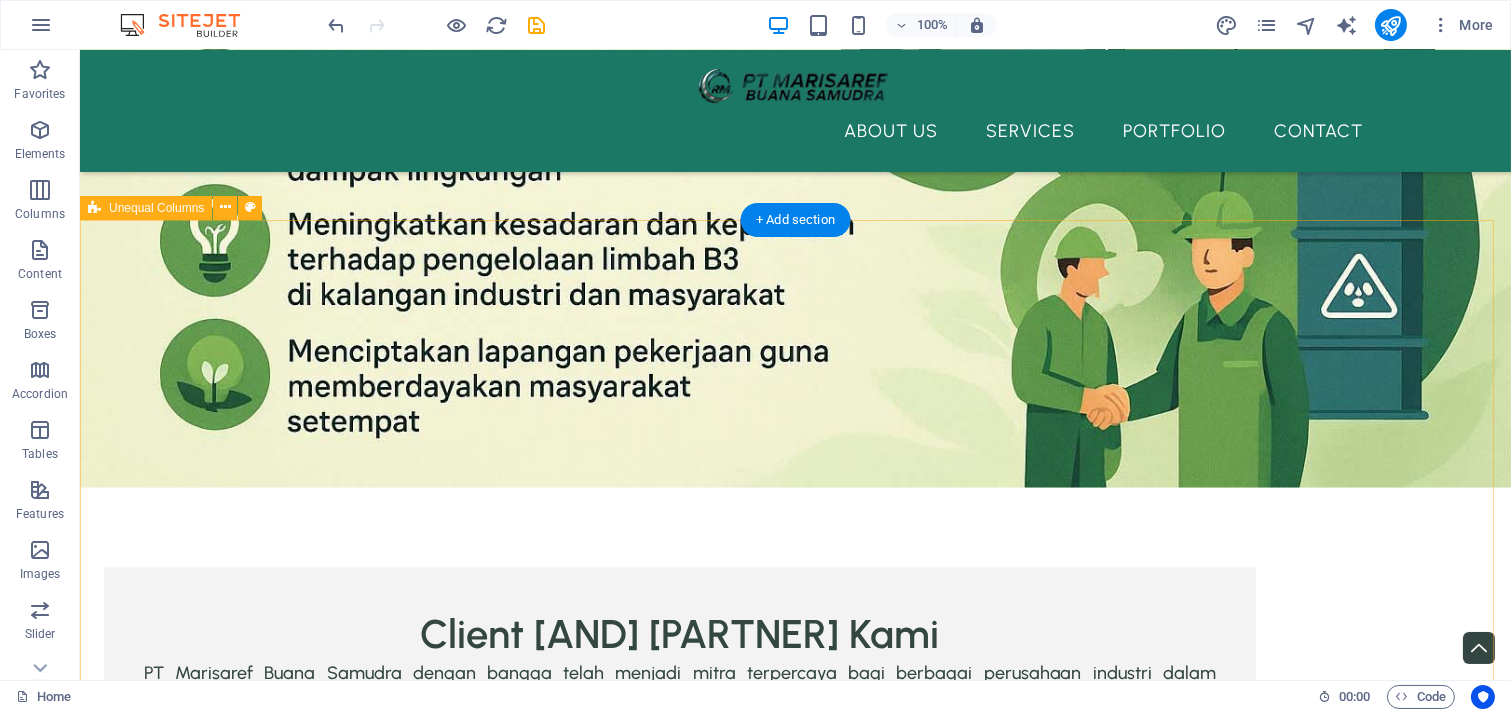 scroll, scrollTop: 5698, scrollLeft: 0, axis: vertical 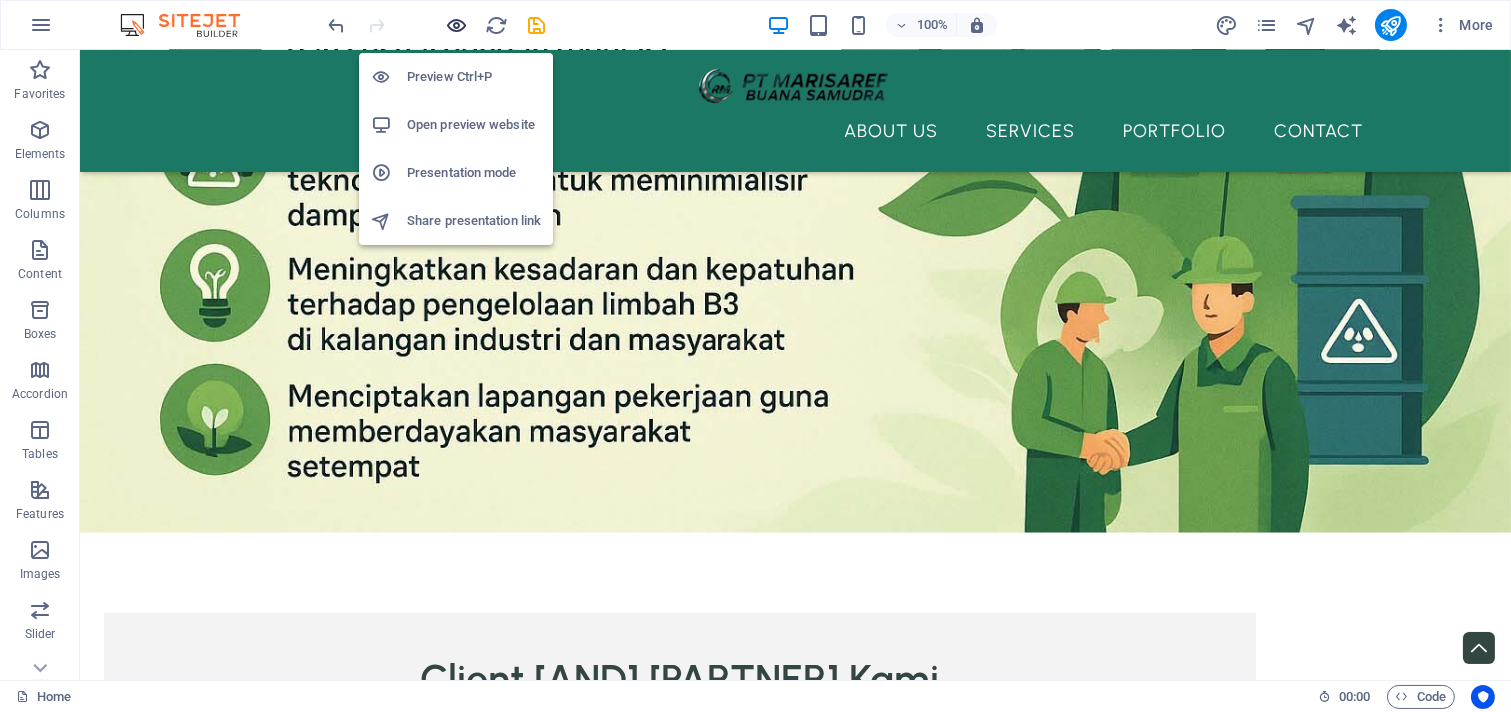 click at bounding box center (457, 25) 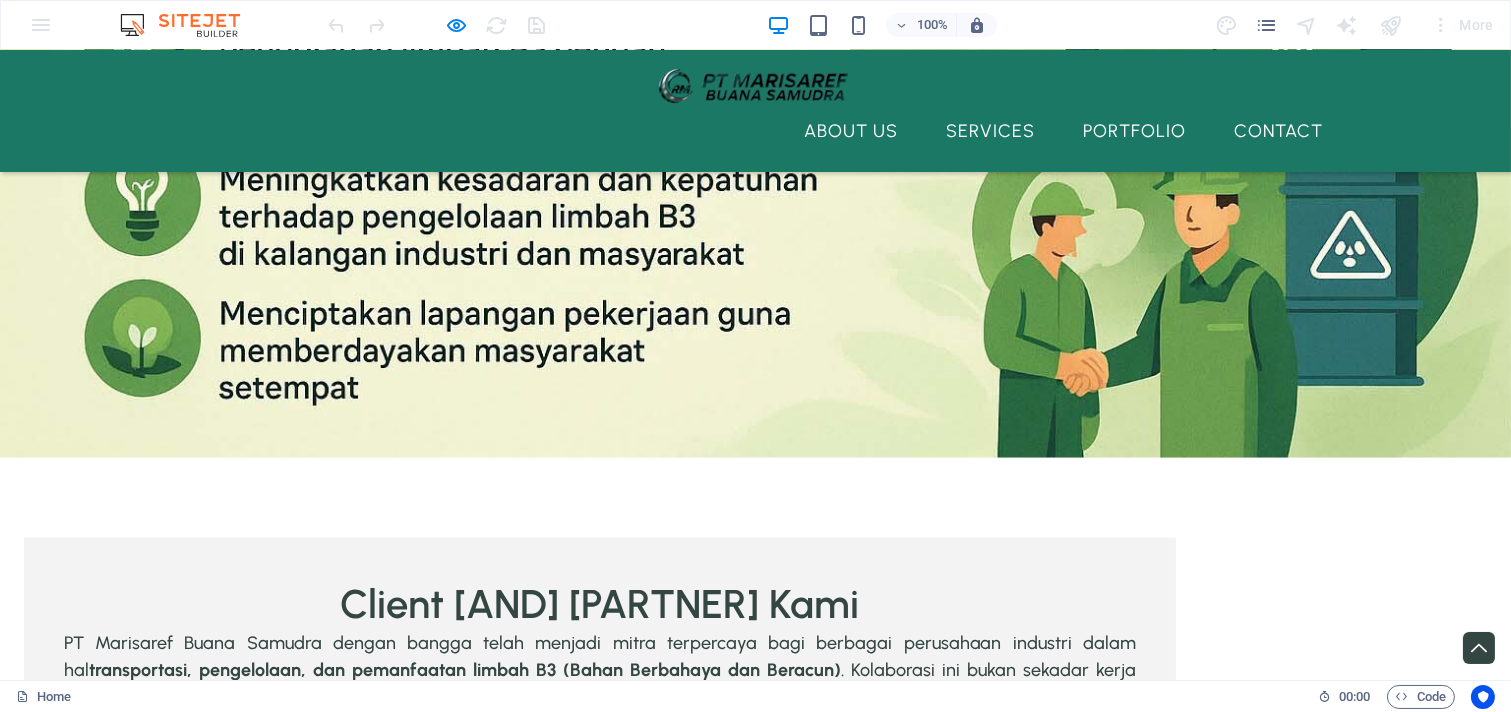scroll, scrollTop: 5791, scrollLeft: 0, axis: vertical 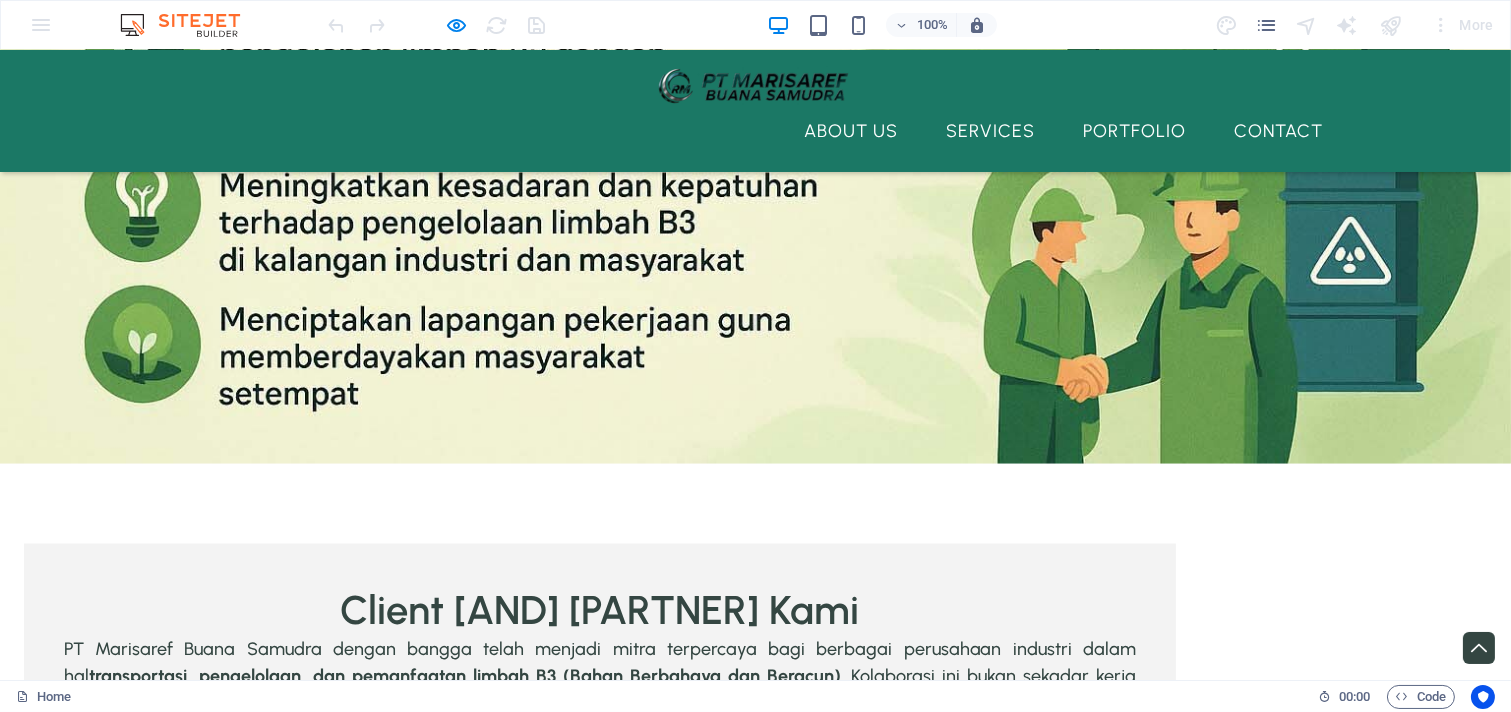 click on "Feel  free  to contact us    I have read and understand the privacy policy. Unreadable? Load new CONTACT US" at bounding box center [755, 3239] 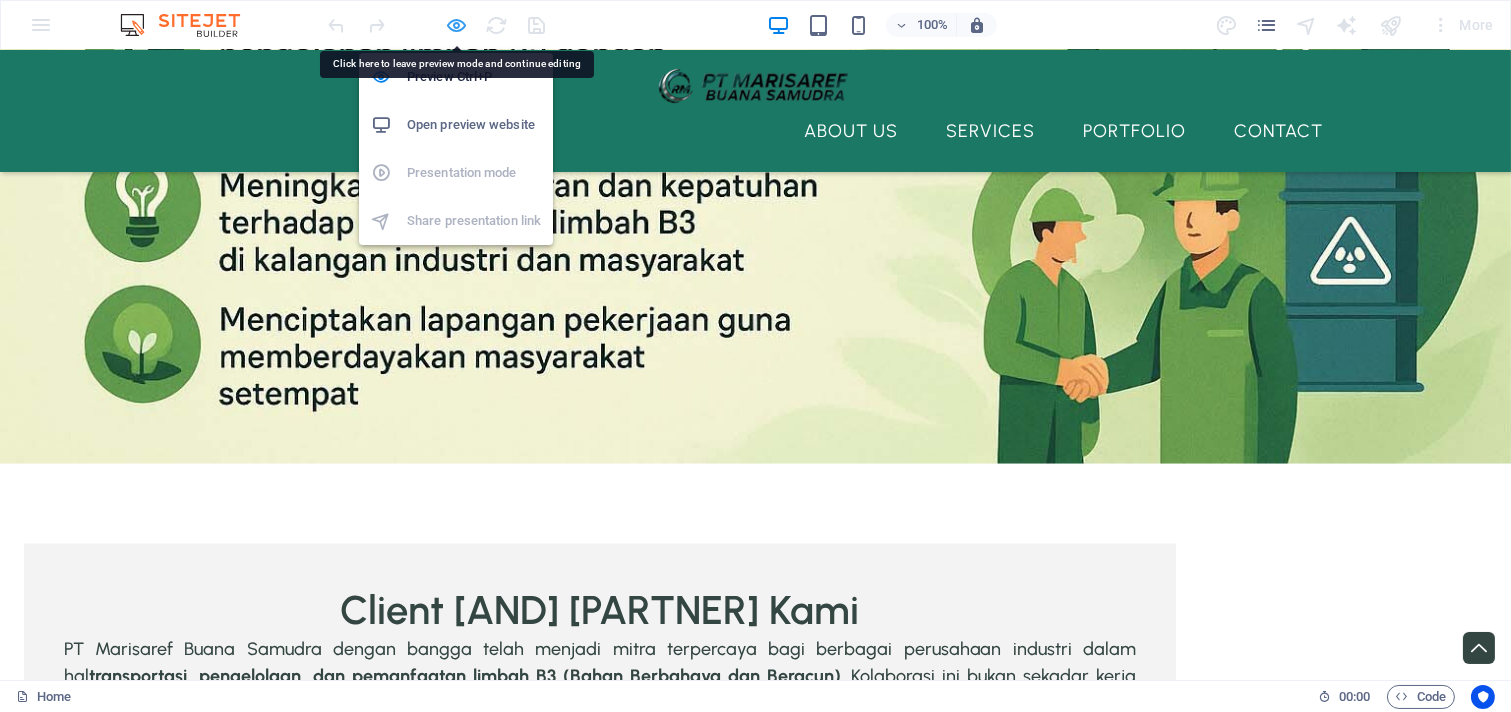 click at bounding box center [457, 25] 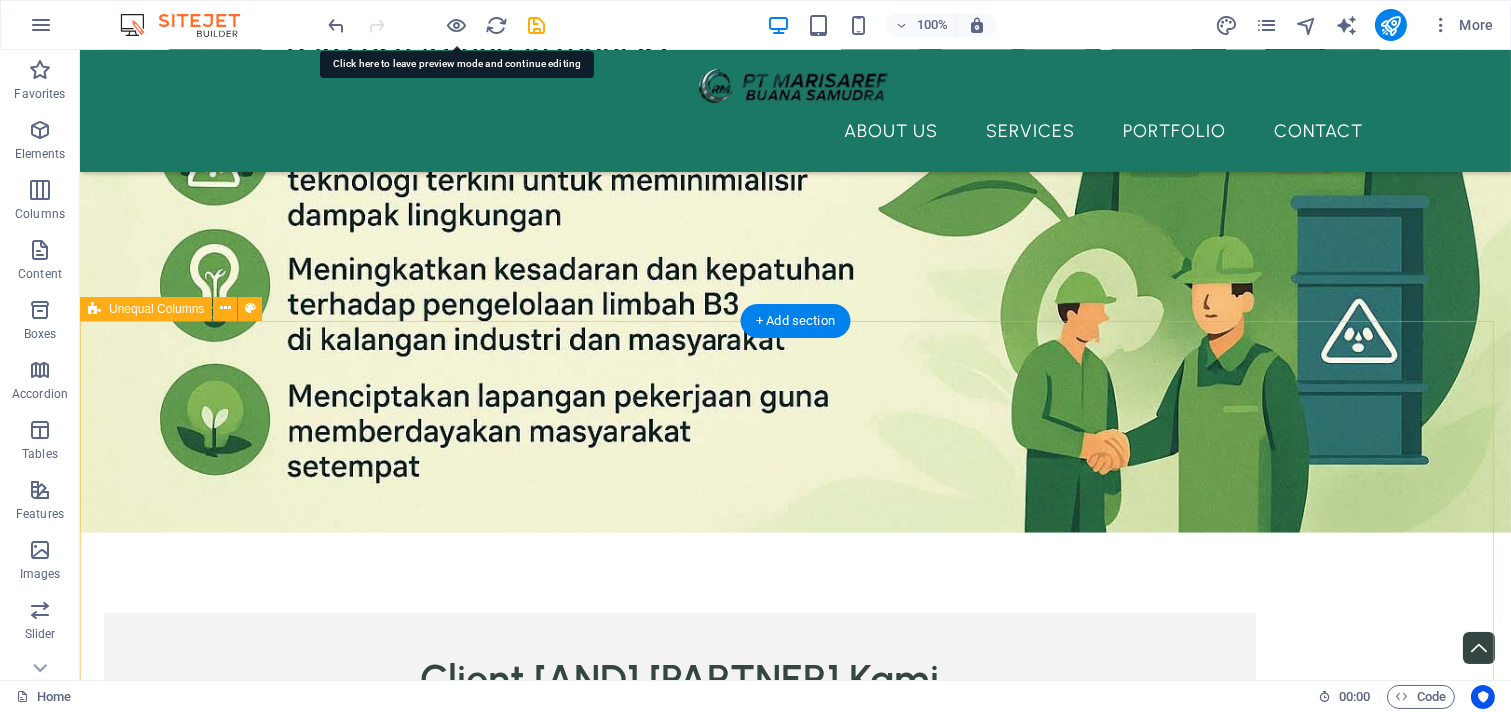 click on "Feel  free  to contact us    I have read and understand the privacy policy. Unreadable? Load new CONTACT US" at bounding box center (795, 3262) 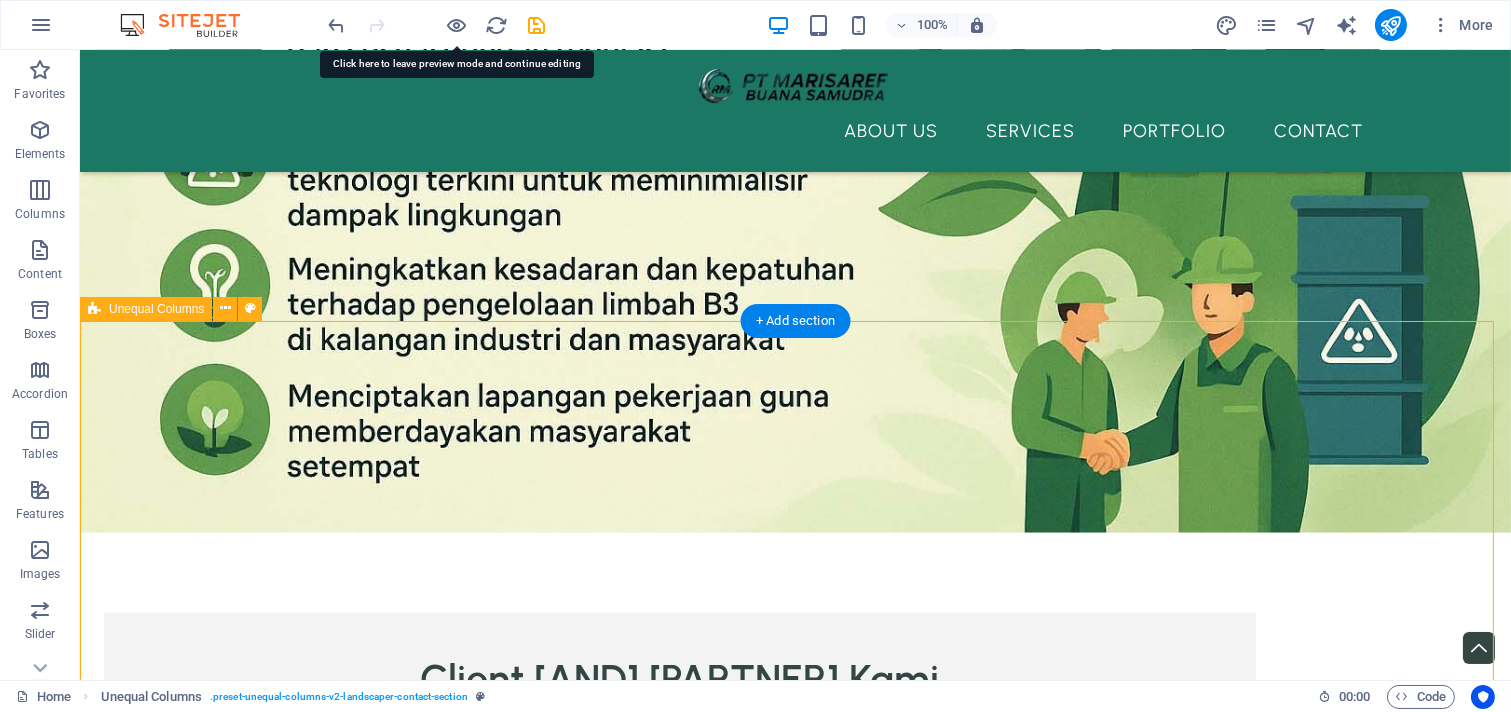 click on "Feel  free  to contact us    I have read and understand the privacy policy. Unreadable? Load new CONTACT US" at bounding box center (795, 3262) 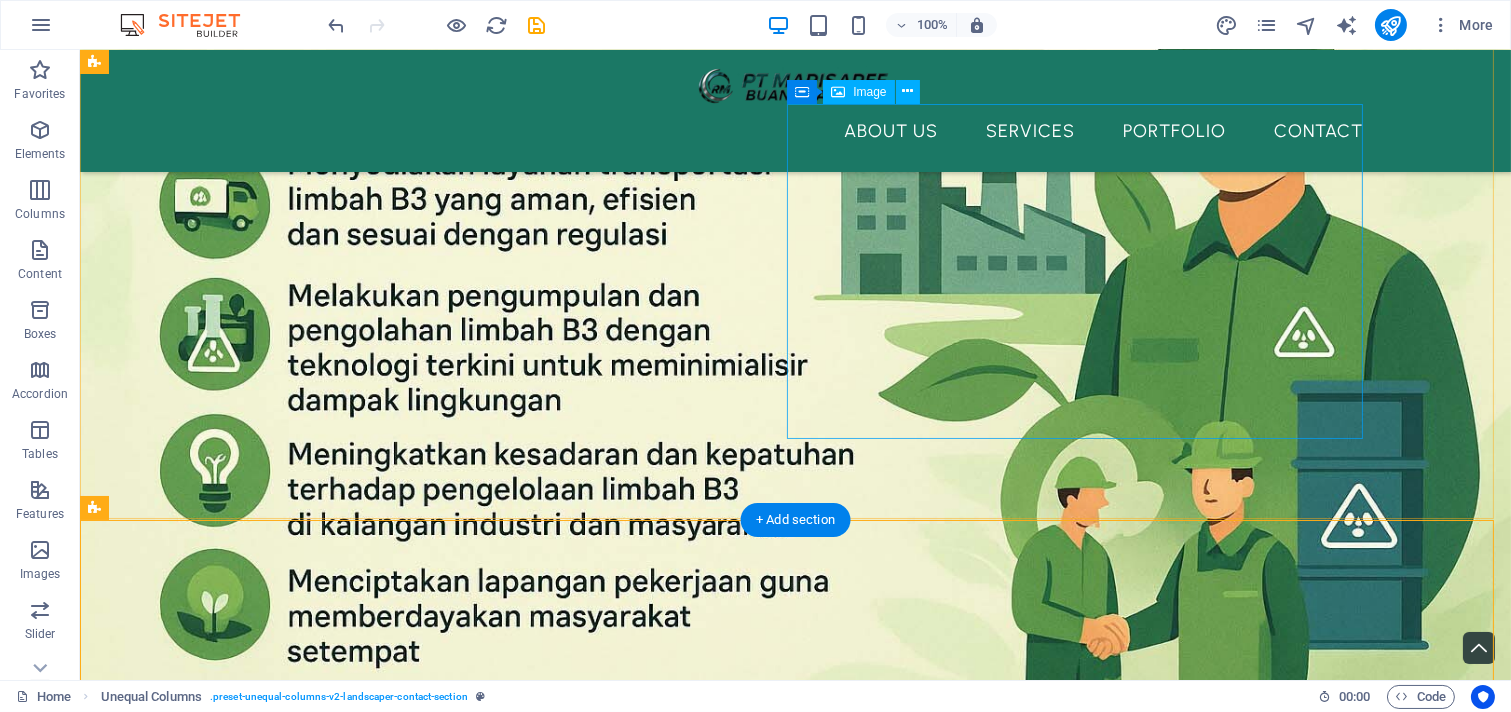 scroll, scrollTop: 5143, scrollLeft: 0, axis: vertical 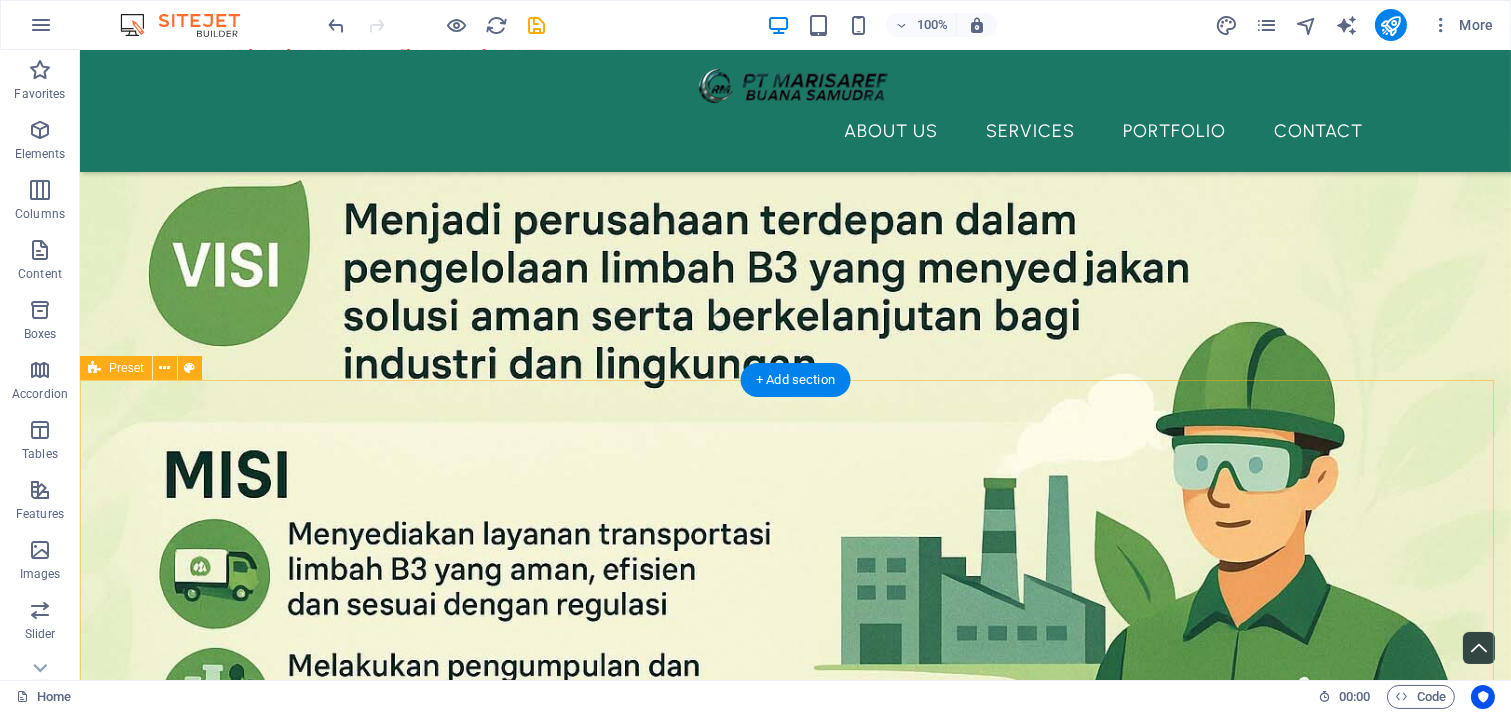 click on "Client & Partner Kami [COMPANY_NAME] dengan bangga telah menjadi mitra terpercaya bagi berbagai perusahaan industri dalam hal transportasi, pengelolaan, dan pemanfaatan limbah B3 (Bahan Berbahaya dan Beracun) . Kolaborasi ini bukan sekadar kerja sama bisnis, tetapi komitmen bersama dalam menjaga kelestarian lingkungan dan mendukung penerapan praktik industri yang berkelanjutan." at bounding box center [795, 1873] 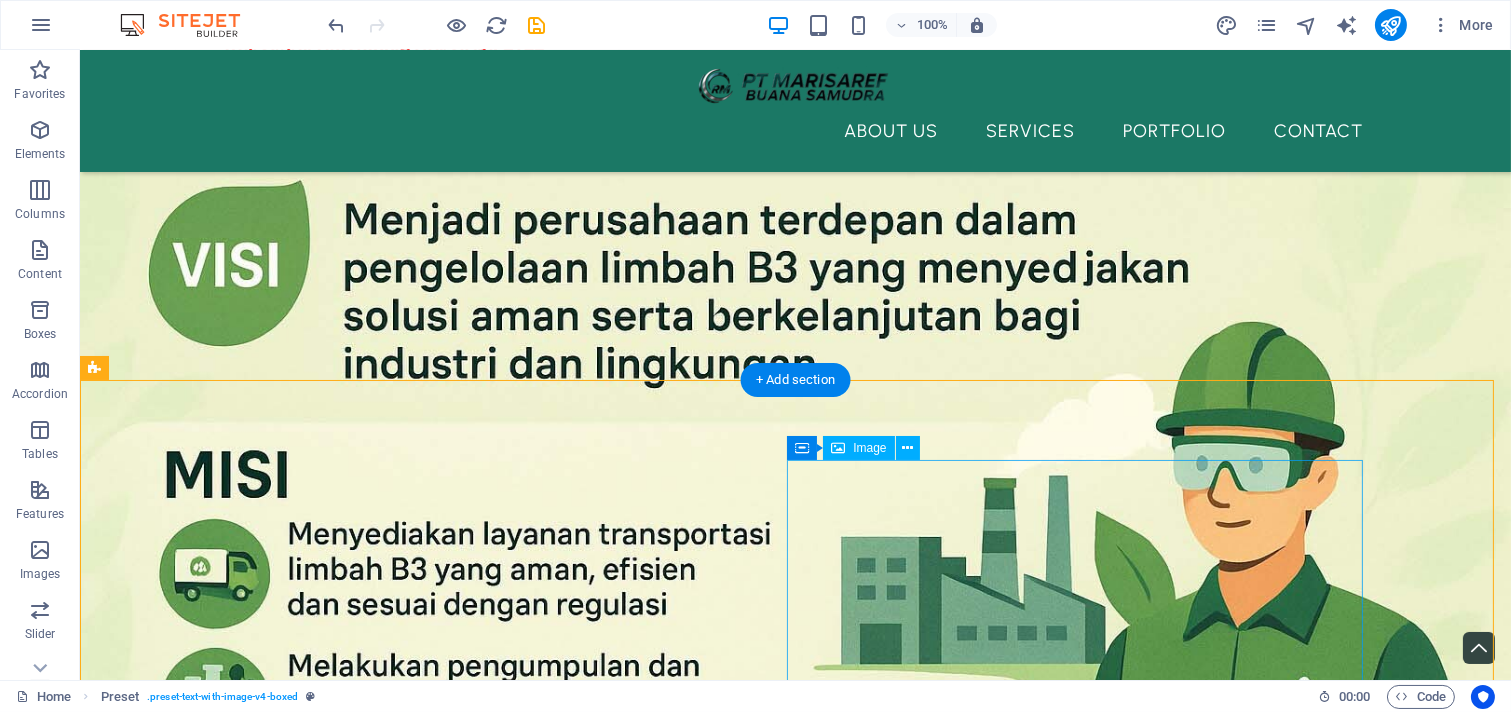 click at bounding box center [680, 2161] 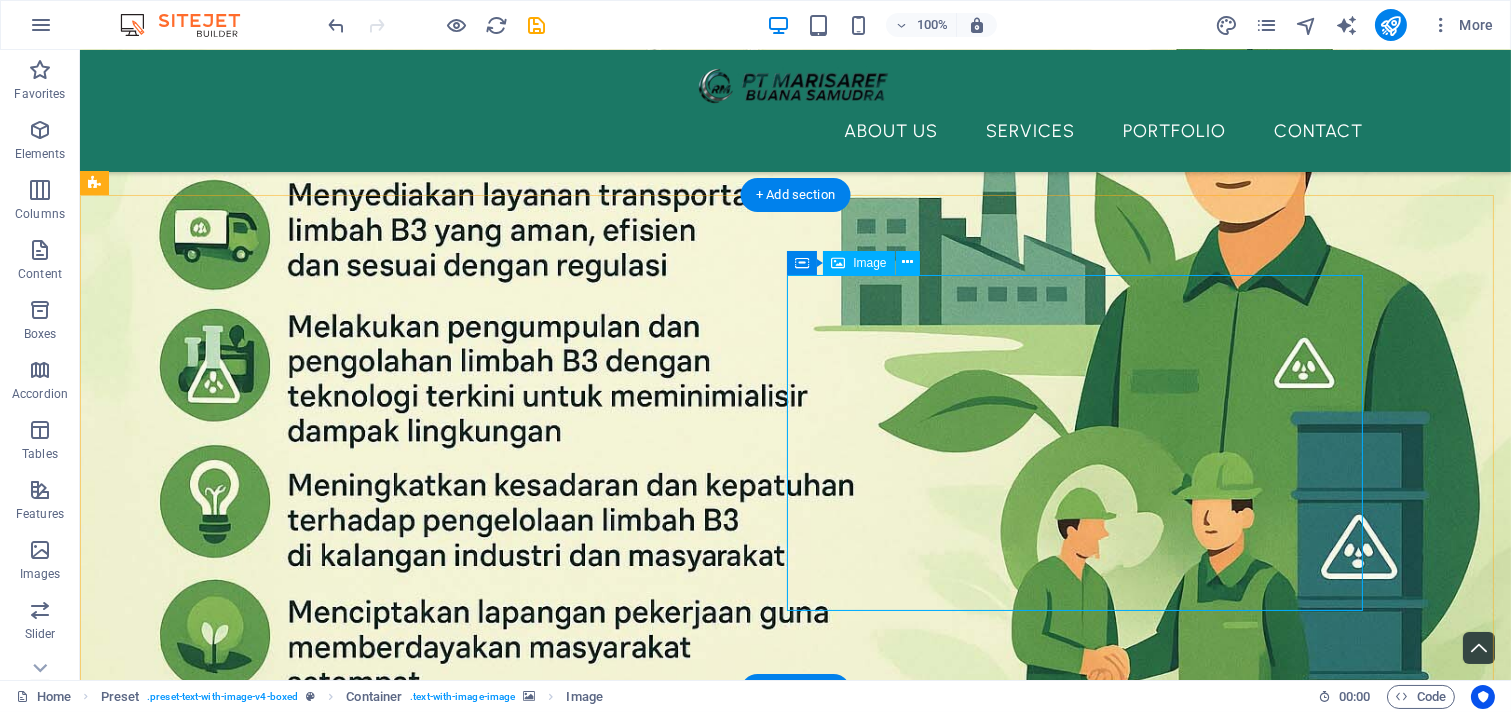 scroll, scrollTop: 5328, scrollLeft: 0, axis: vertical 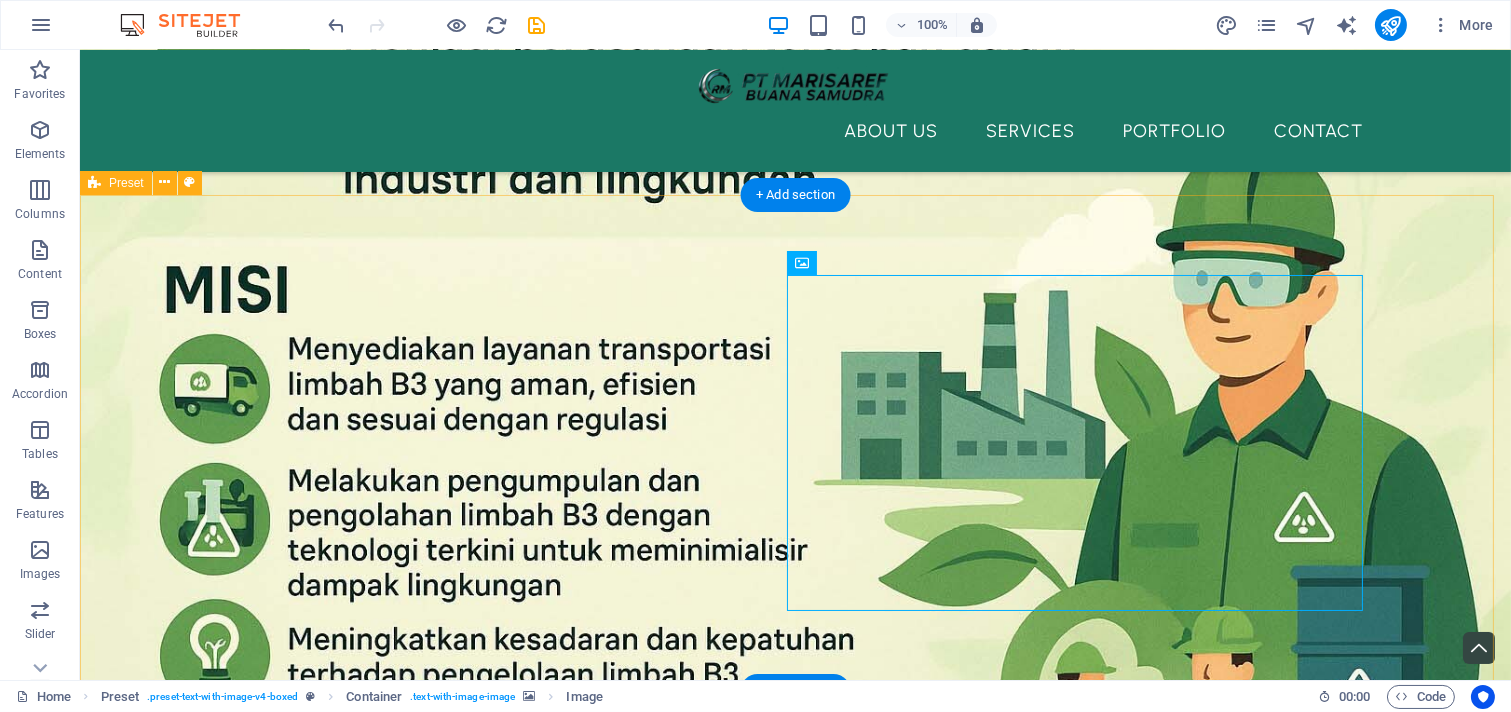 click on "Client & Partner Kami [COMPANY_NAME] dengan bangga telah menjadi mitra terpercaya bagi berbagai perusahaan industri dalam hal transportasi, pengelolaan, dan pemanfaatan limbah B3 (Bahan Berbahaya dan Beracun) . Kolaborasi ini bukan sekadar kerja sama bisnis, tetapi komitmen bersama dalam menjaga kelestarian lingkungan dan mendukung penerapan praktik industri yang berkelanjutan." at bounding box center (795, 1688) 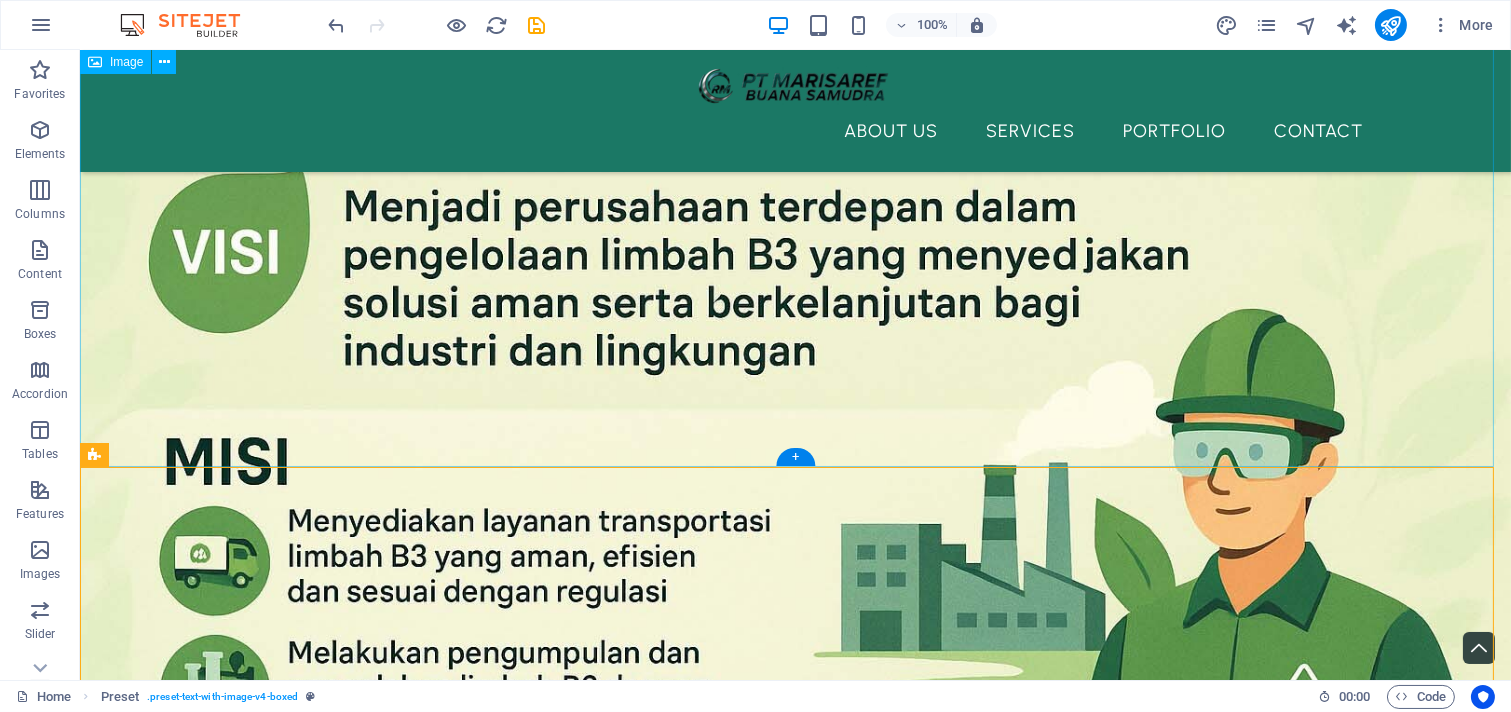 scroll, scrollTop: 4957, scrollLeft: 0, axis: vertical 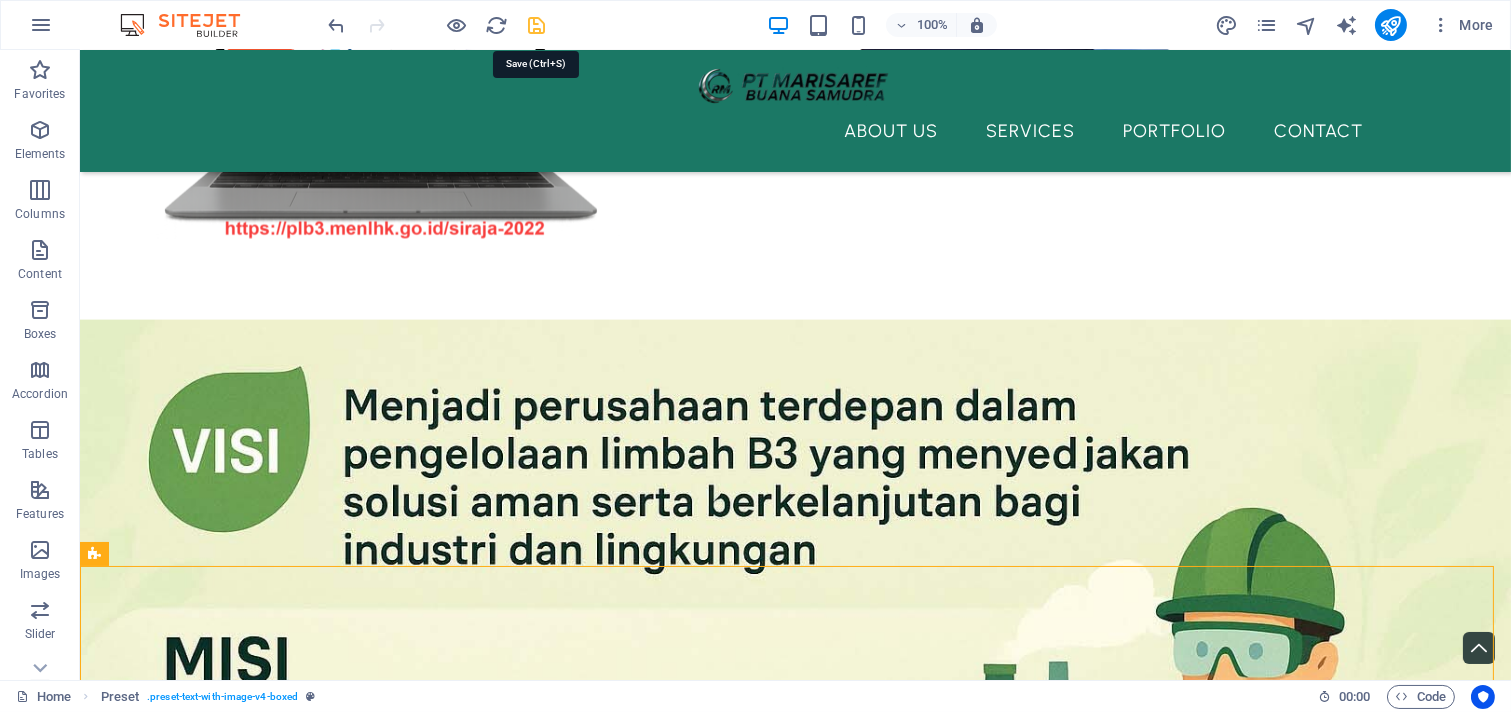 click at bounding box center (537, 25) 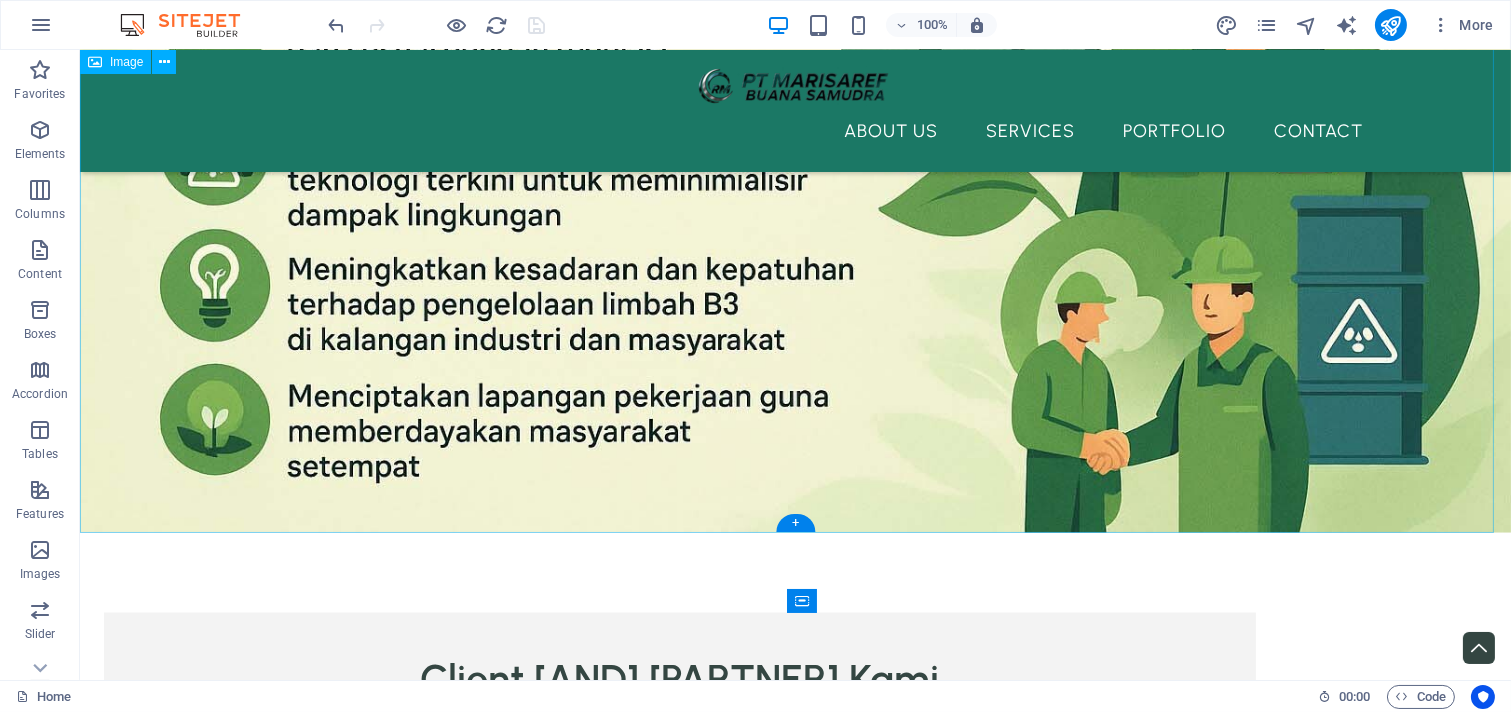 scroll, scrollTop: 4957, scrollLeft: 0, axis: vertical 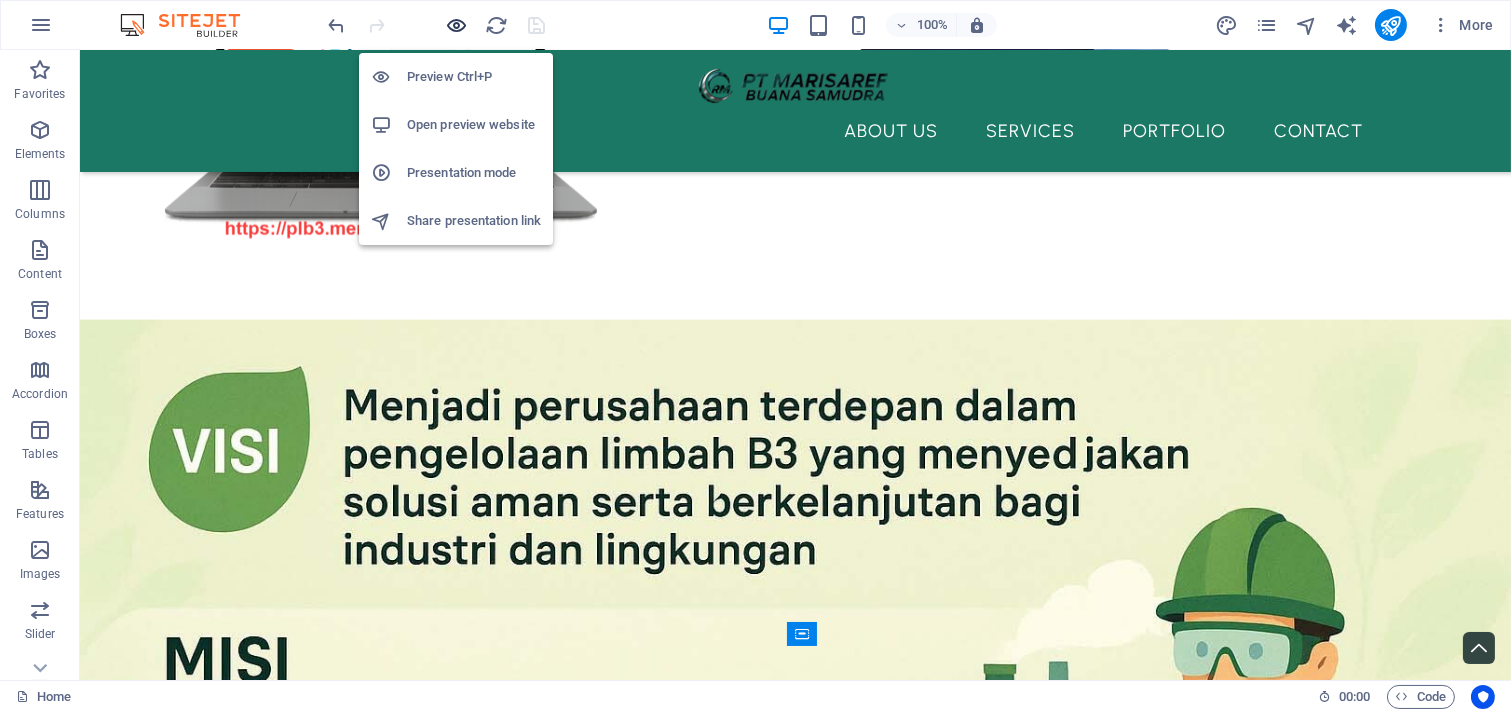 click at bounding box center [457, 25] 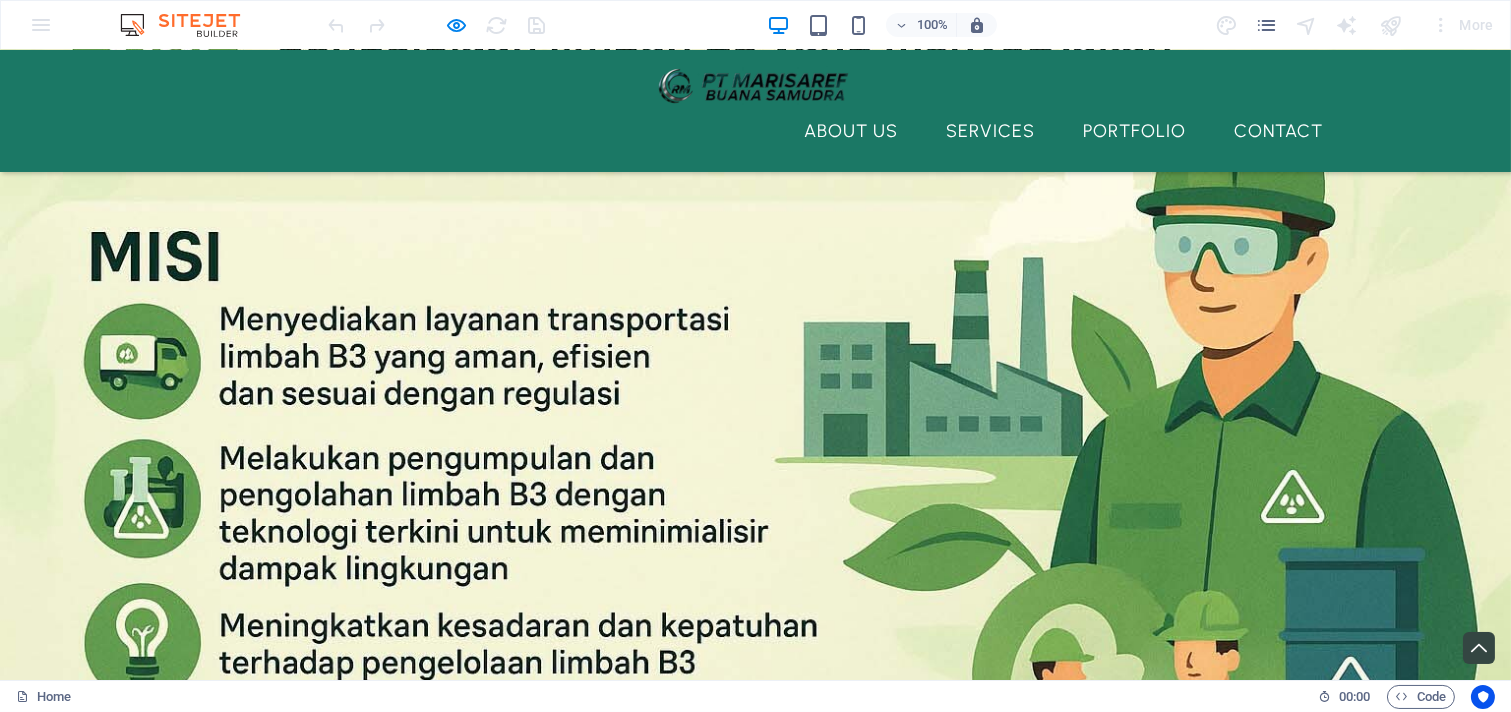 scroll, scrollTop: 5555, scrollLeft: 0, axis: vertical 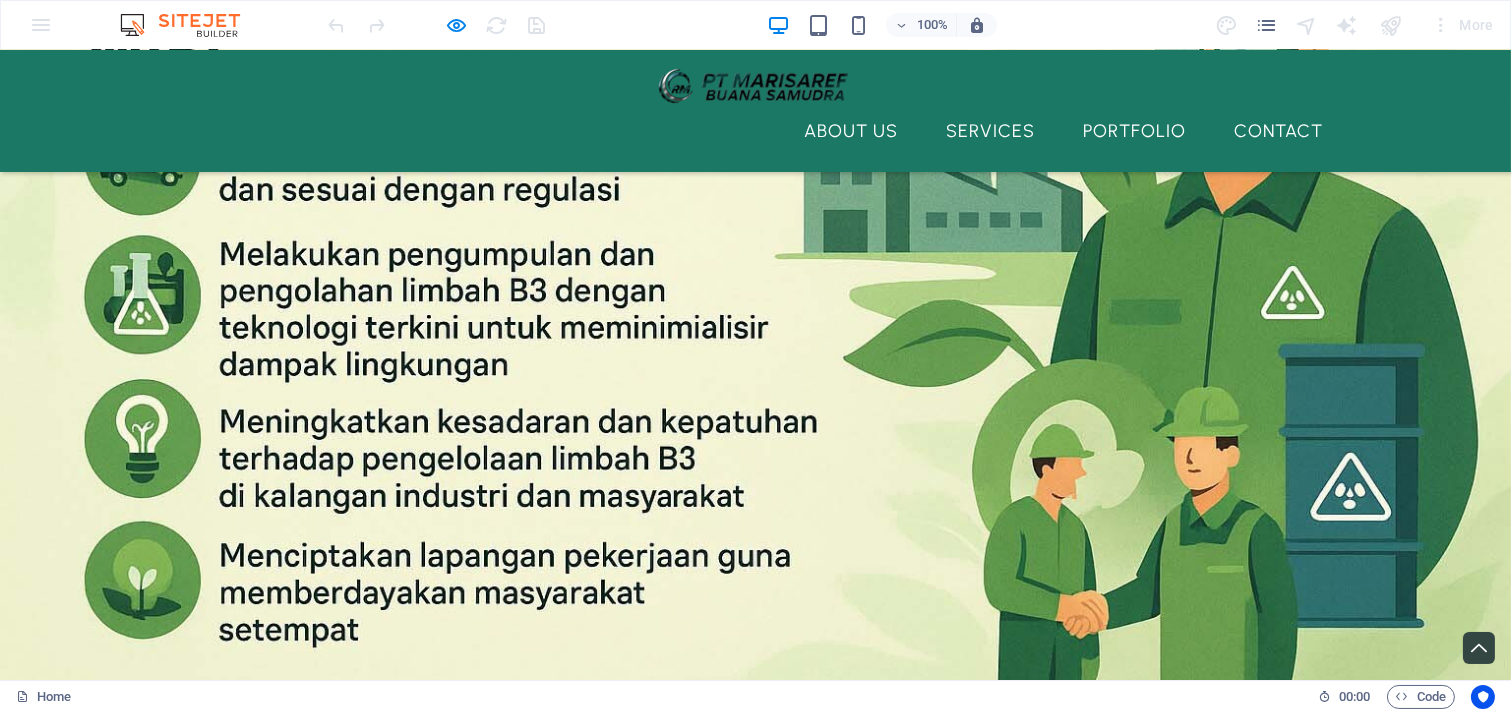 click on "transportasi, pengelolaan, dan pemanfaatan limbah B3 (Bahan Berbahaya dan Beracun)" at bounding box center [465, 912] 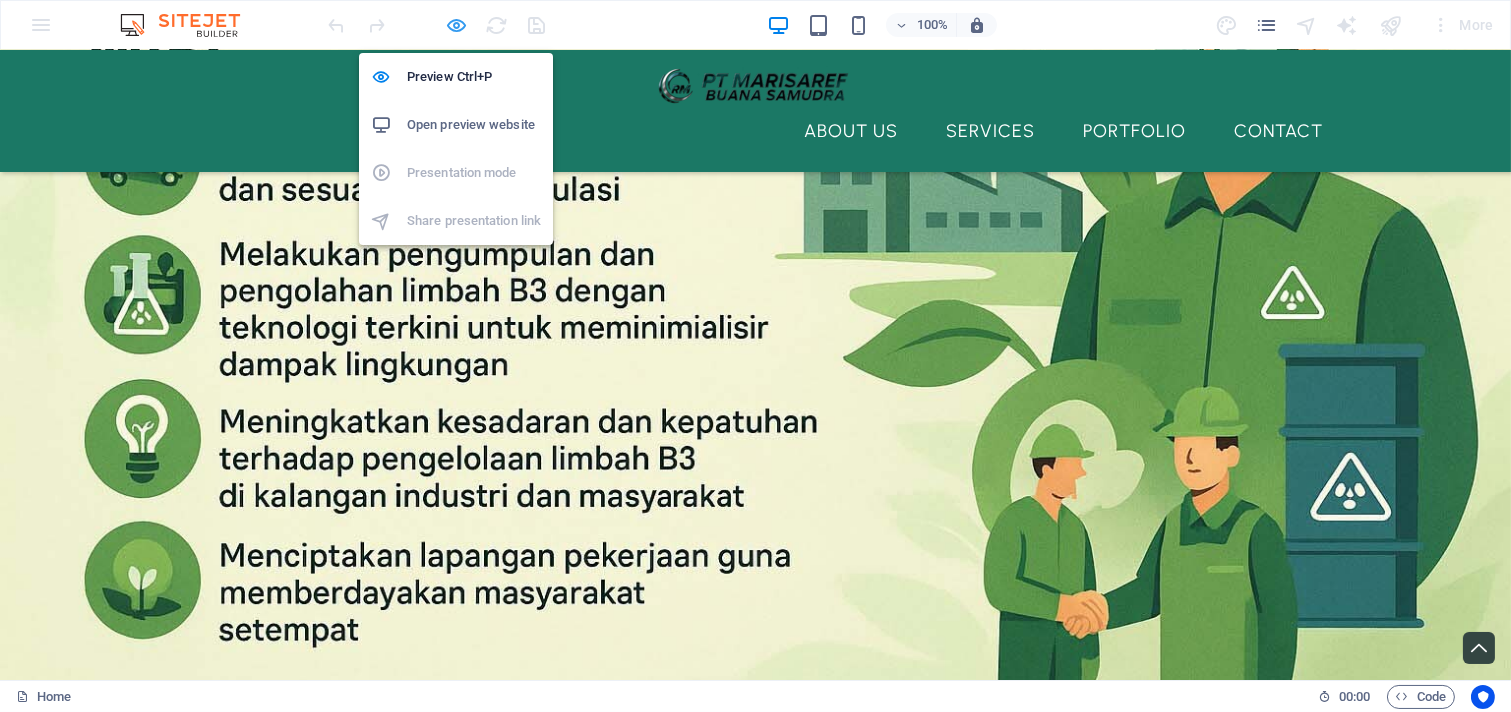 click at bounding box center (457, 25) 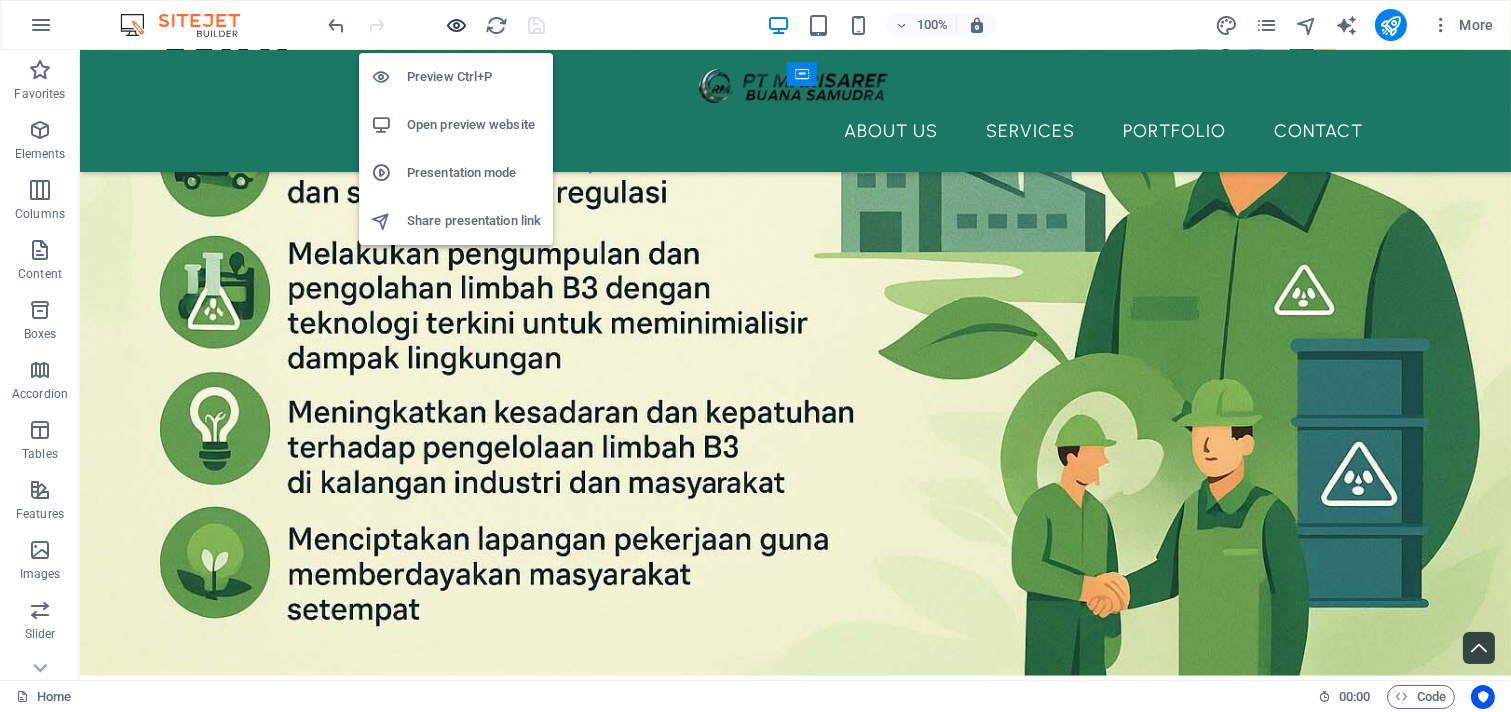 scroll, scrollTop: 5517, scrollLeft: 0, axis: vertical 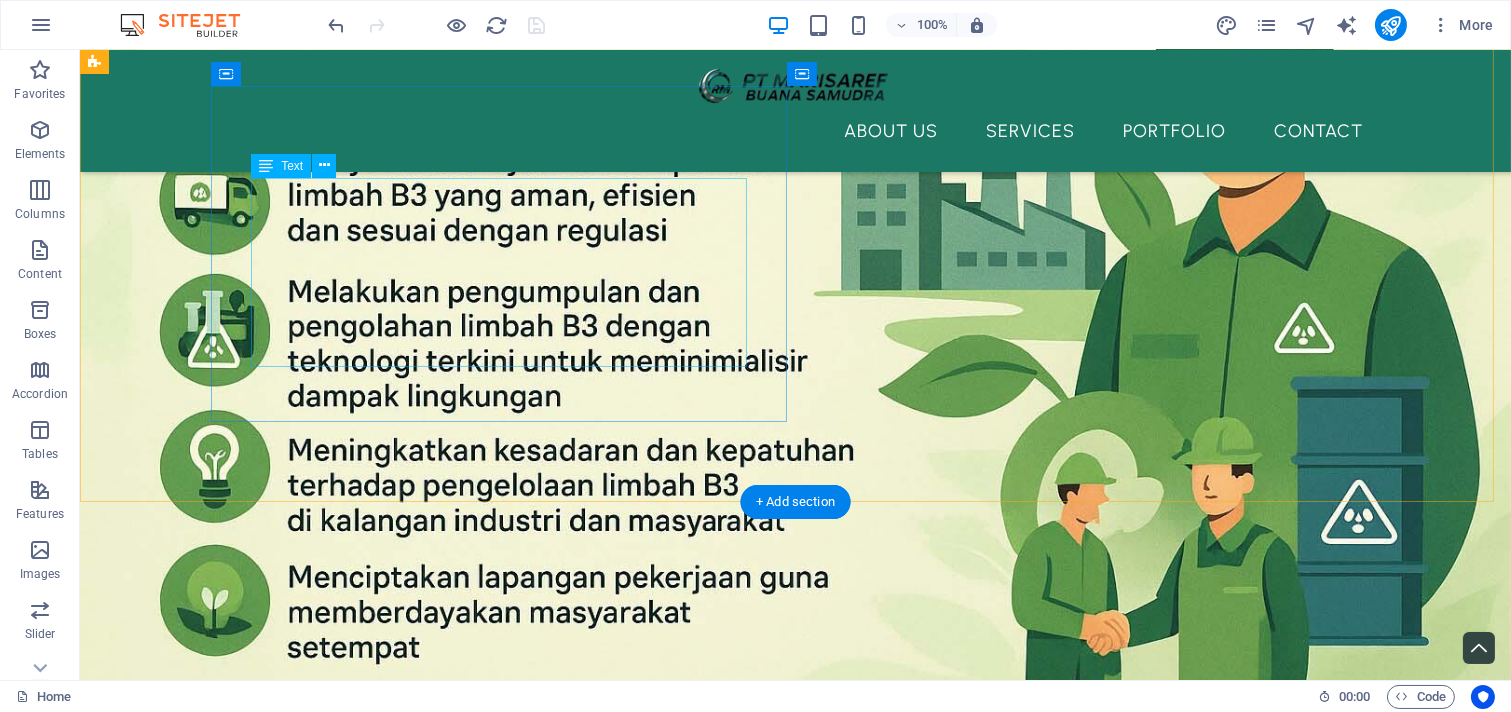 click on "PT Marisaref Buana Samudra dengan bangga telah menjadi mitra terpercaya bagi berbagai perusahaan industri dalam hal  transportasi, pengelolaan, dan pemanfaatan limbah B3 (Bahan Berbahaya dan Beracun) . Kolaborasi ini bukan sekadar kerja sama bisnis, tetapi komitmen bersama dalam menjaga kelestarian lingkungan dan mendukung penerapan praktik industri yang berkelanjutan." at bounding box center [680, 940] 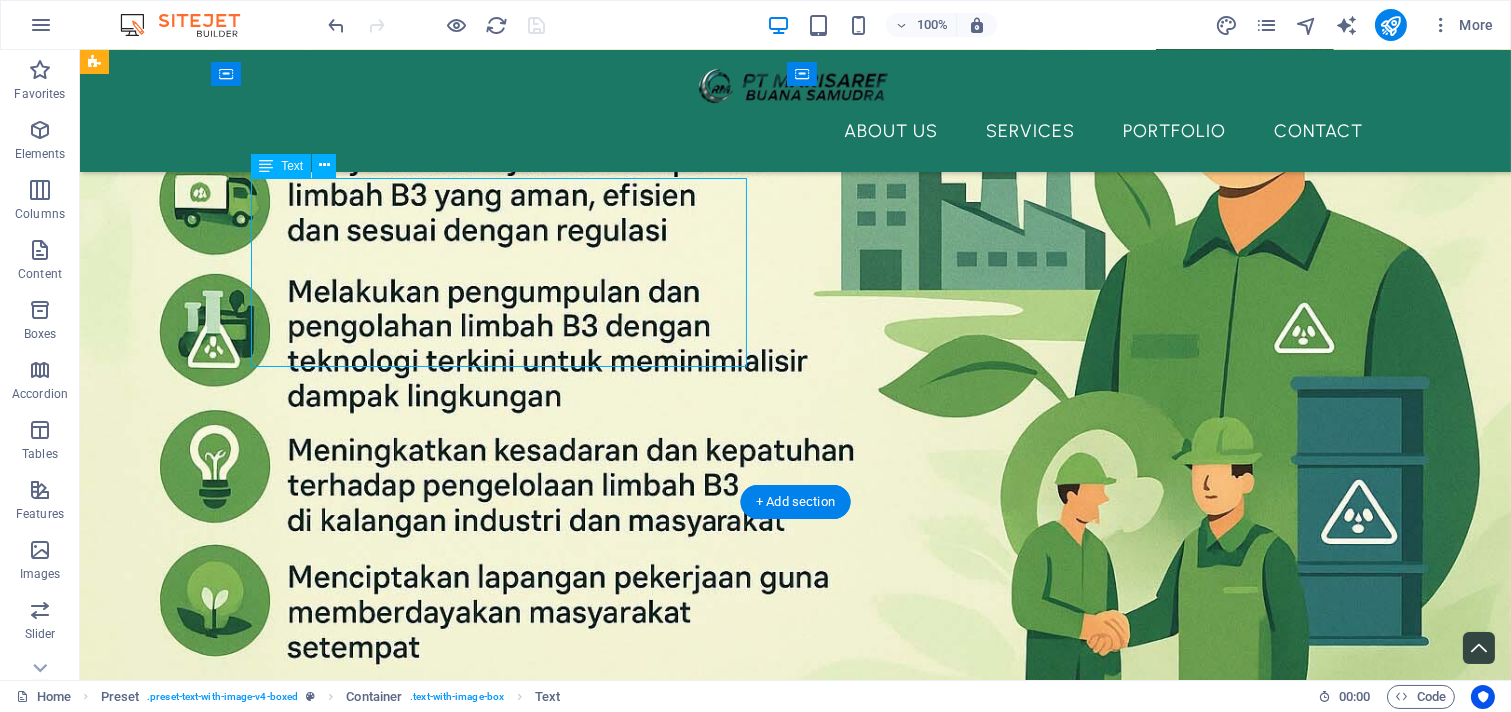 click on "PT Marisaref Buana Samudra dengan bangga telah menjadi mitra terpercaya bagi berbagai perusahaan industri dalam hal  transportasi, pengelolaan, dan pemanfaatan limbah B3 (Bahan Berbahaya dan Beracun) . Kolaborasi ini bukan sekadar kerja sama bisnis, tetapi komitmen bersama dalam menjaga kelestarian lingkungan dan mendukung penerapan praktik industri yang berkelanjutan." at bounding box center [680, 940] 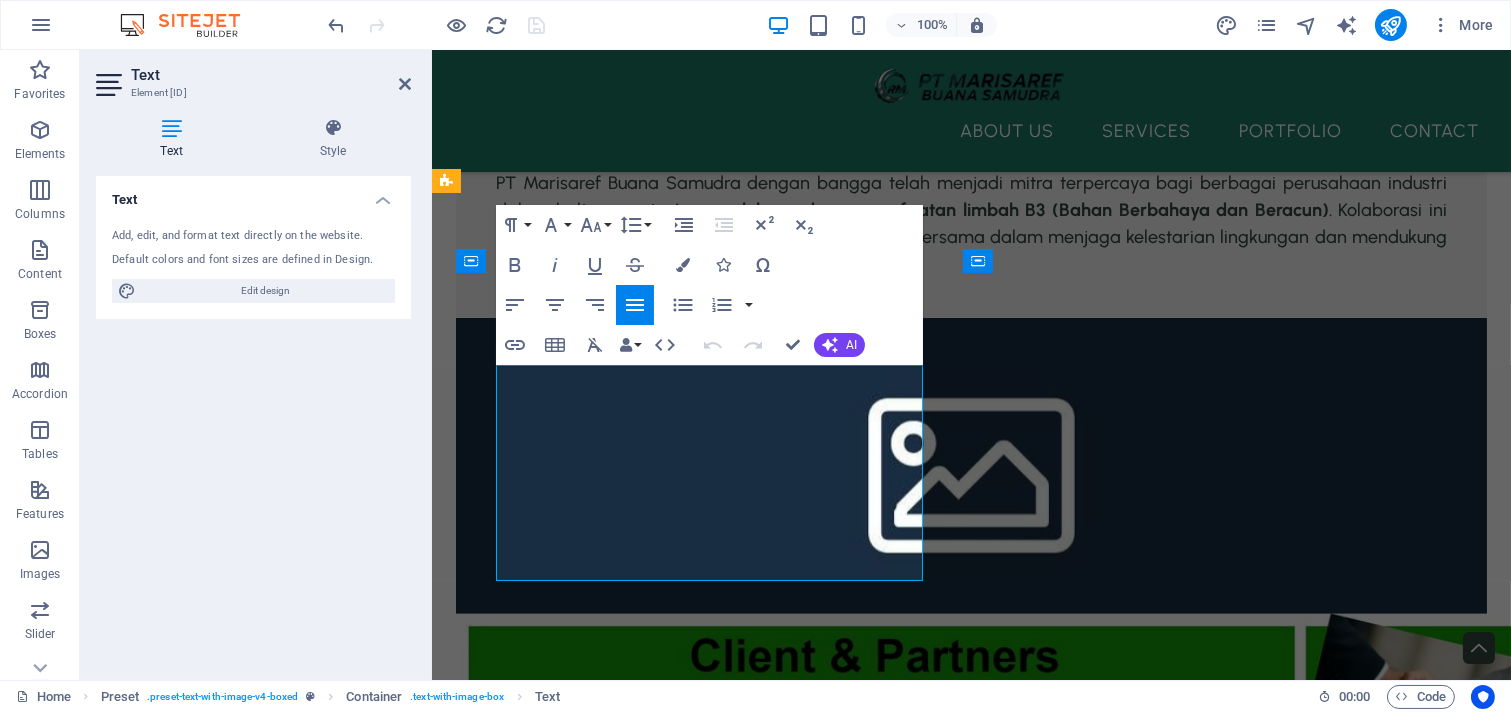 scroll, scrollTop: 4815, scrollLeft: 0, axis: vertical 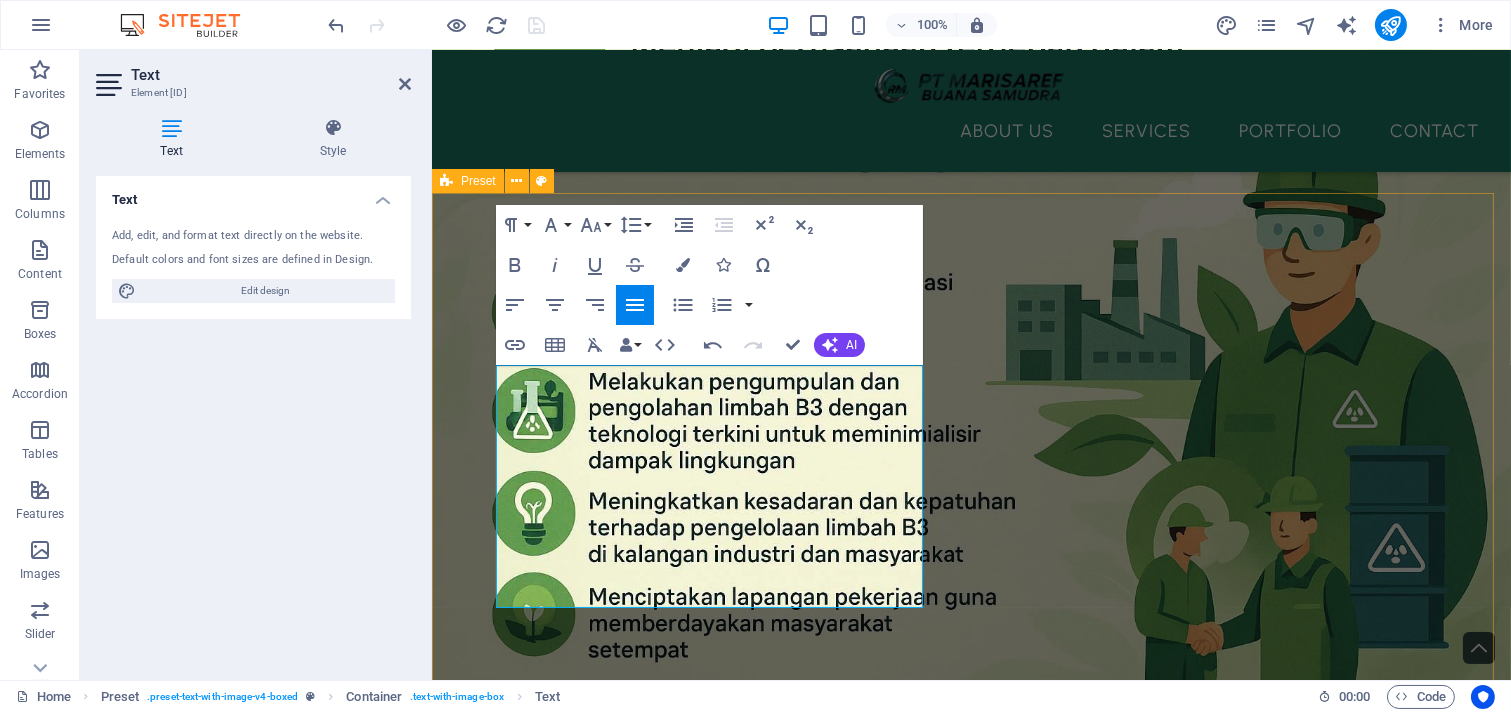 click on "Client & Partner Kami [COMPANY_NAME] dengan bangga telah menjadi mitra terpercaya bagi berbagai perusahaan industri dalam hal transportasi, pengelolaan, dan pemanfaatan limbah B3 (Bahan Berbahaya dan Beracun) . Kolaborasi ini bukan sekadar kerja sama bisnis, tetapi komitmen bersama dalam menjaga kelestarian lingkungan dan mendukung penerapan praktik industri yang berkelanjutan." at bounding box center (970, 1415) 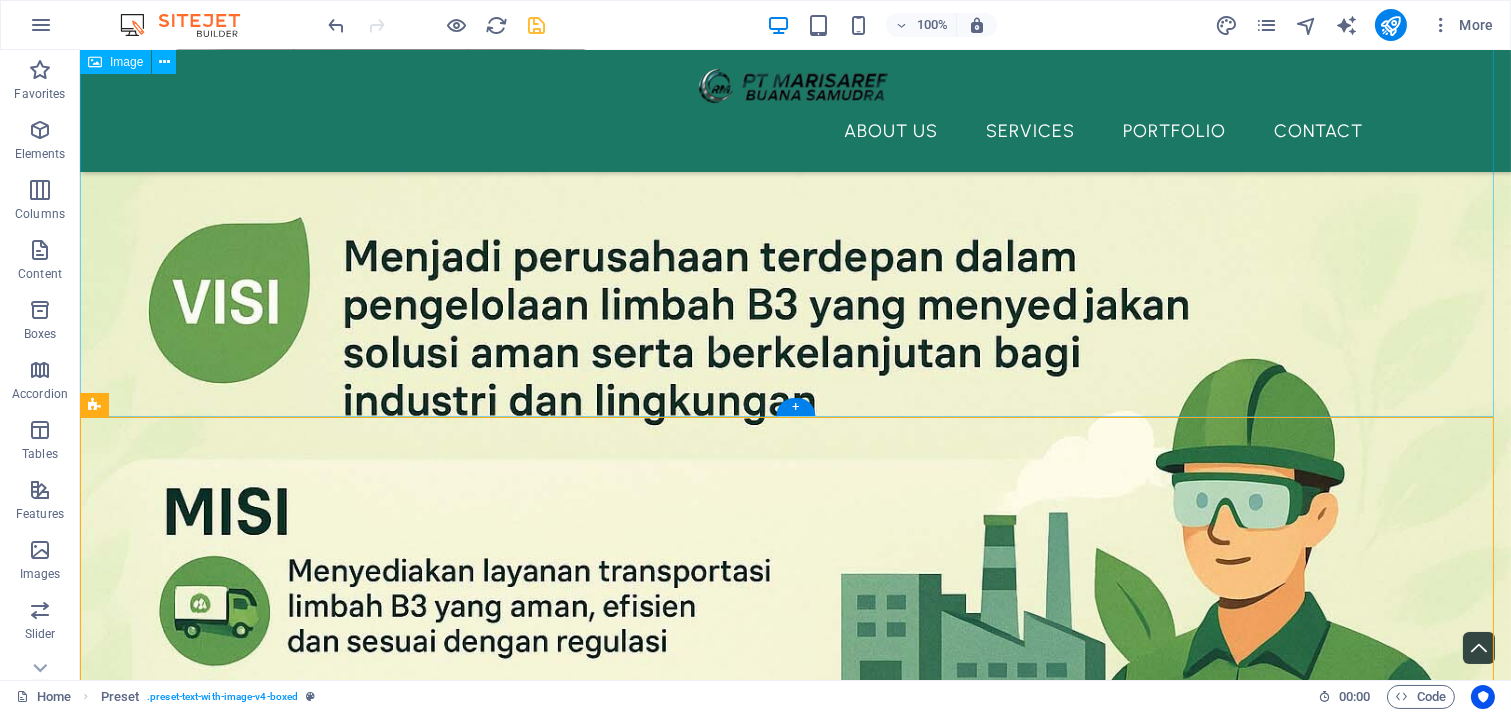 click at bounding box center (795, 648) 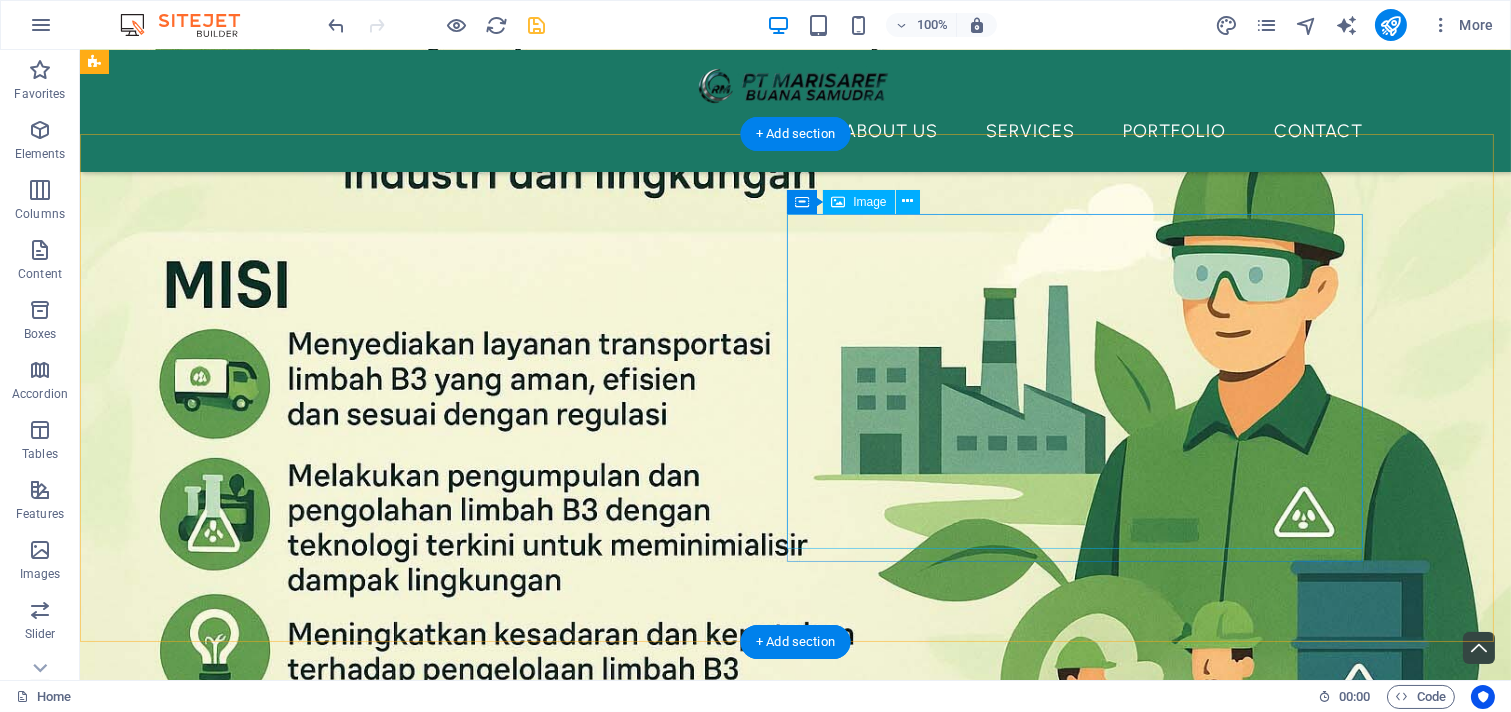 scroll, scrollTop: 5292, scrollLeft: 0, axis: vertical 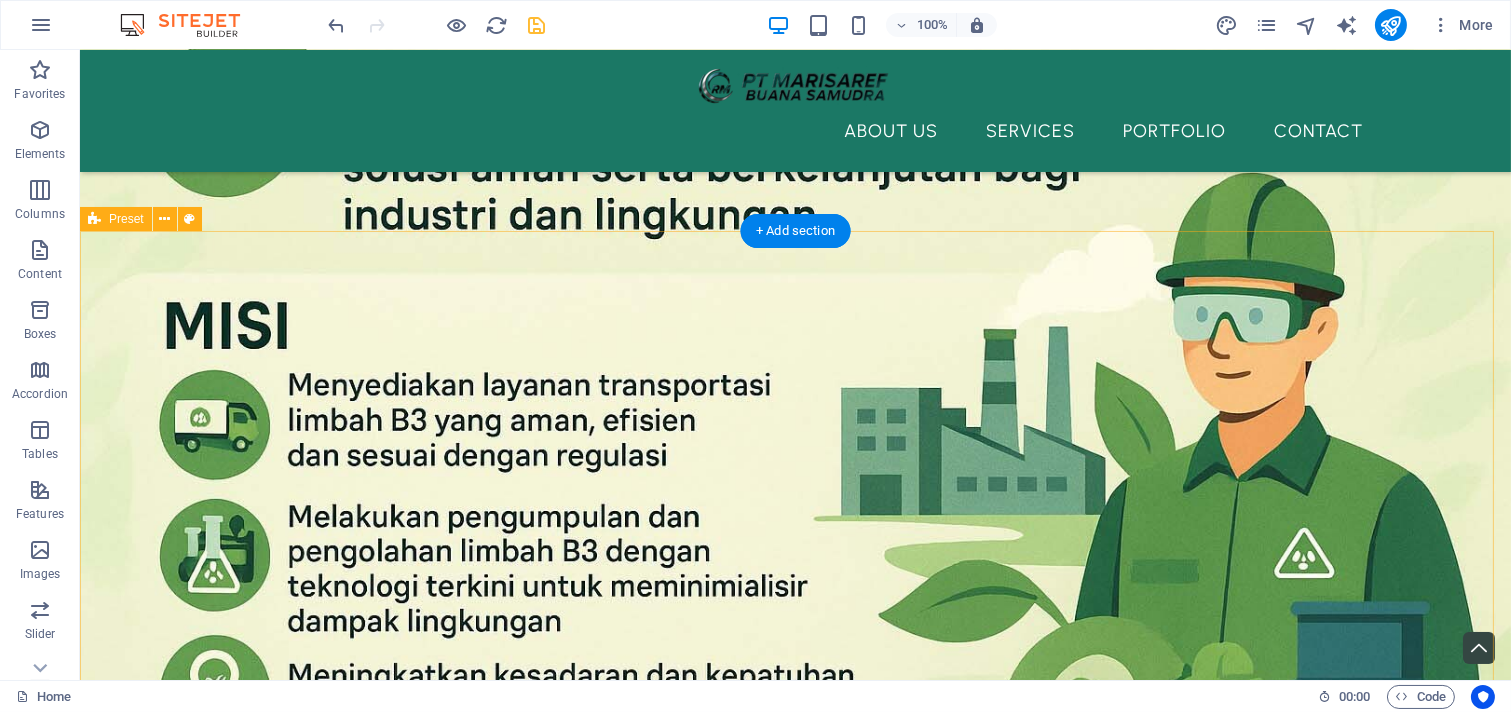 click on "Client & Partner Kami [COMPANY_NAME] dengan bangga telah menjadi mitra terpercaya bagi berbagai perusahaan industri dalam hal transportasi, pengelolaan, dan pemanfaatan limbah B3 (Bahan Berbahaya dan Beracun) . Kolaborasi ini bukan sekadar kerja sama bisnis, tetapi komitmen bersama dalam menjaga kelestarian lingkungan dan mendukung penerapan praktik industri yang berkelanjutan." at bounding box center [795, 1743] 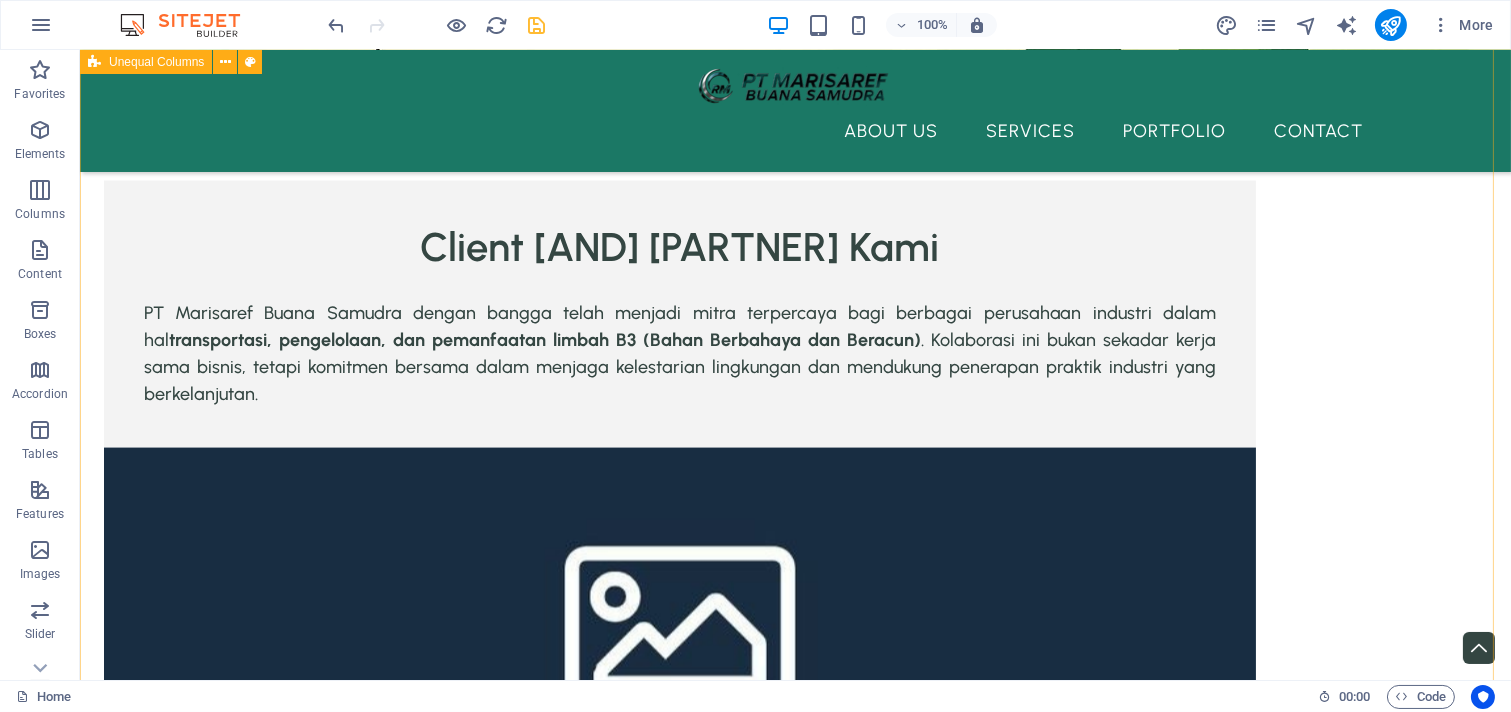 scroll, scrollTop: 6111, scrollLeft: 0, axis: vertical 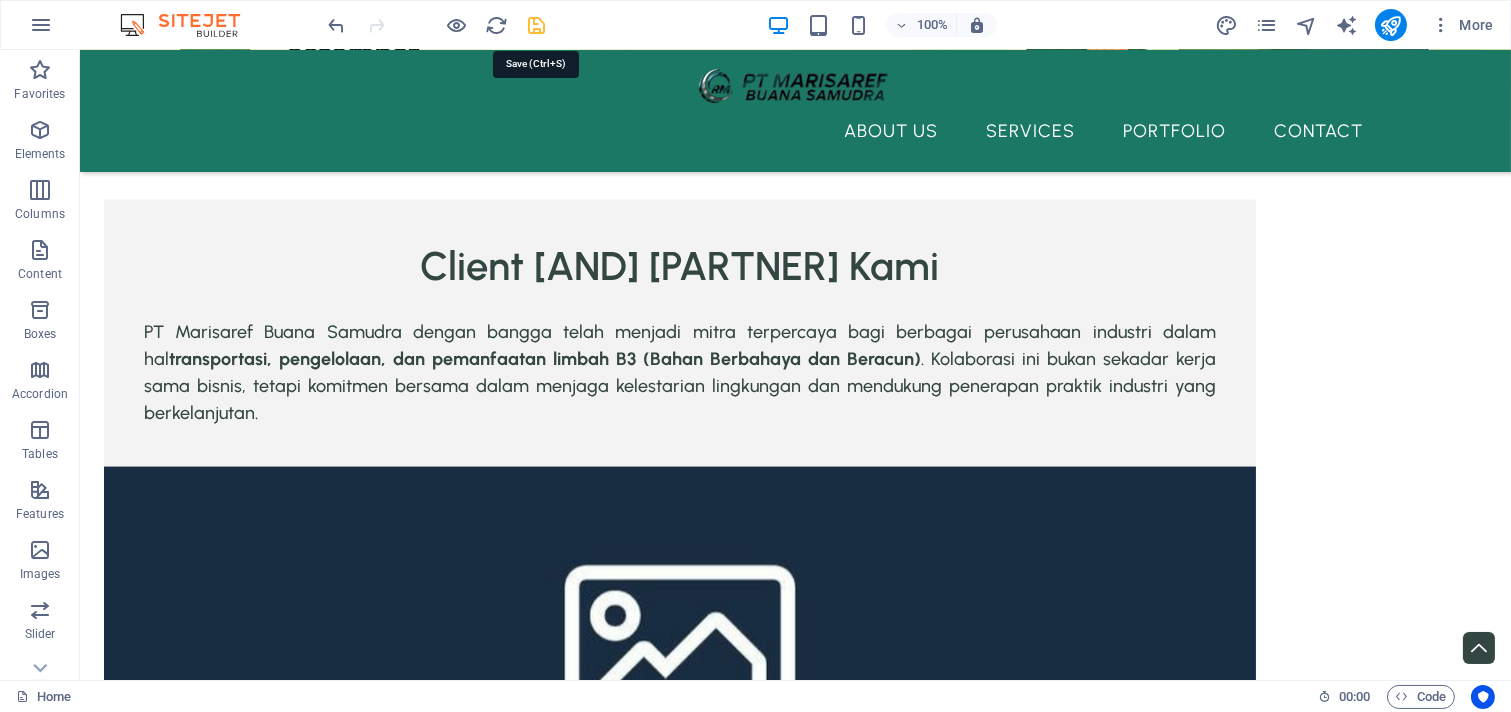 click at bounding box center (537, 25) 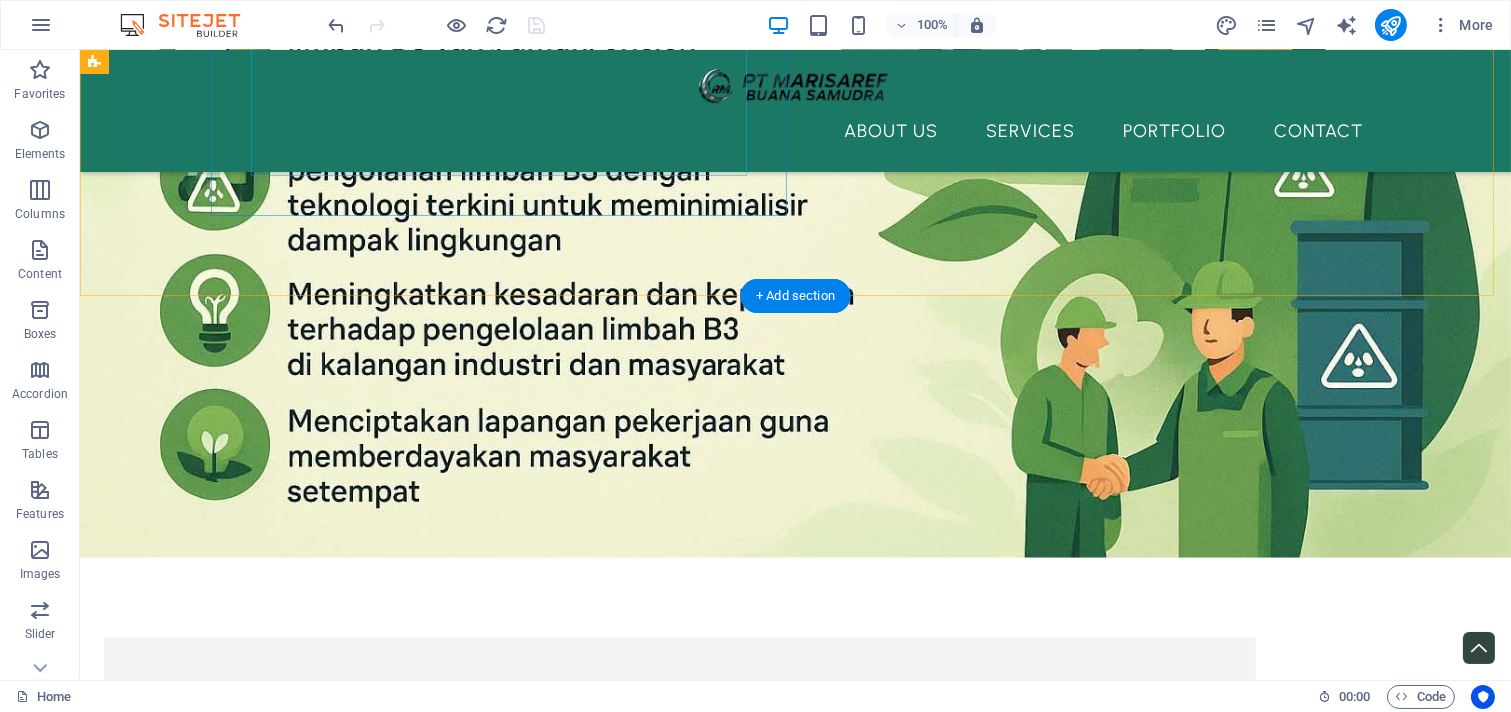 scroll, scrollTop: 5925, scrollLeft: 0, axis: vertical 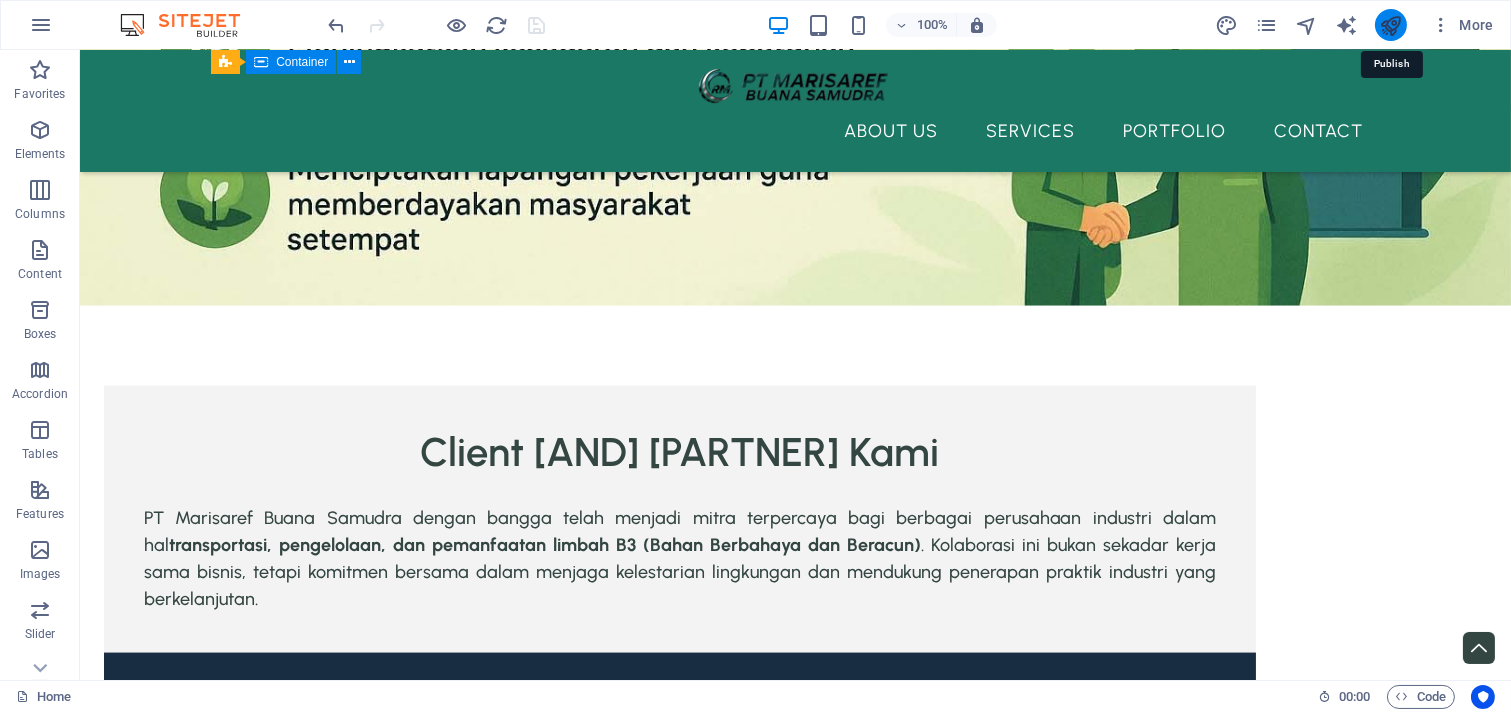 click at bounding box center (1390, 25) 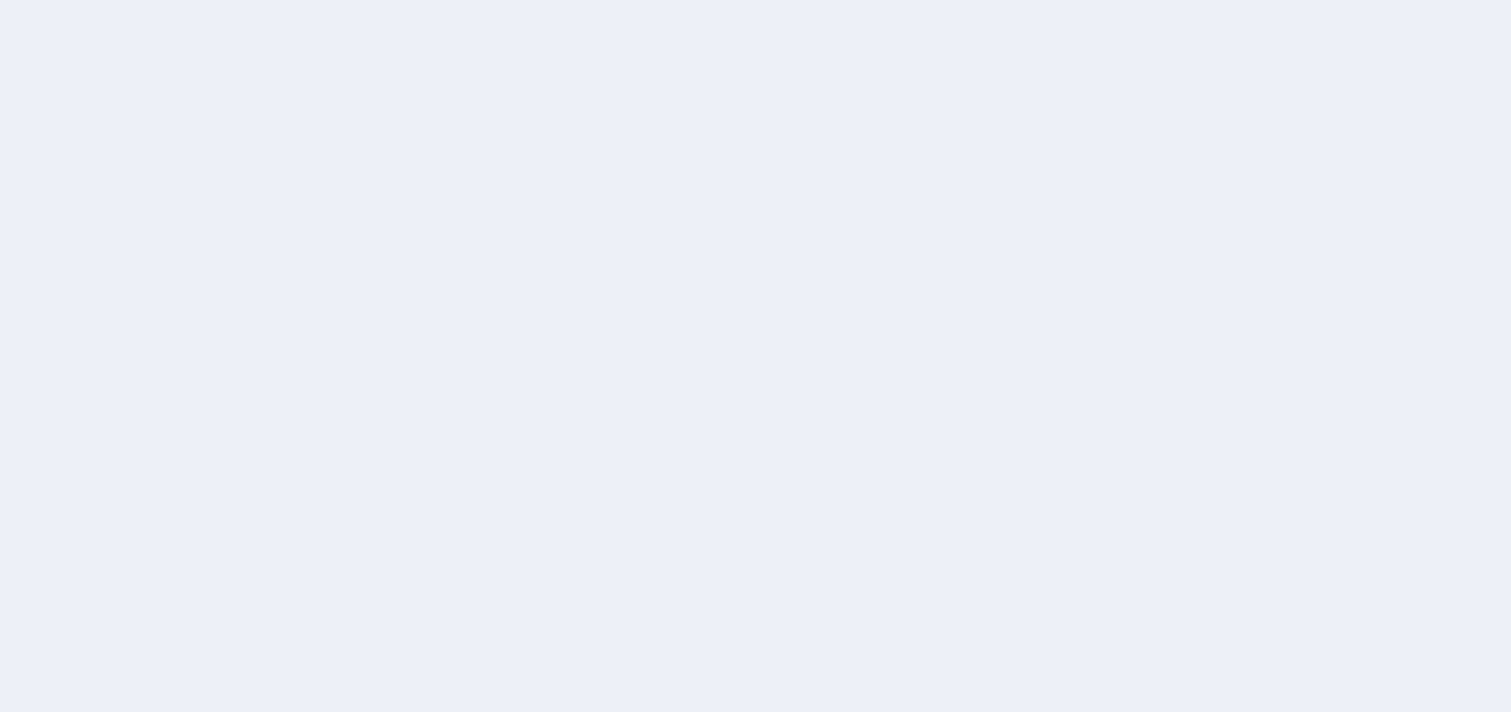scroll, scrollTop: 0, scrollLeft: 0, axis: both 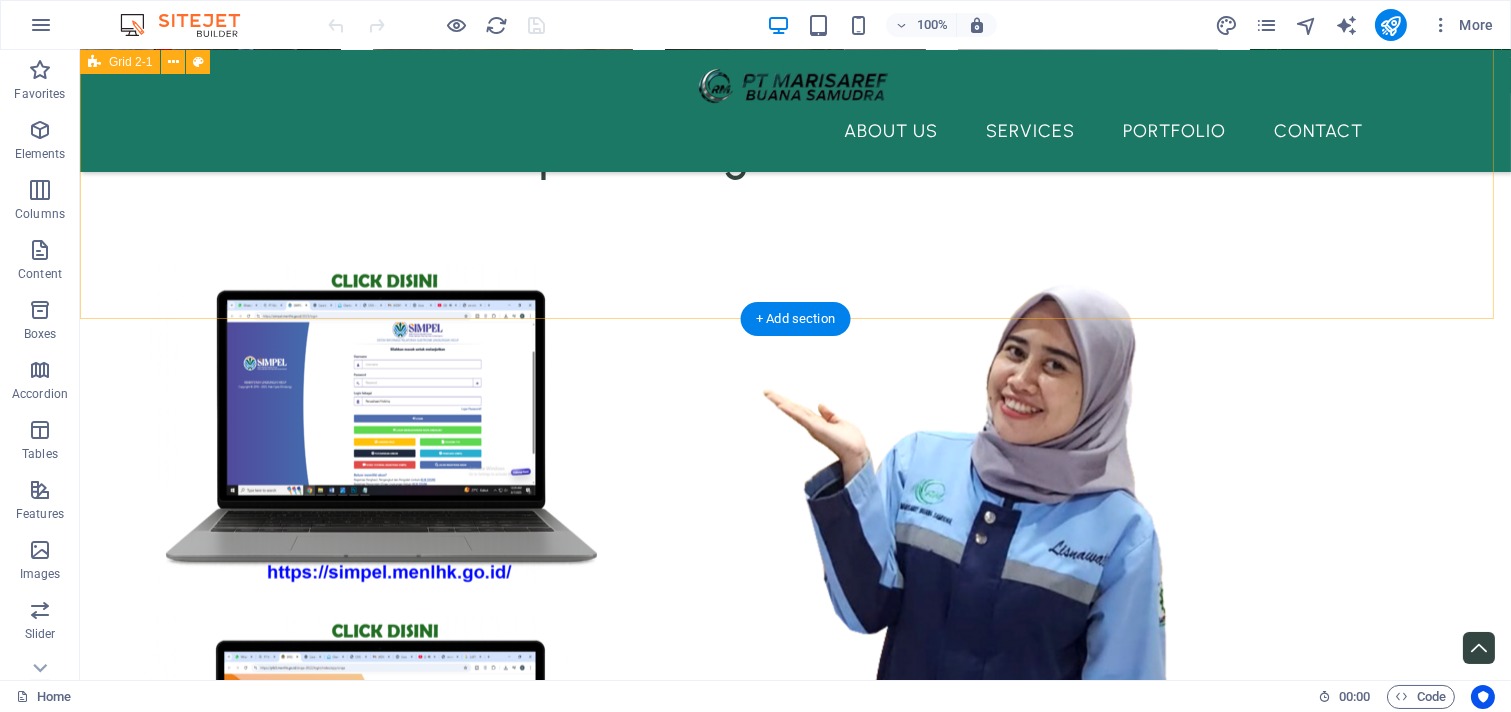 click at bounding box center (795, 600) 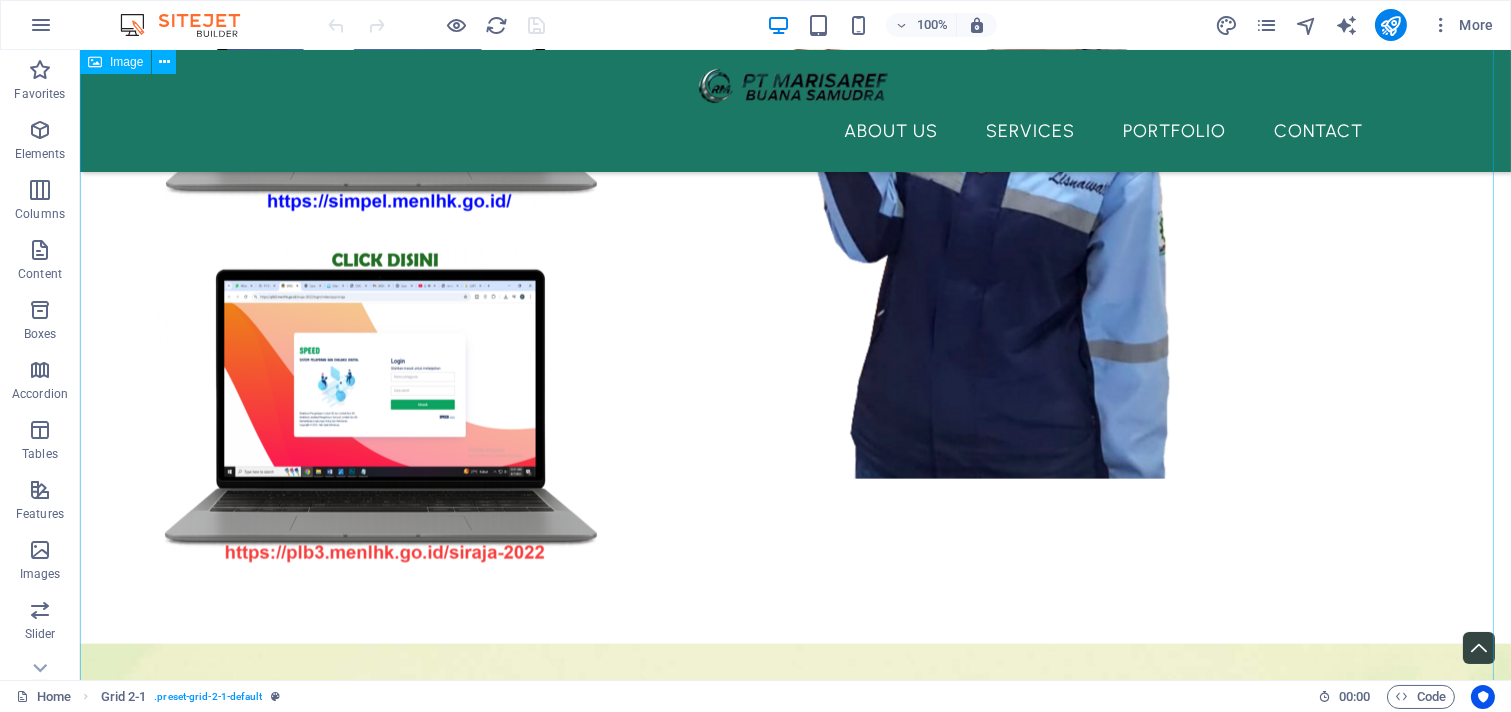 scroll, scrollTop: 5188, scrollLeft: 0, axis: vertical 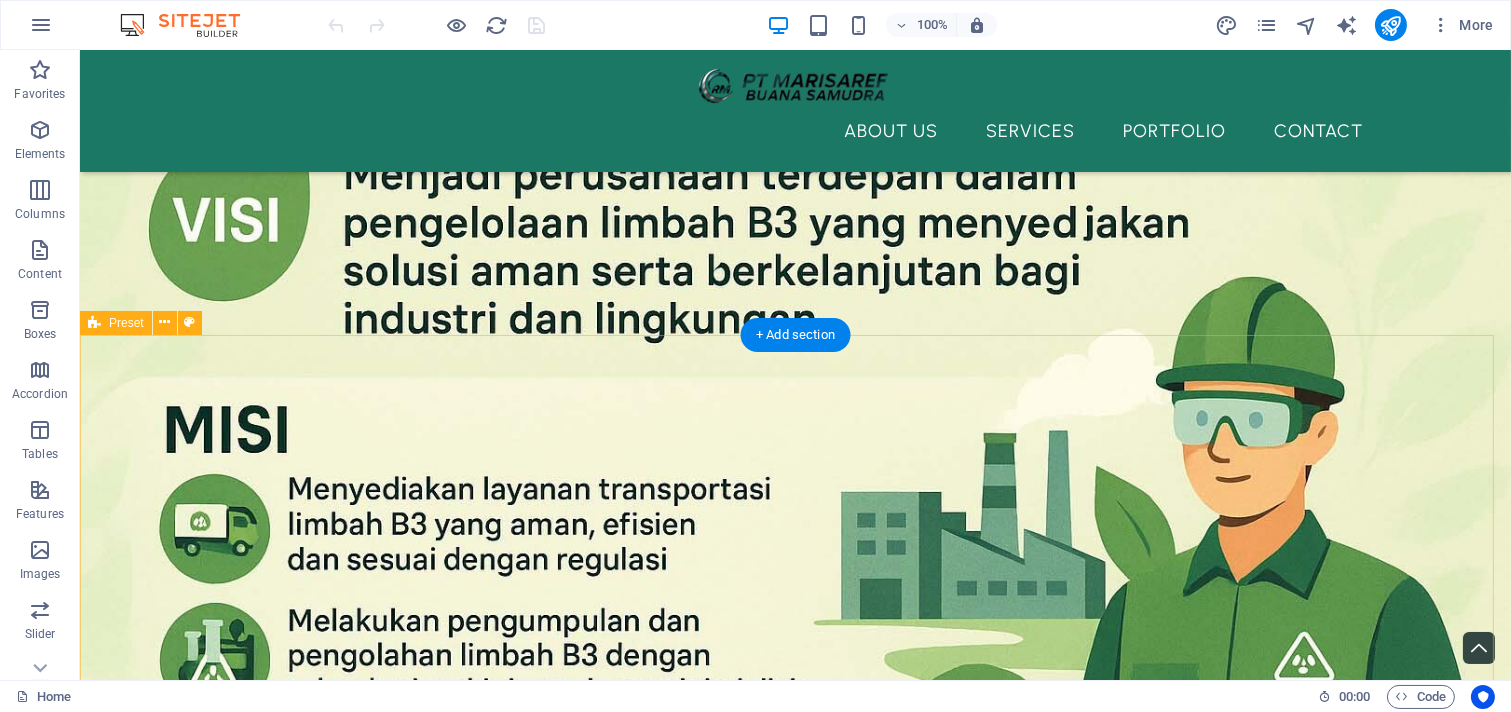 click on "Client & Partner Kami [COMPANY_NAME] dengan bangga telah menjadi mitra terpercaya bagi berbagai perusahaan industri dalam hal transportasi, pengelolaan, dan pemanfaatan limbah B3 (Bahan Berbahaya dan Beracun) . Kolaborasi ini bukan sekadar kerja sama bisnis, tetapi komitmen bersama dalam menjaga kelestarian lingkungan dan mendukung penerapan praktik industri yang berkelanjutan." at bounding box center [795, 1834] 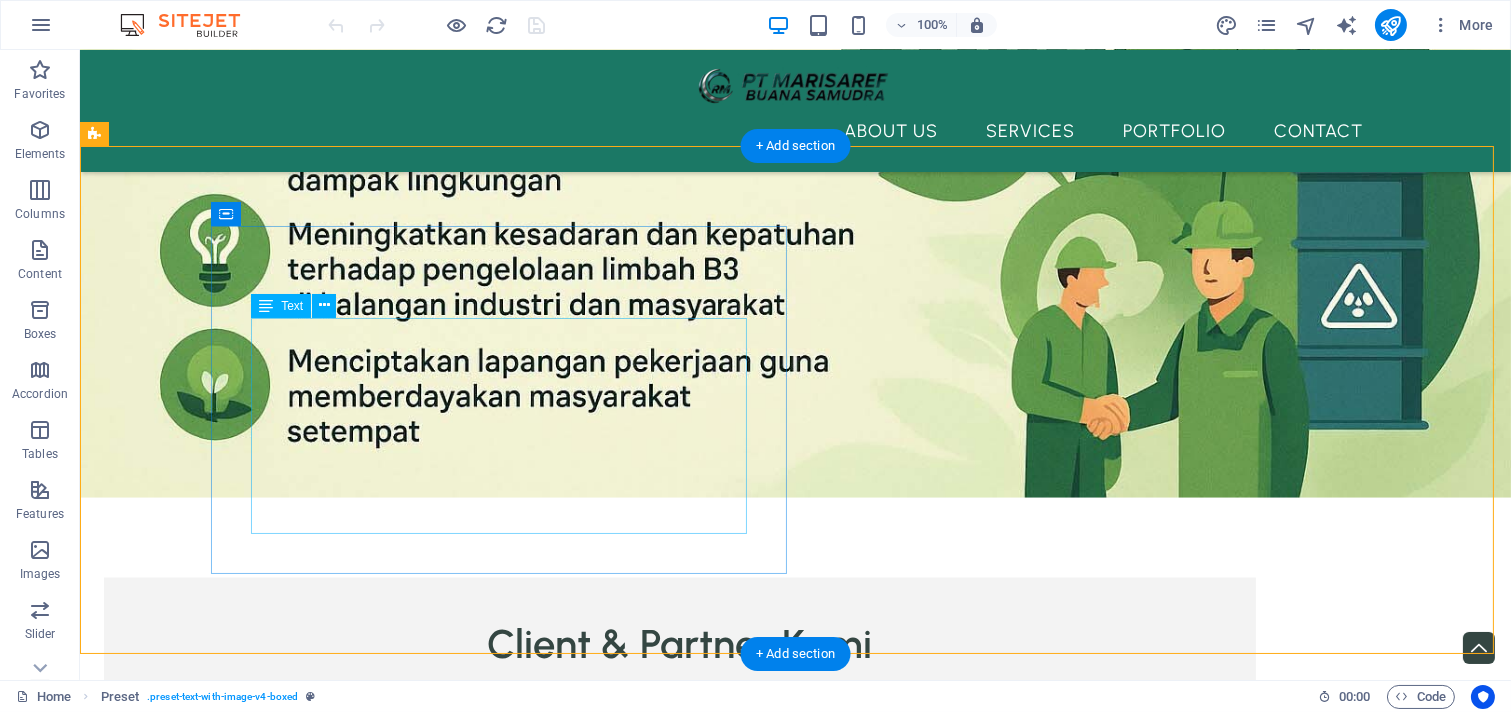 scroll, scrollTop: 5744, scrollLeft: 0, axis: vertical 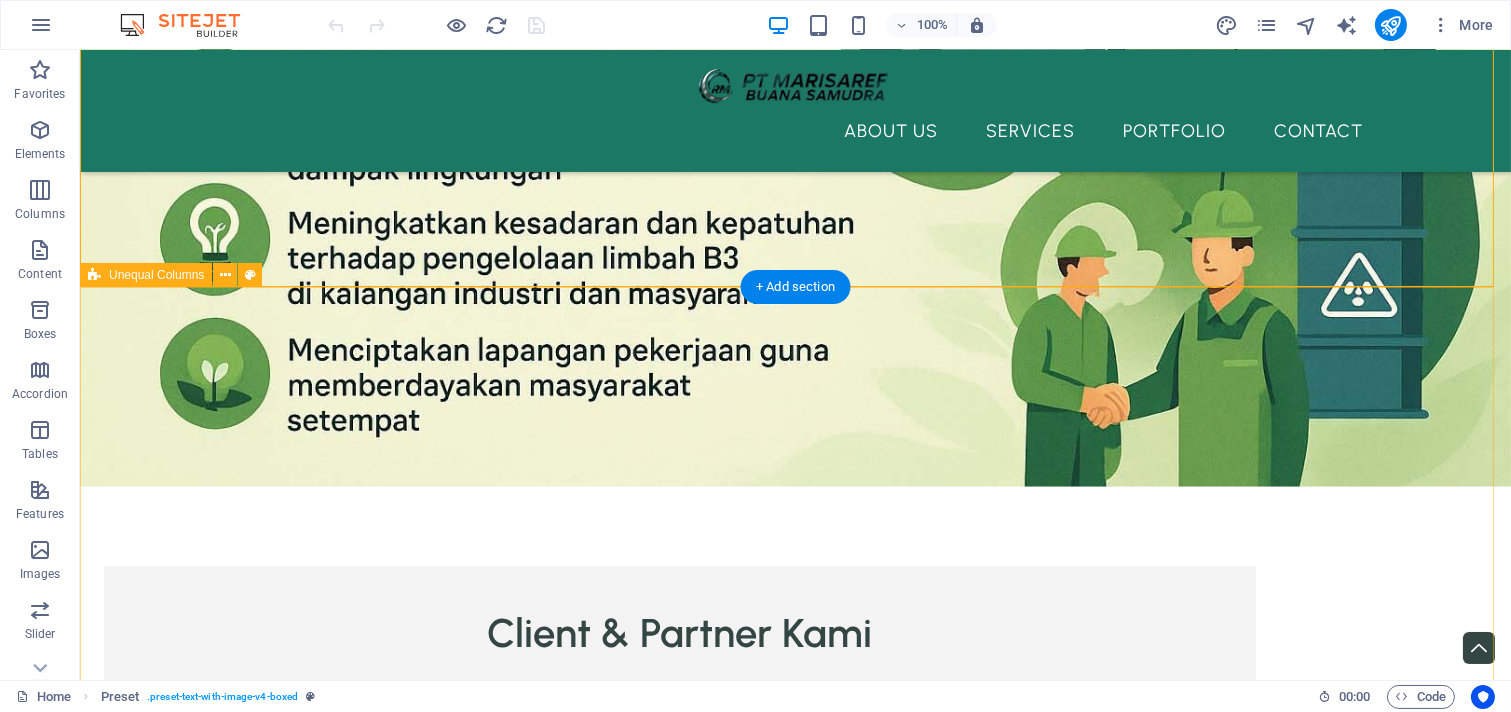 click on "Feel  free  to contact us    I have read and understand the privacy policy. Unreadable? Load new CONTACT US" at bounding box center (795, 3228) 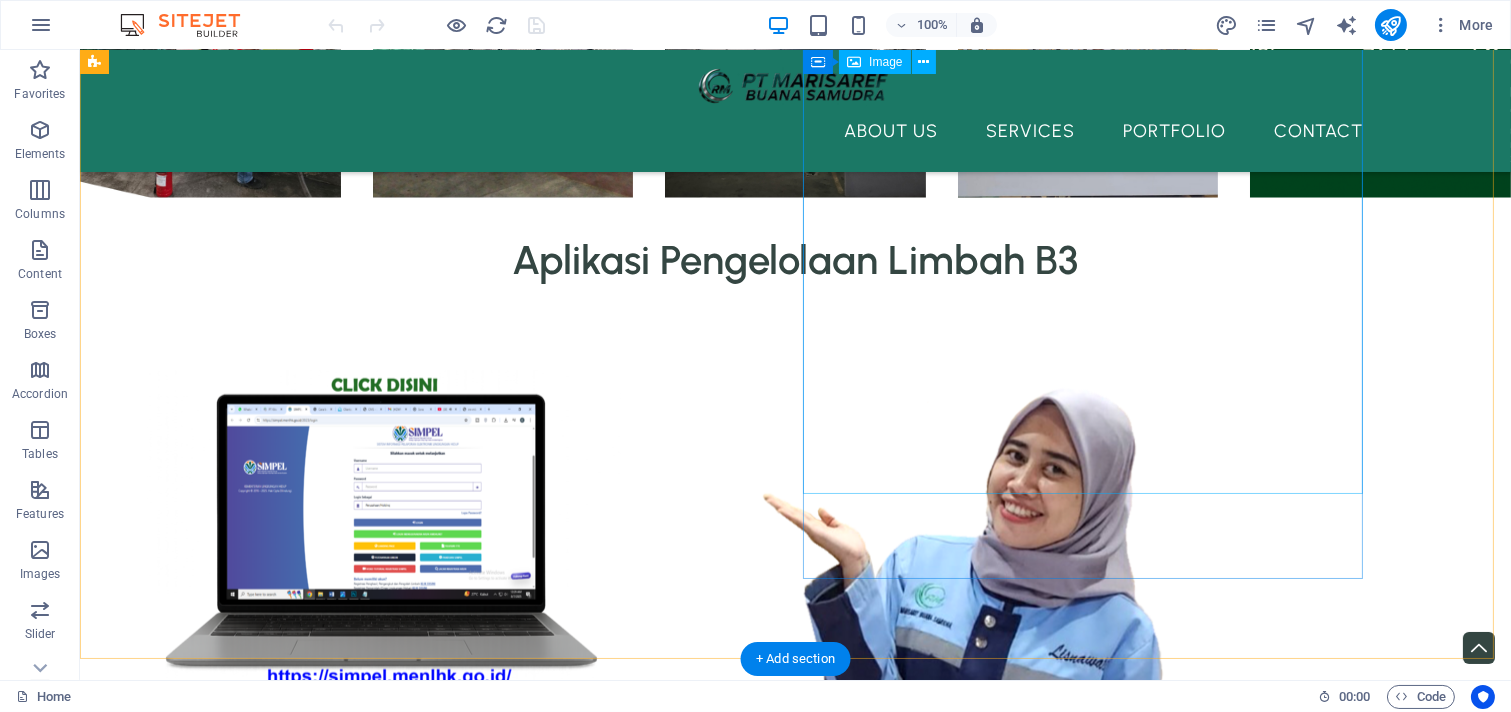 scroll, scrollTop: 3897, scrollLeft: 0, axis: vertical 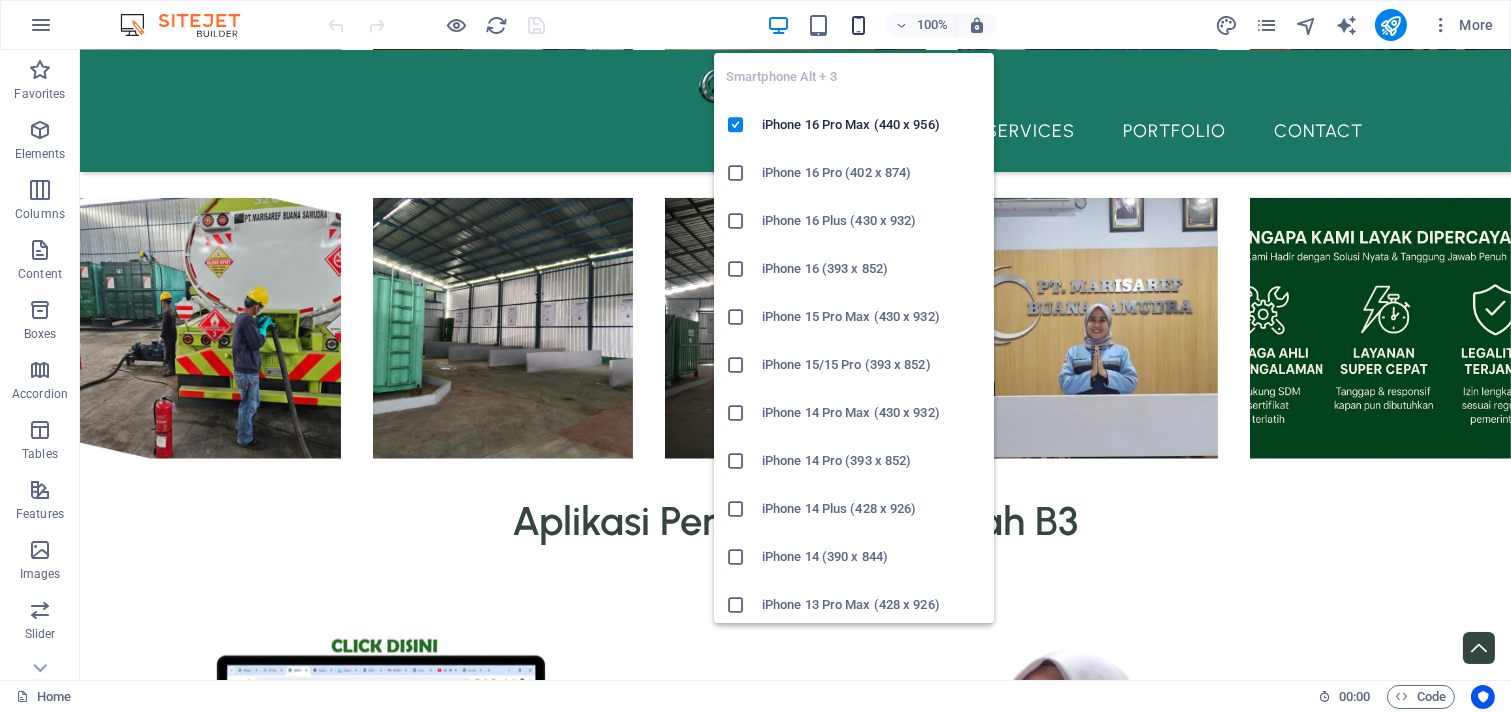 click at bounding box center [858, 25] 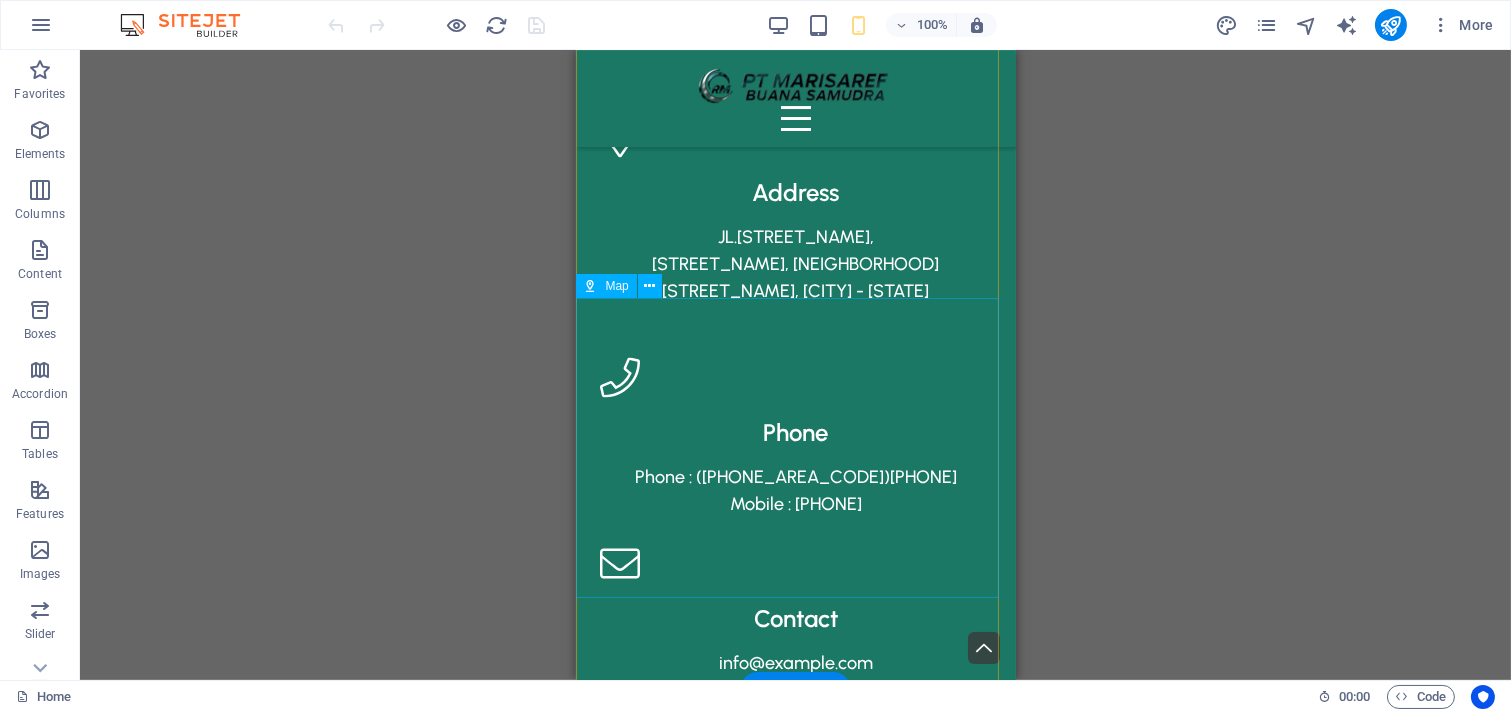 scroll, scrollTop: 7825, scrollLeft: 0, axis: vertical 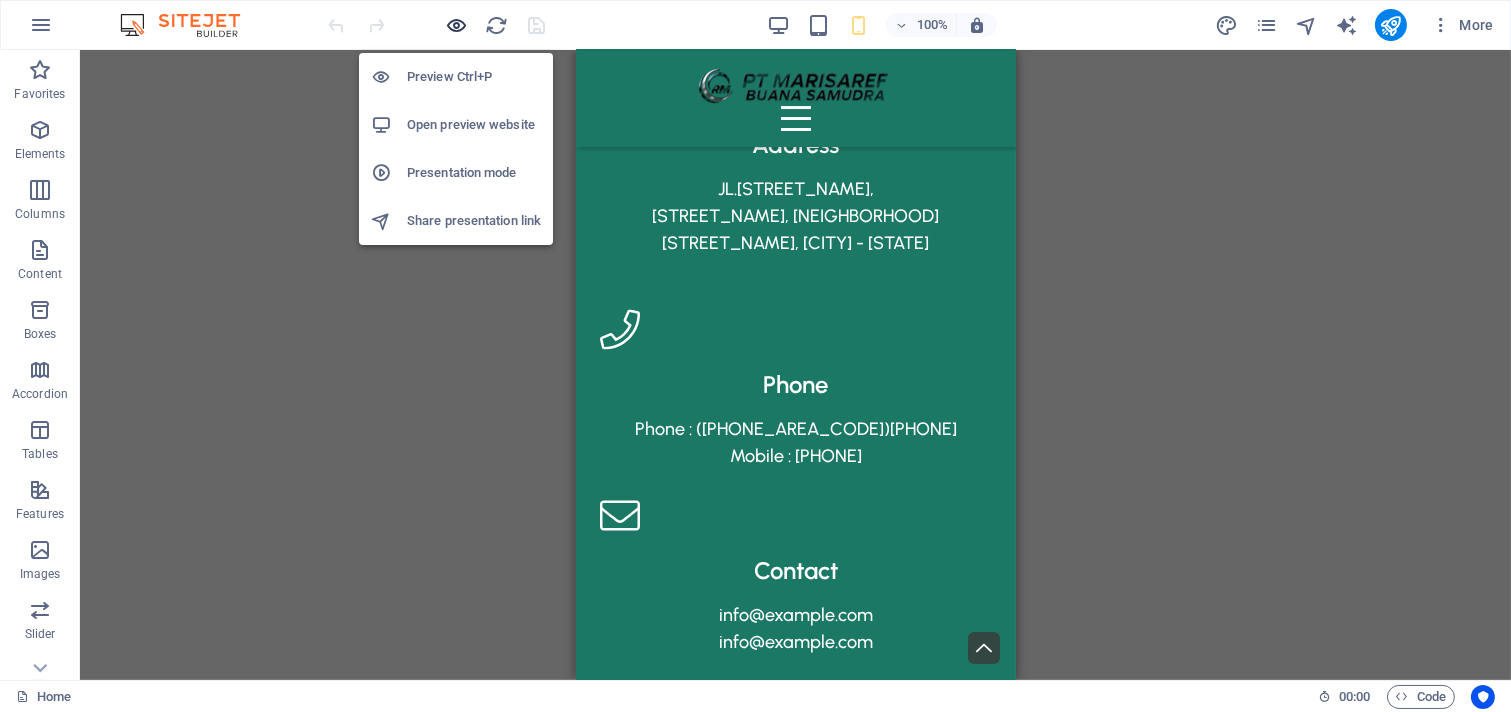 click at bounding box center [457, 25] 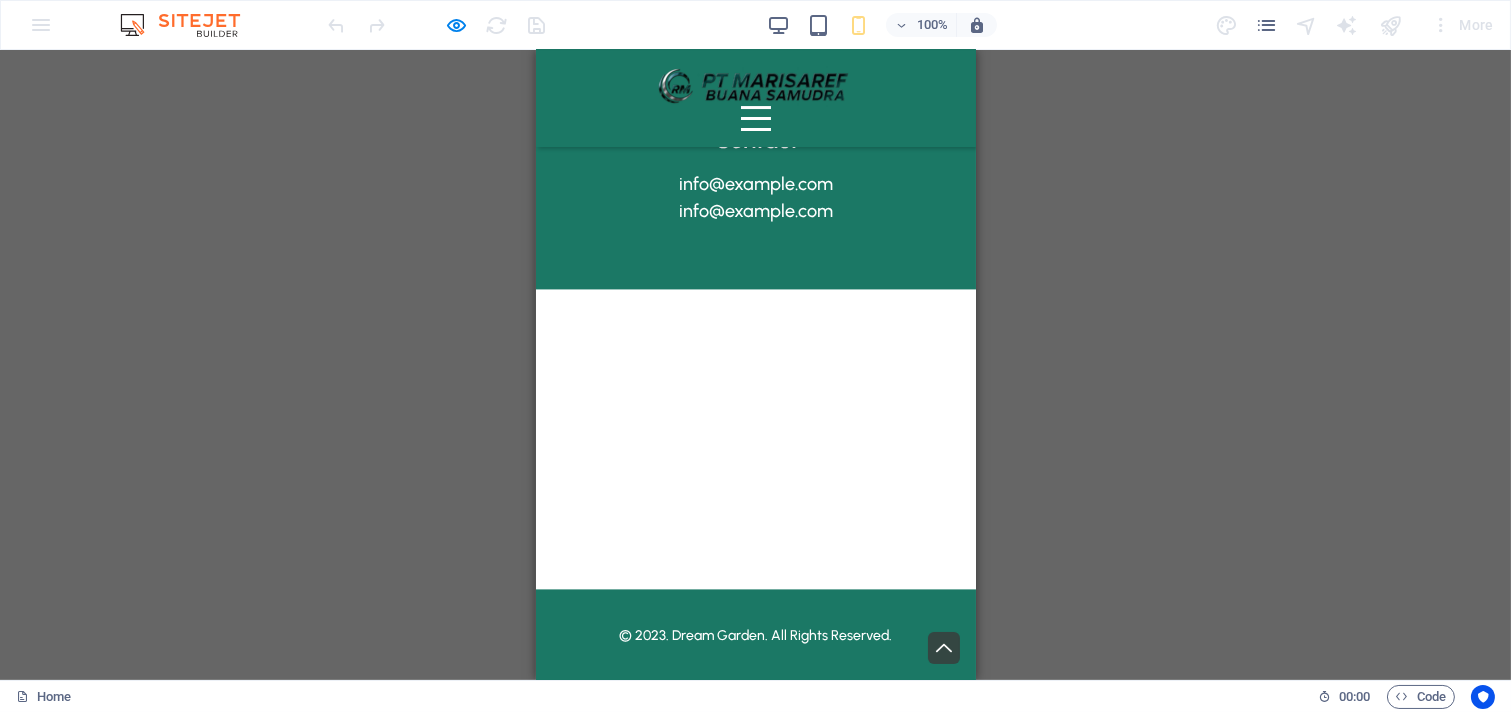scroll, scrollTop: 7160, scrollLeft: 0, axis: vertical 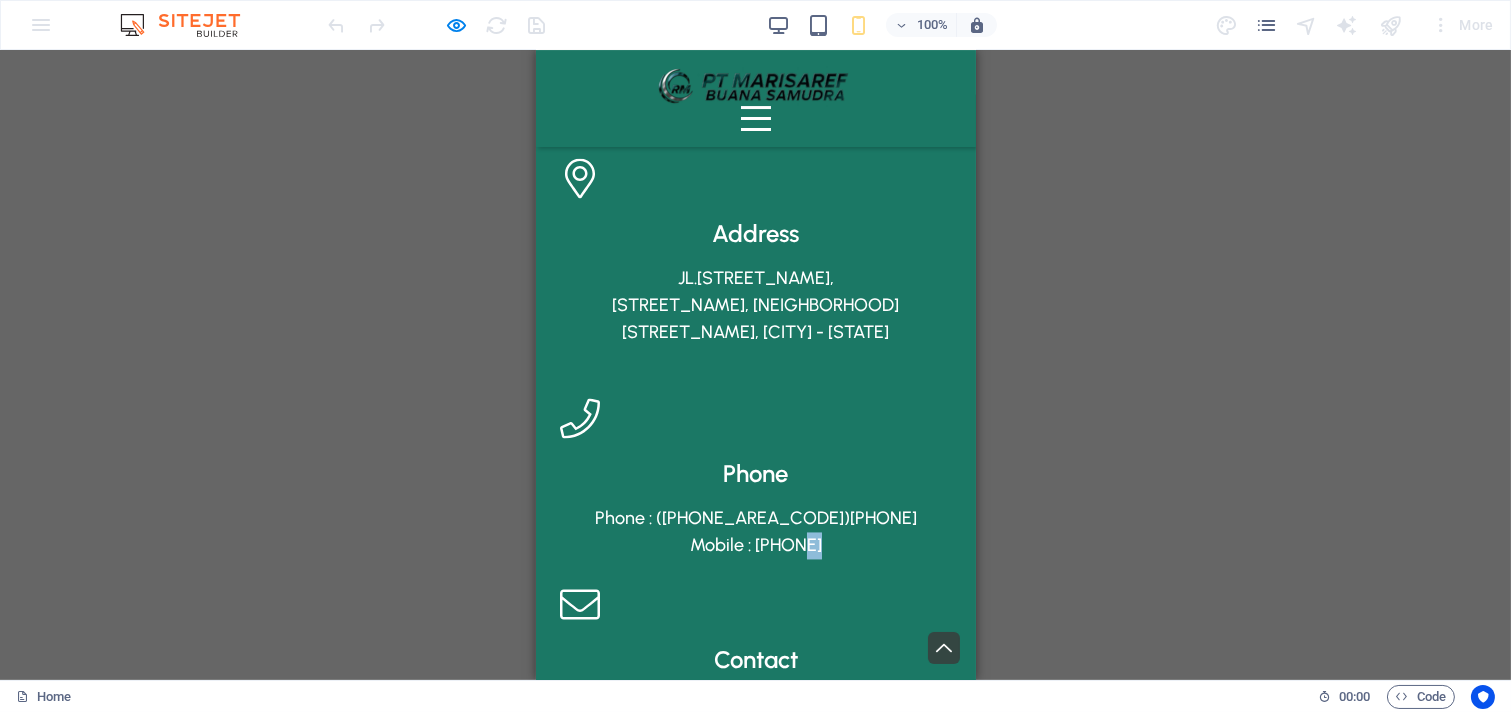 drag, startPoint x: 769, startPoint y: 551, endPoint x: 789, endPoint y: 558, distance: 21.189621 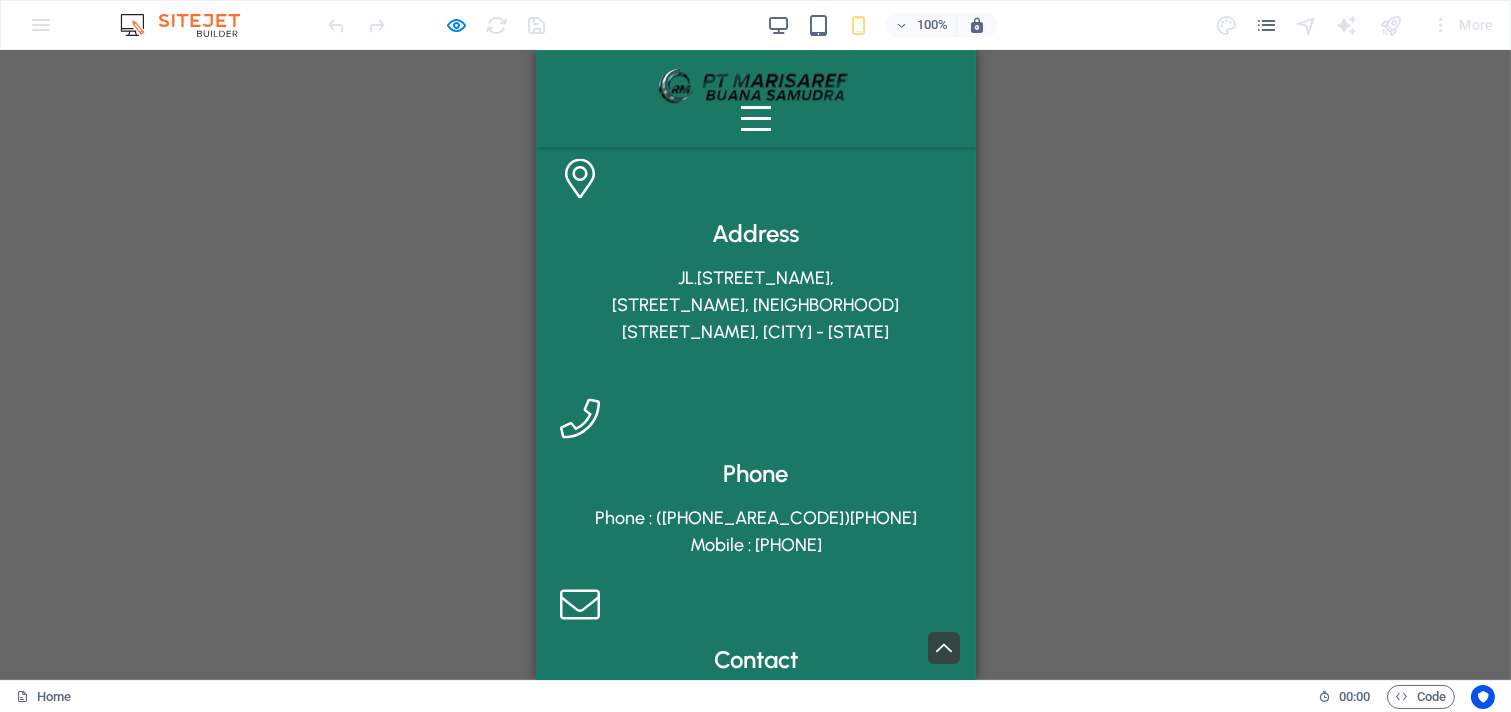 click on "Mobile : [PHONE]" at bounding box center [755, 545] 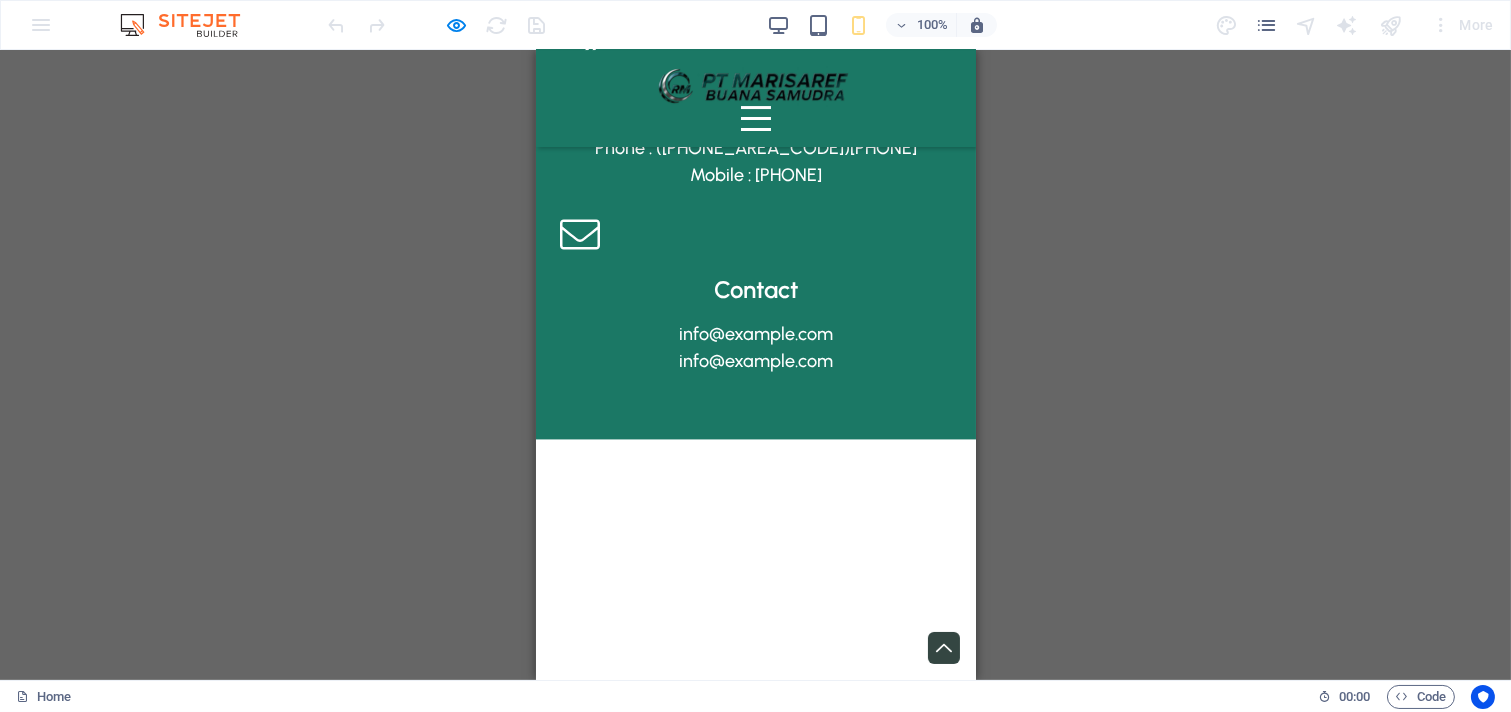 scroll, scrollTop: 7715, scrollLeft: 0, axis: vertical 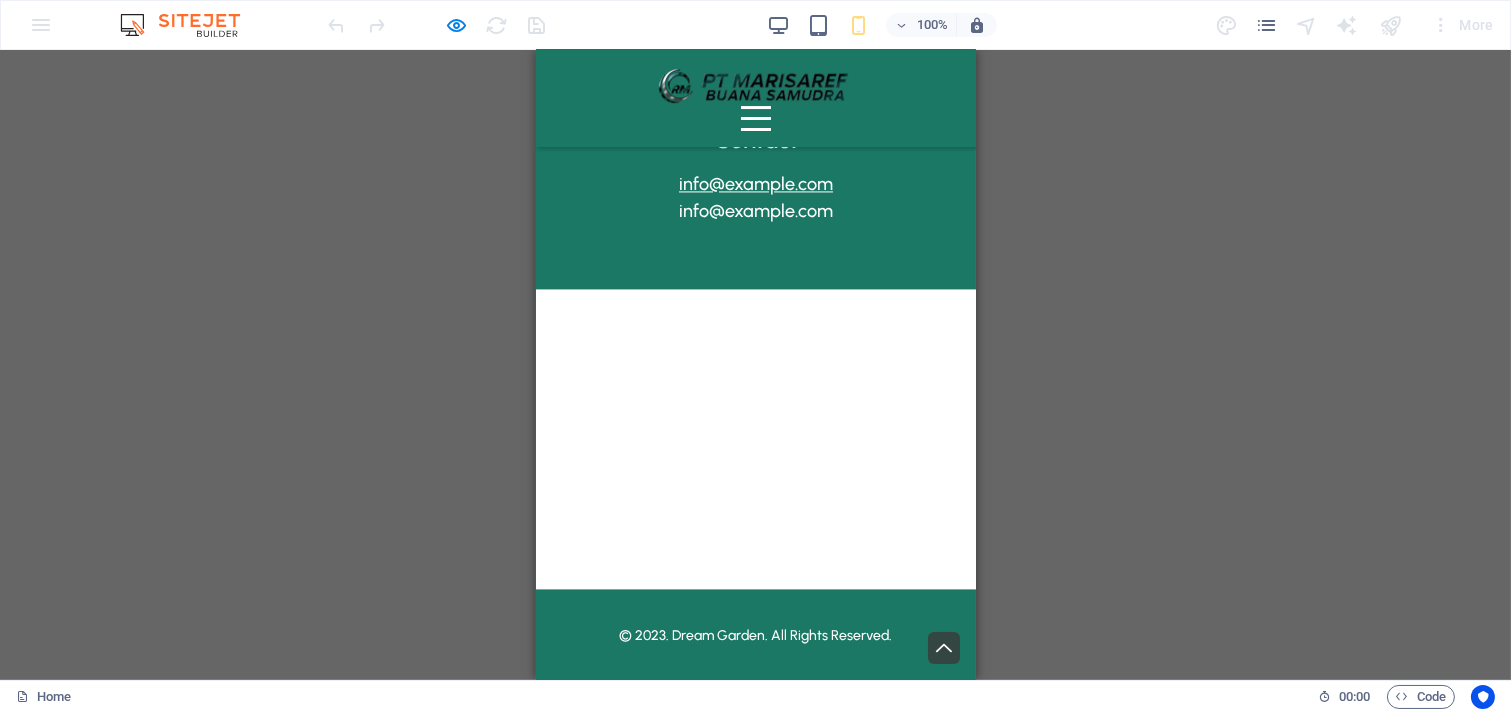 click on "info@example.com" at bounding box center [755, 184] 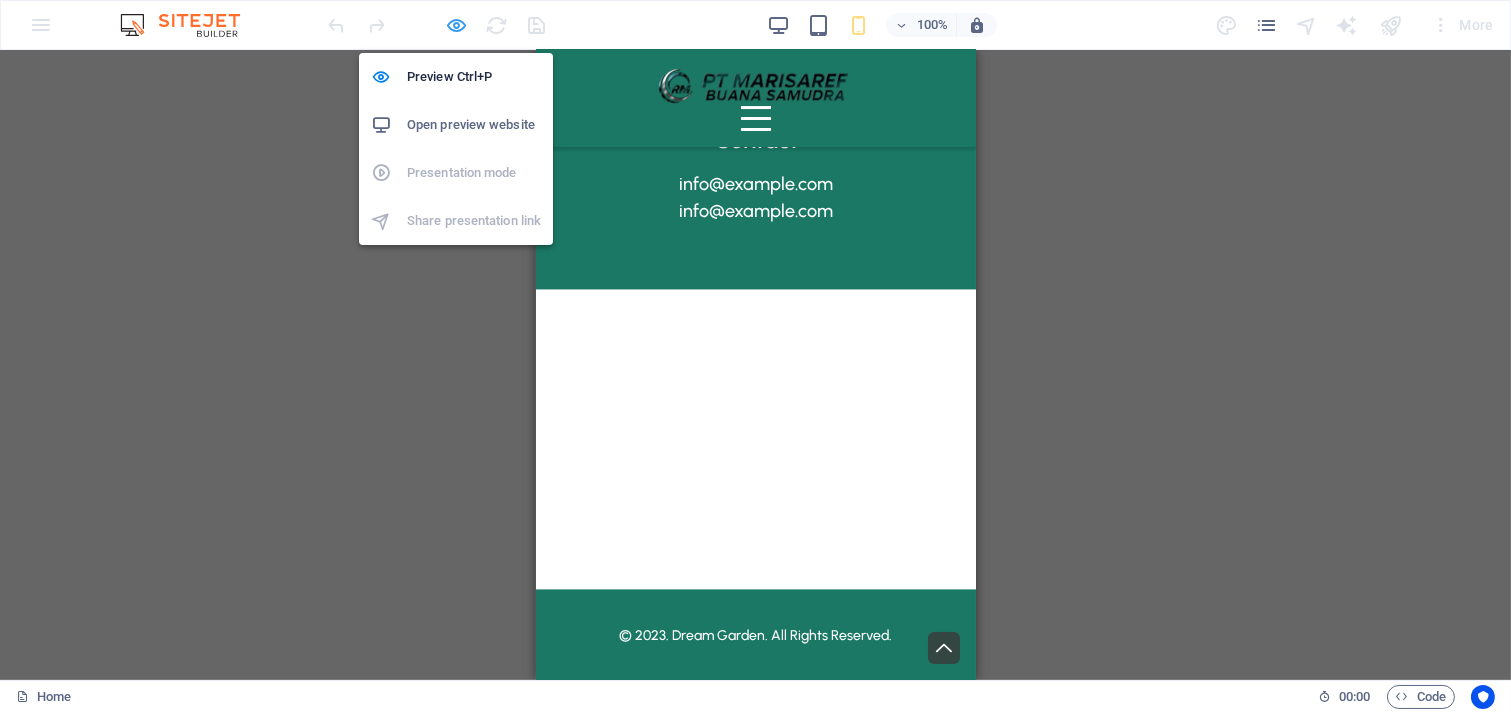 click at bounding box center [457, 25] 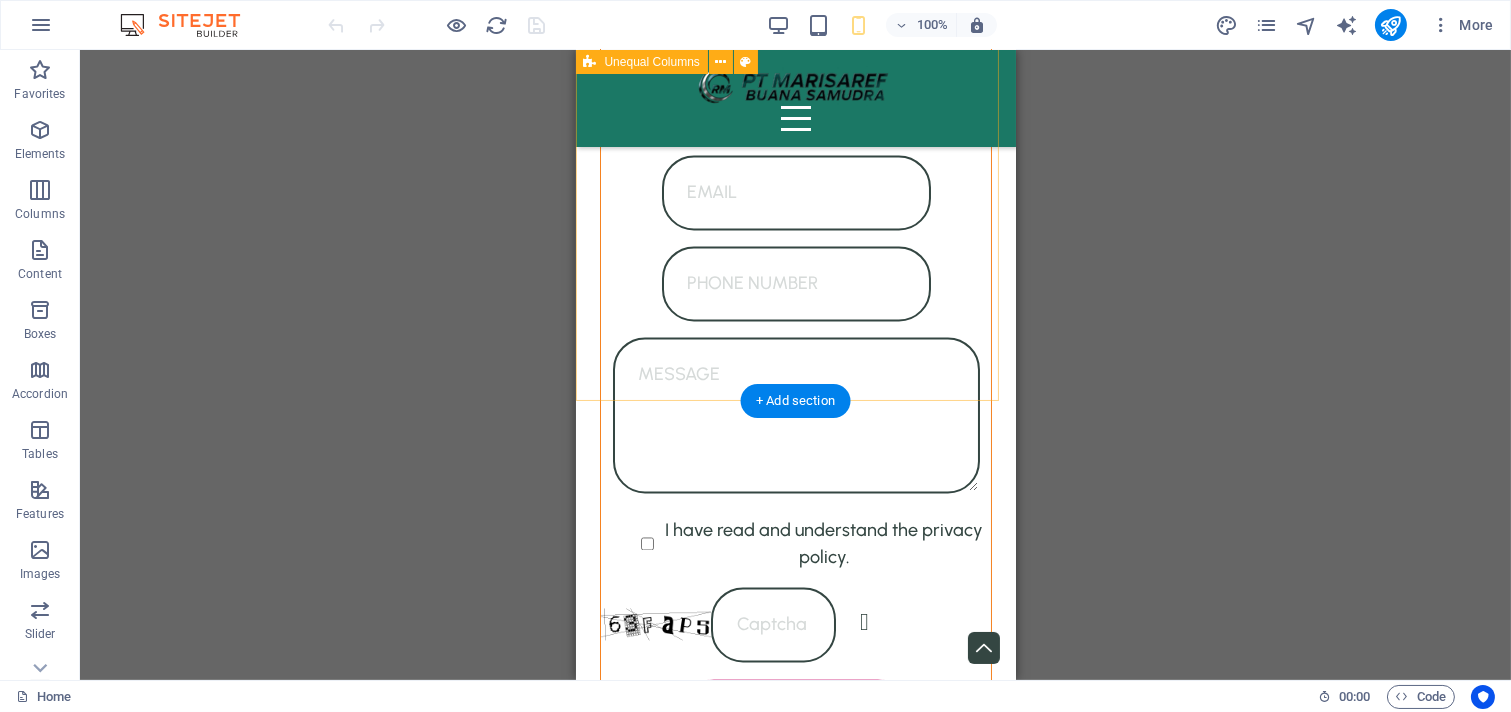 scroll, scrollTop: 6900, scrollLeft: 0, axis: vertical 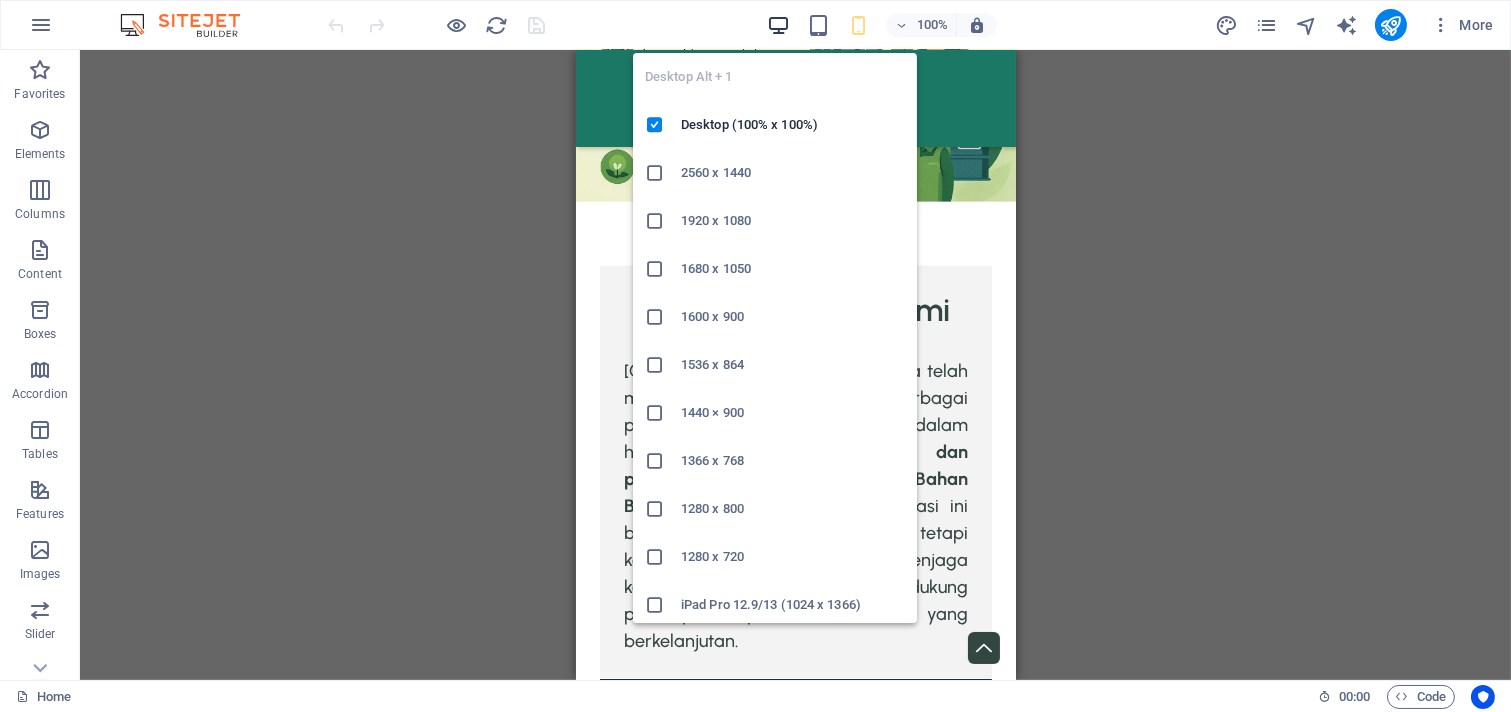 click at bounding box center [778, 25] 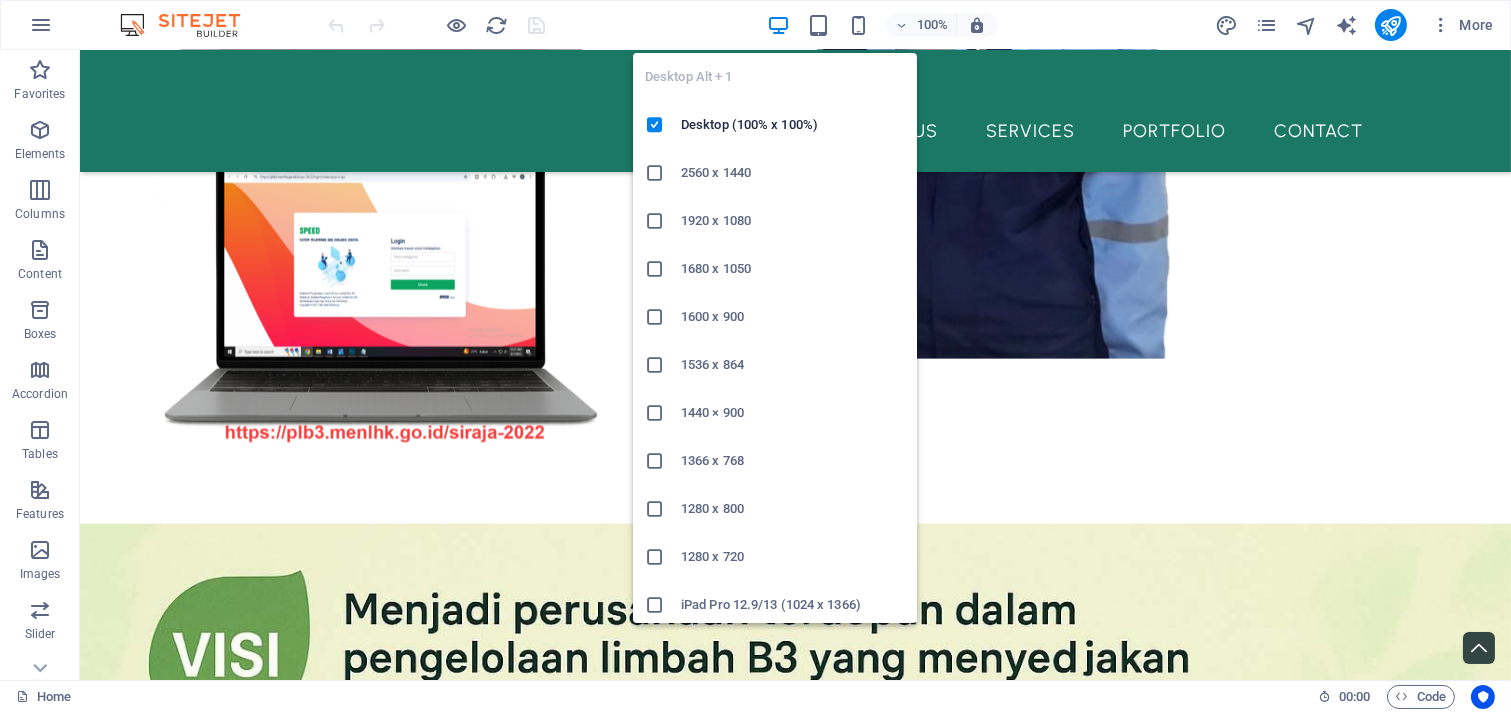 scroll, scrollTop: 4752, scrollLeft: 0, axis: vertical 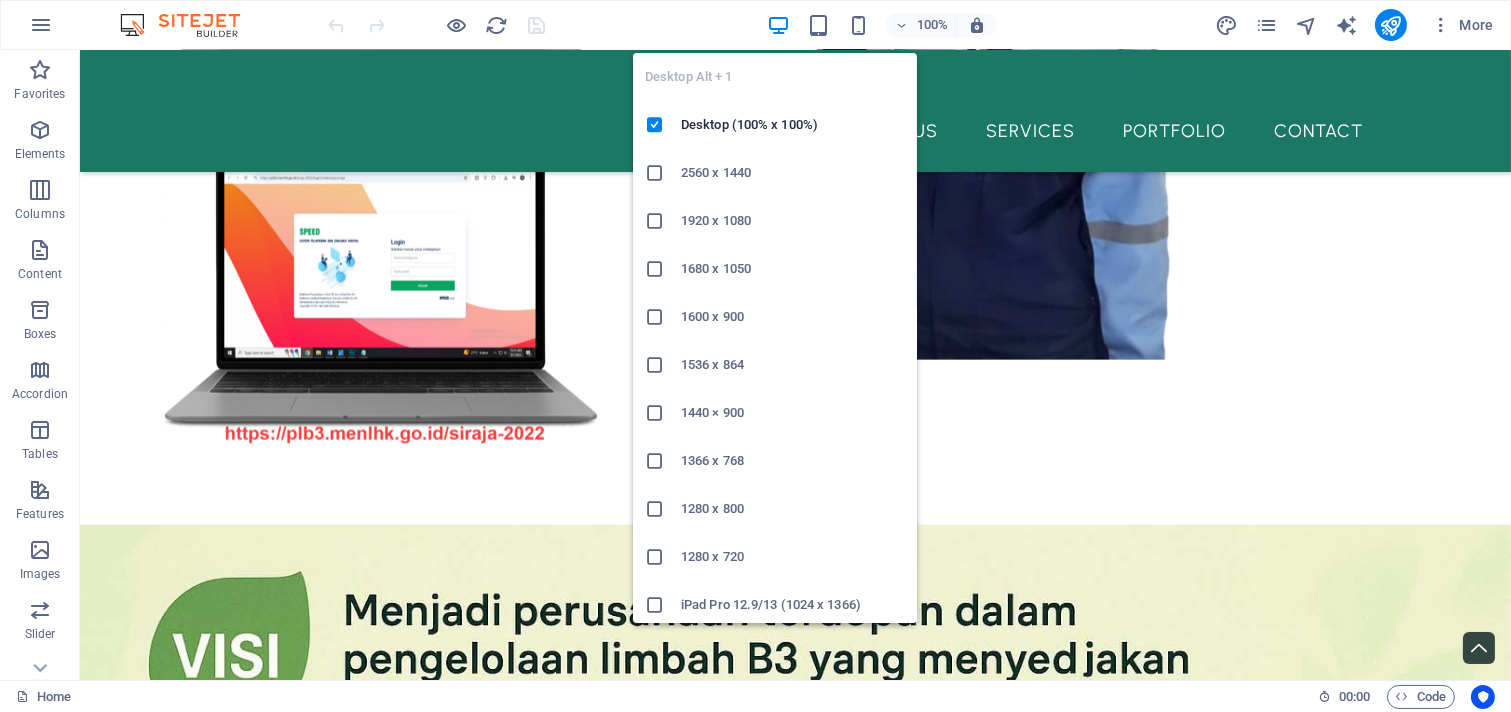 click at bounding box center [778, 25] 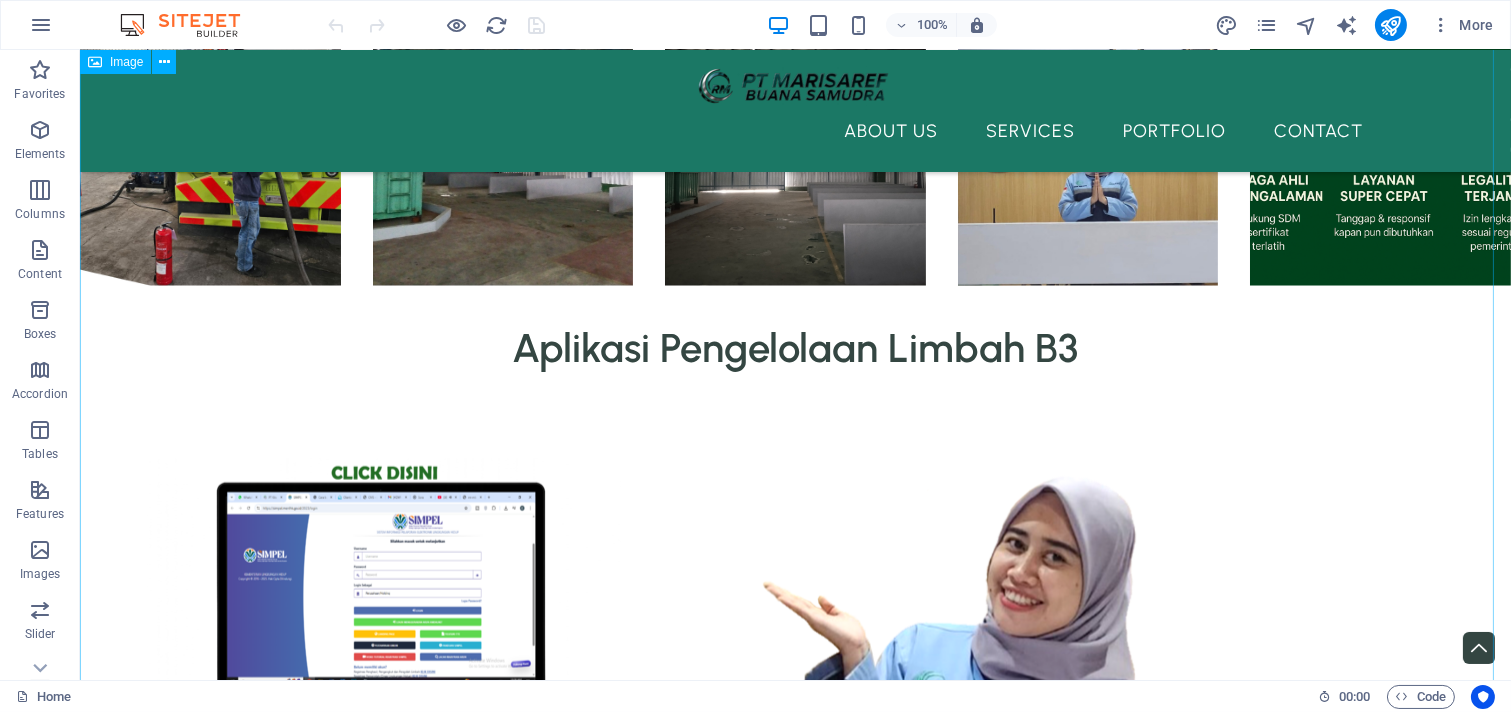 scroll, scrollTop: 4011, scrollLeft: 0, axis: vertical 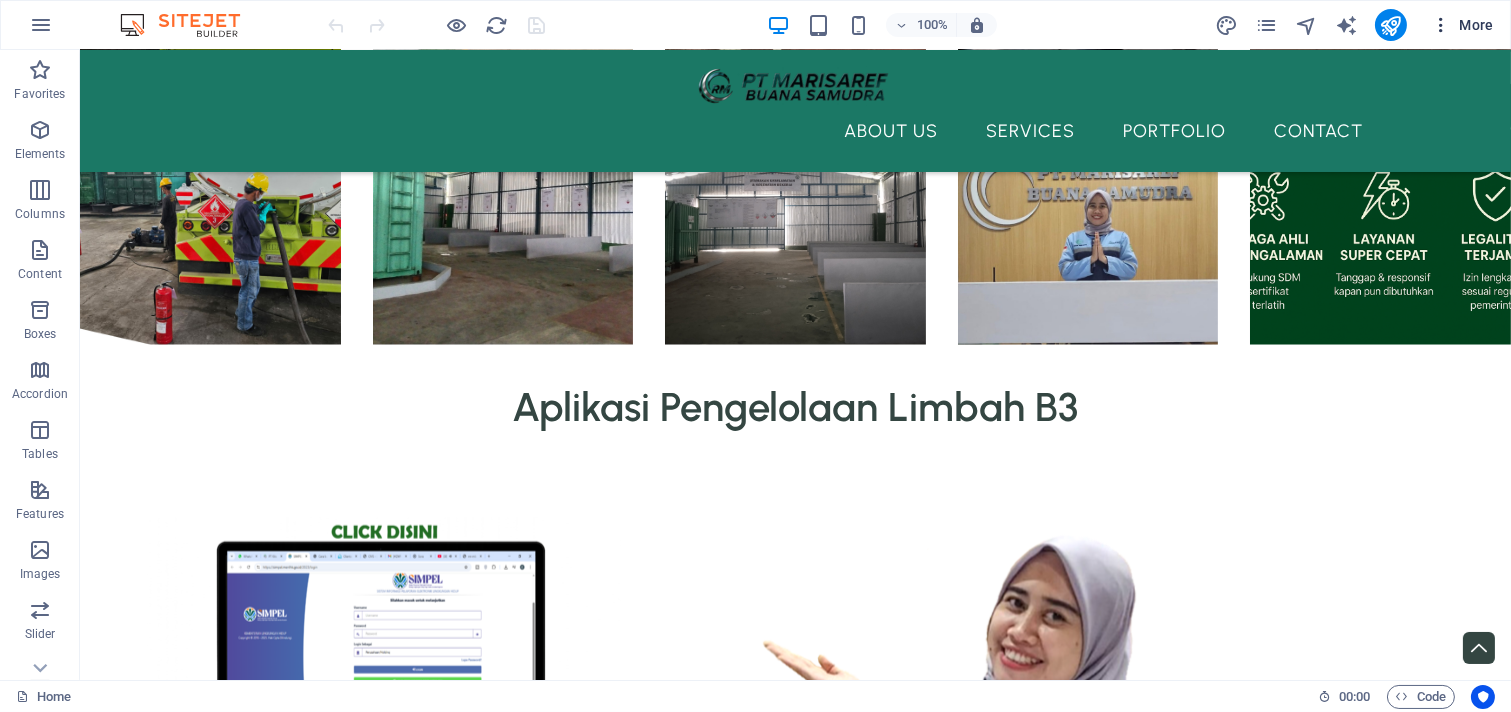 click at bounding box center (1441, 25) 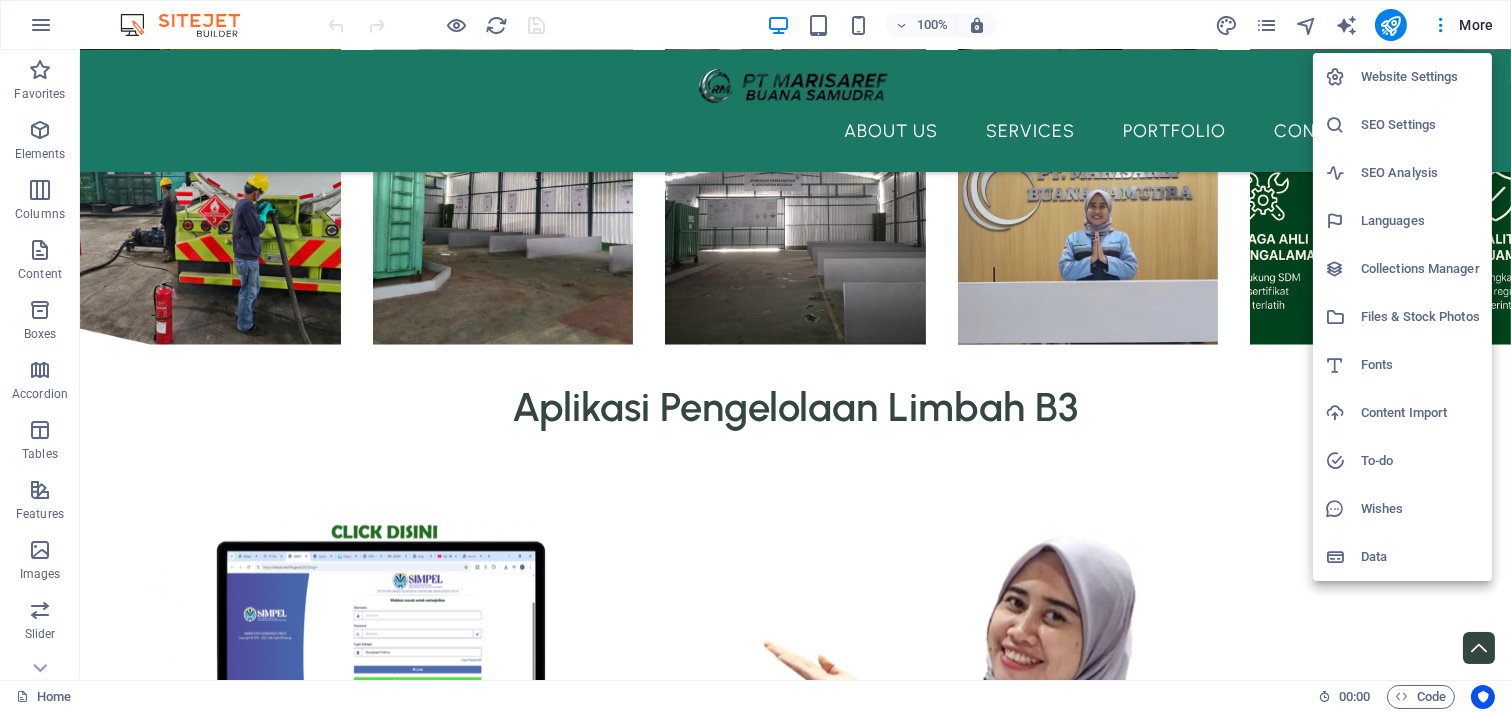 click on "Wishes" at bounding box center [1420, 509] 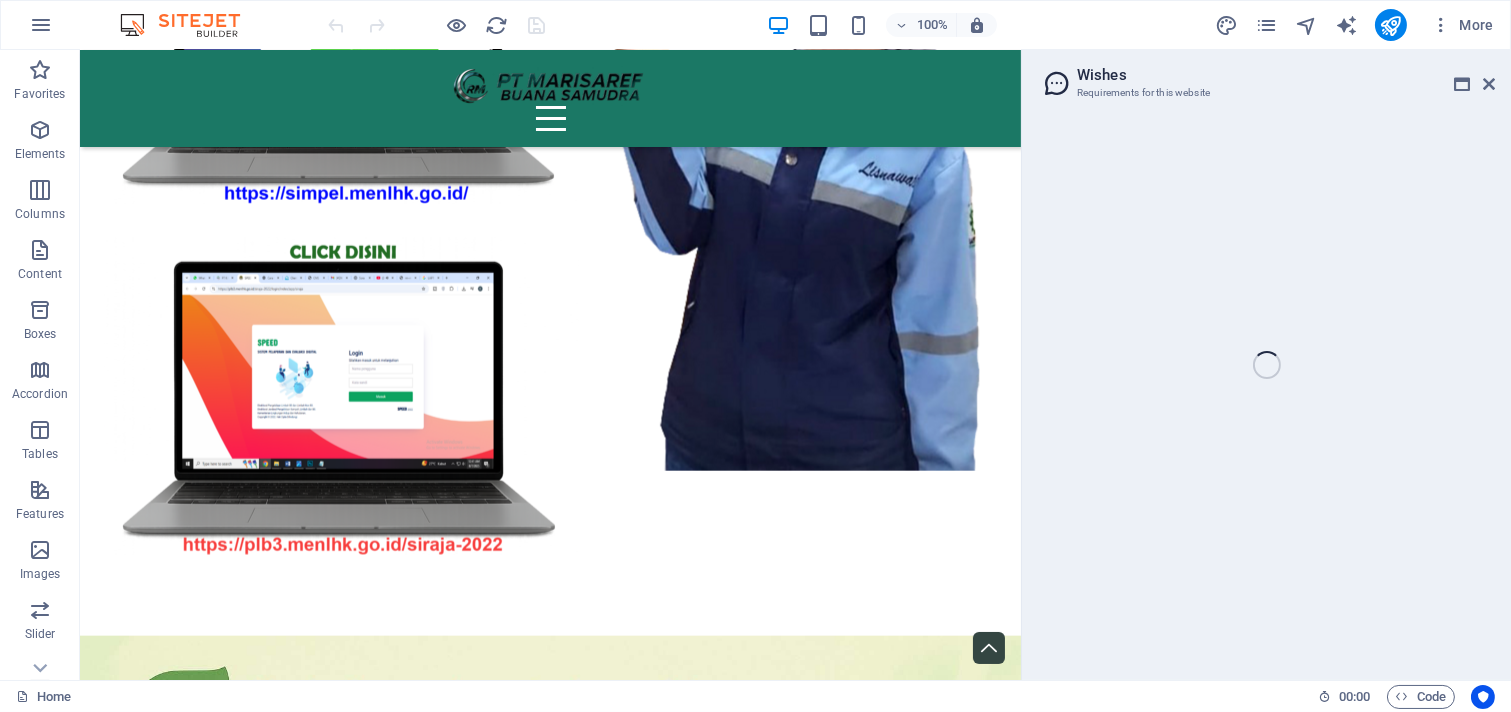 scroll, scrollTop: 4001, scrollLeft: 0, axis: vertical 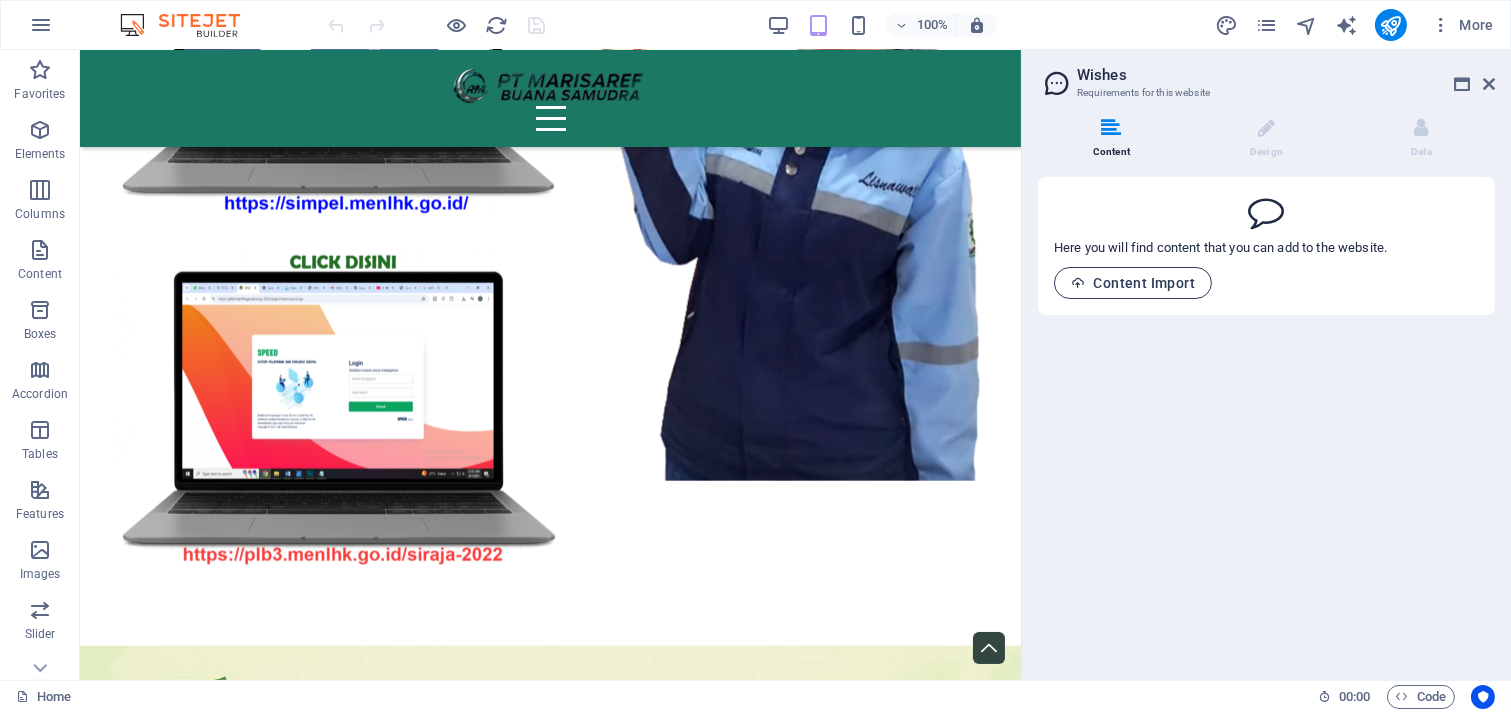 click on "Content Import" at bounding box center (1133, 283) 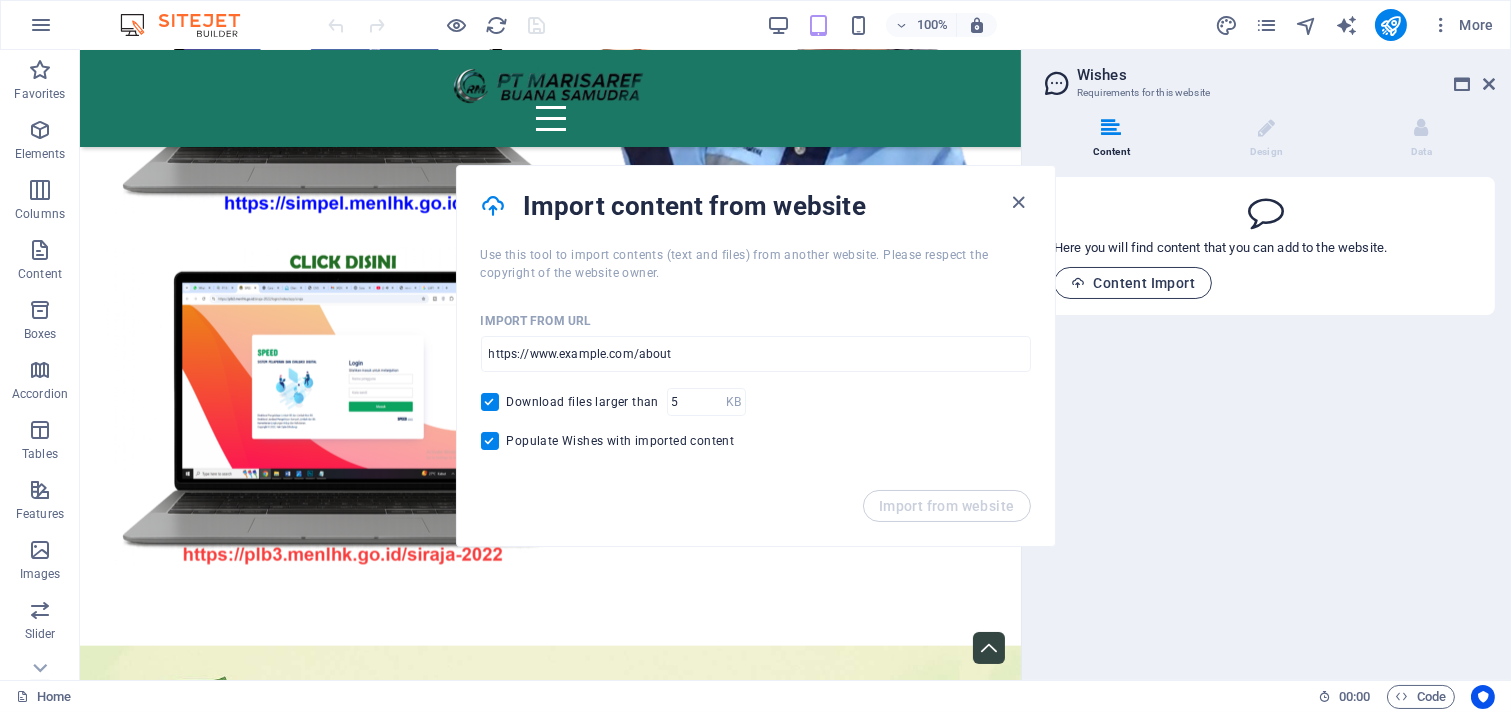 click on "Content Import" at bounding box center [1133, 283] 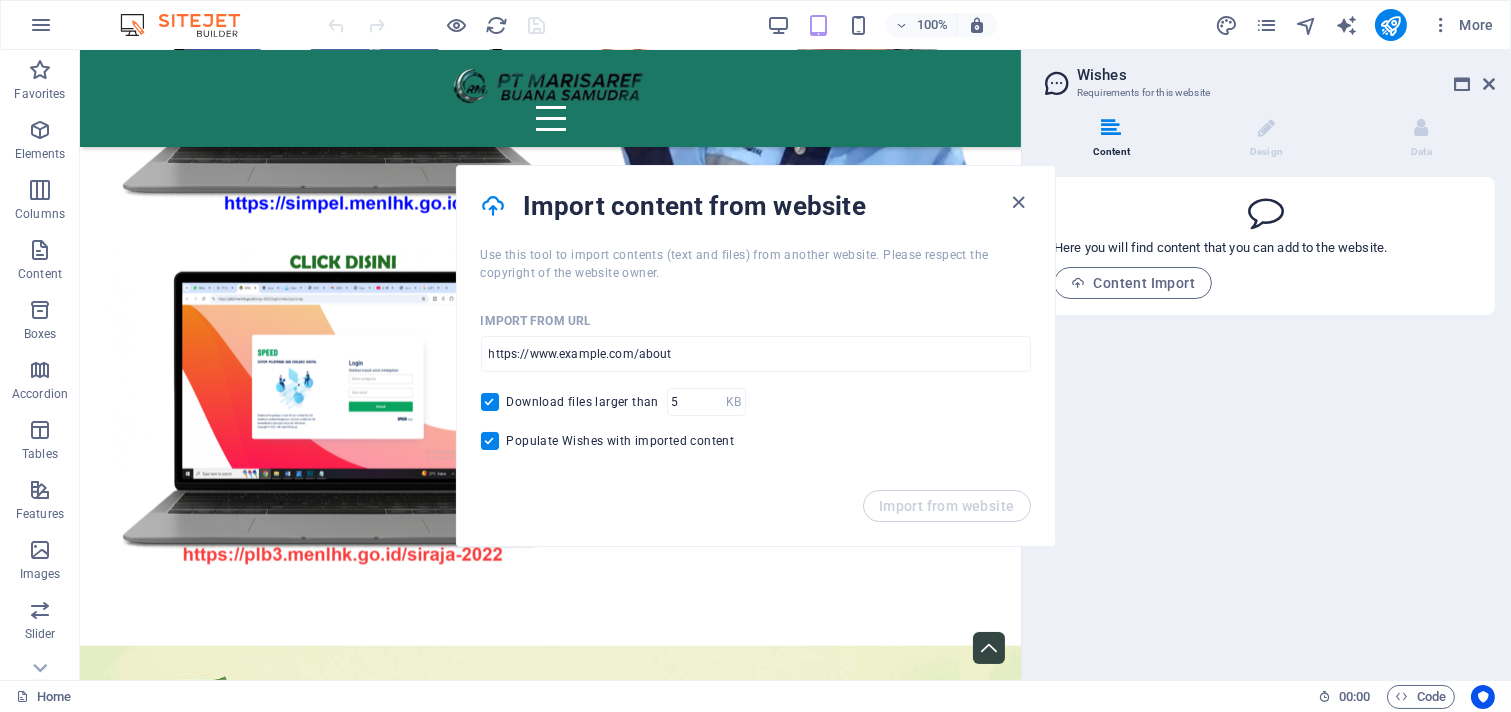 click on "Company : rm-mbs.com City : [CITY] ZIP code : [ZIP] Email : info@rm-mbs.com Phone : [PHONE] Street : [STREET_NAME]" at bounding box center [1266, 391] 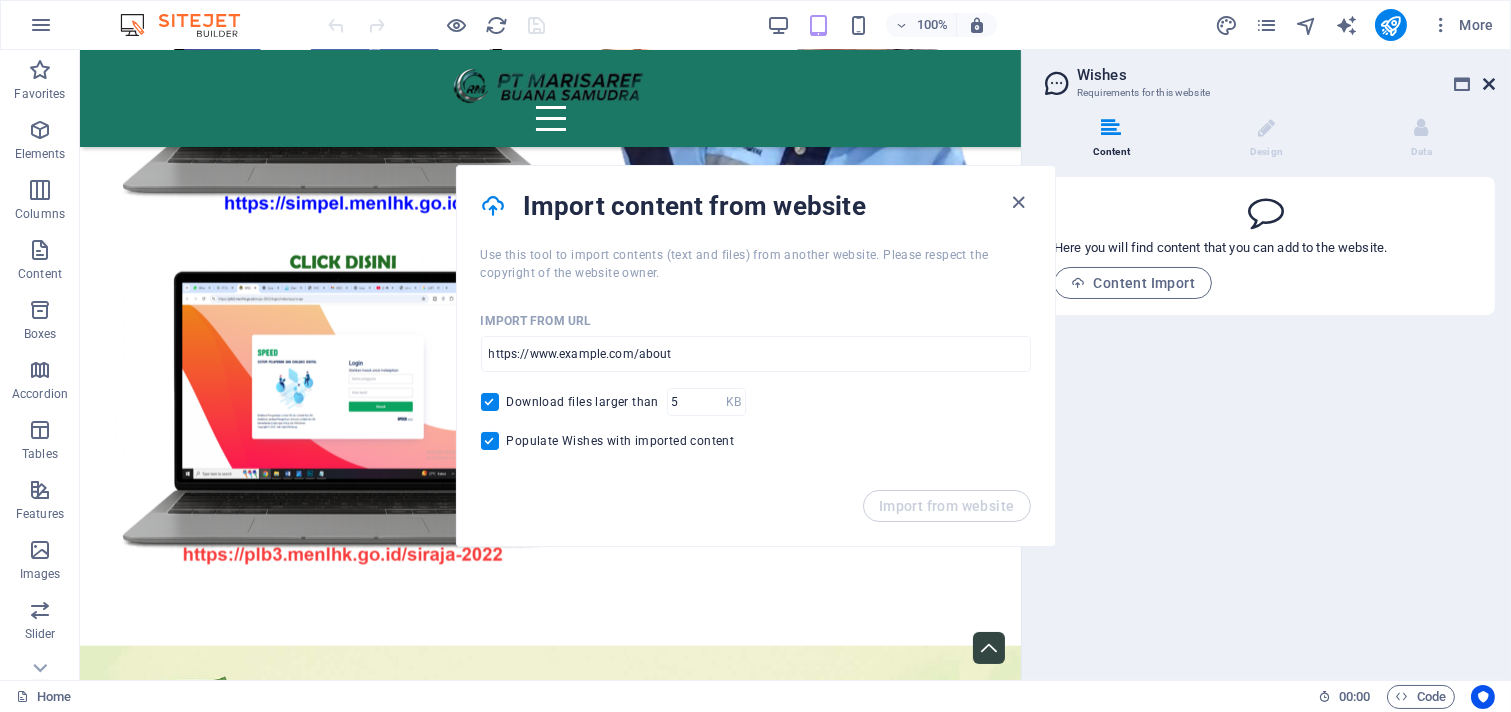 click at bounding box center (1489, 84) 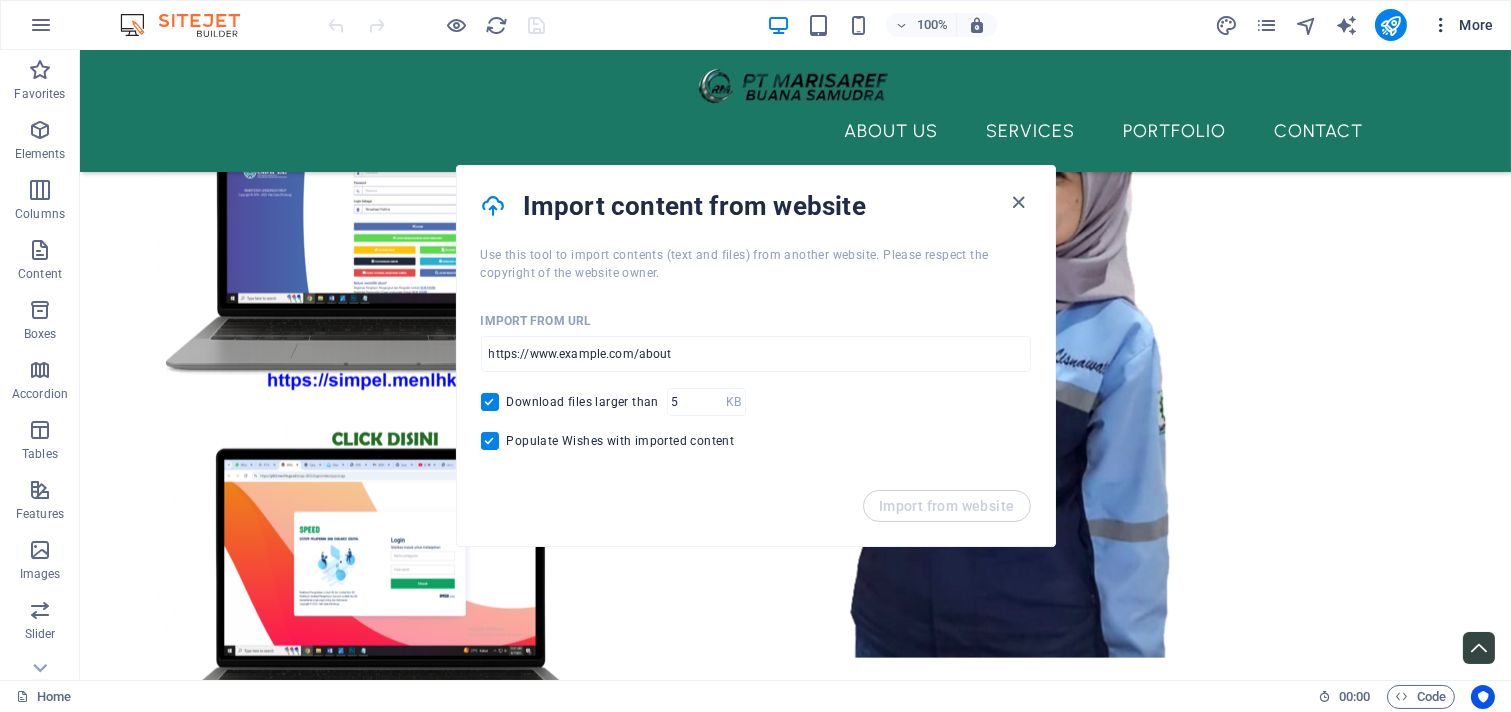 click on "More" at bounding box center [1462, 25] 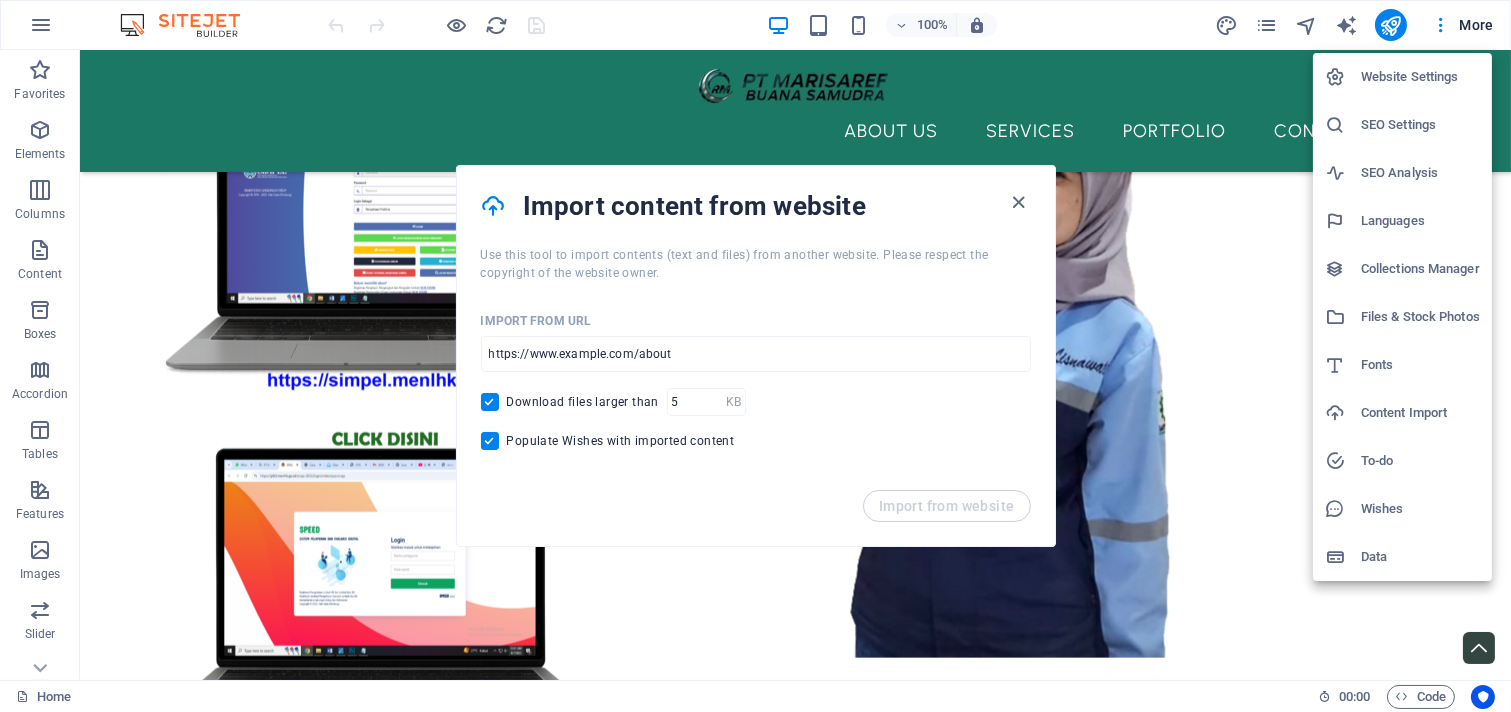 click at bounding box center [755, 356] 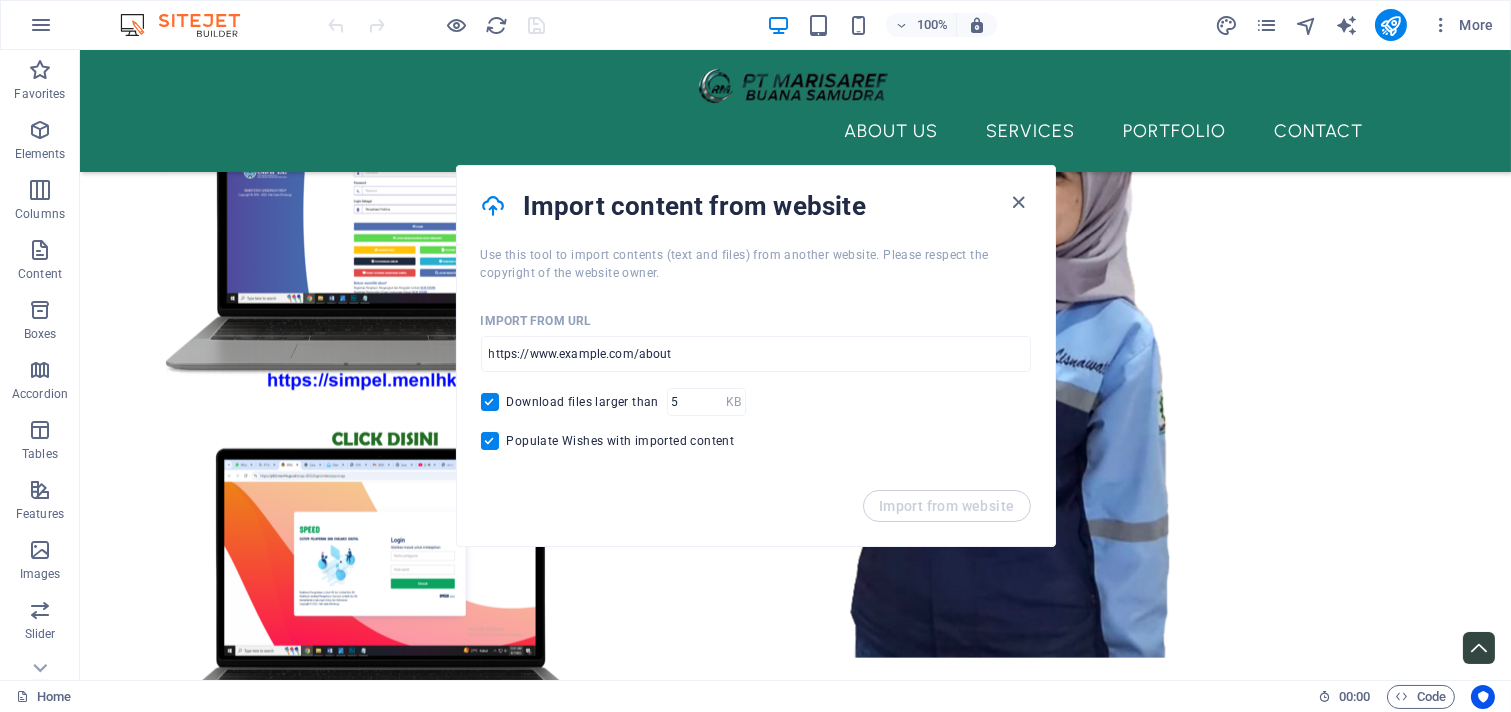 click 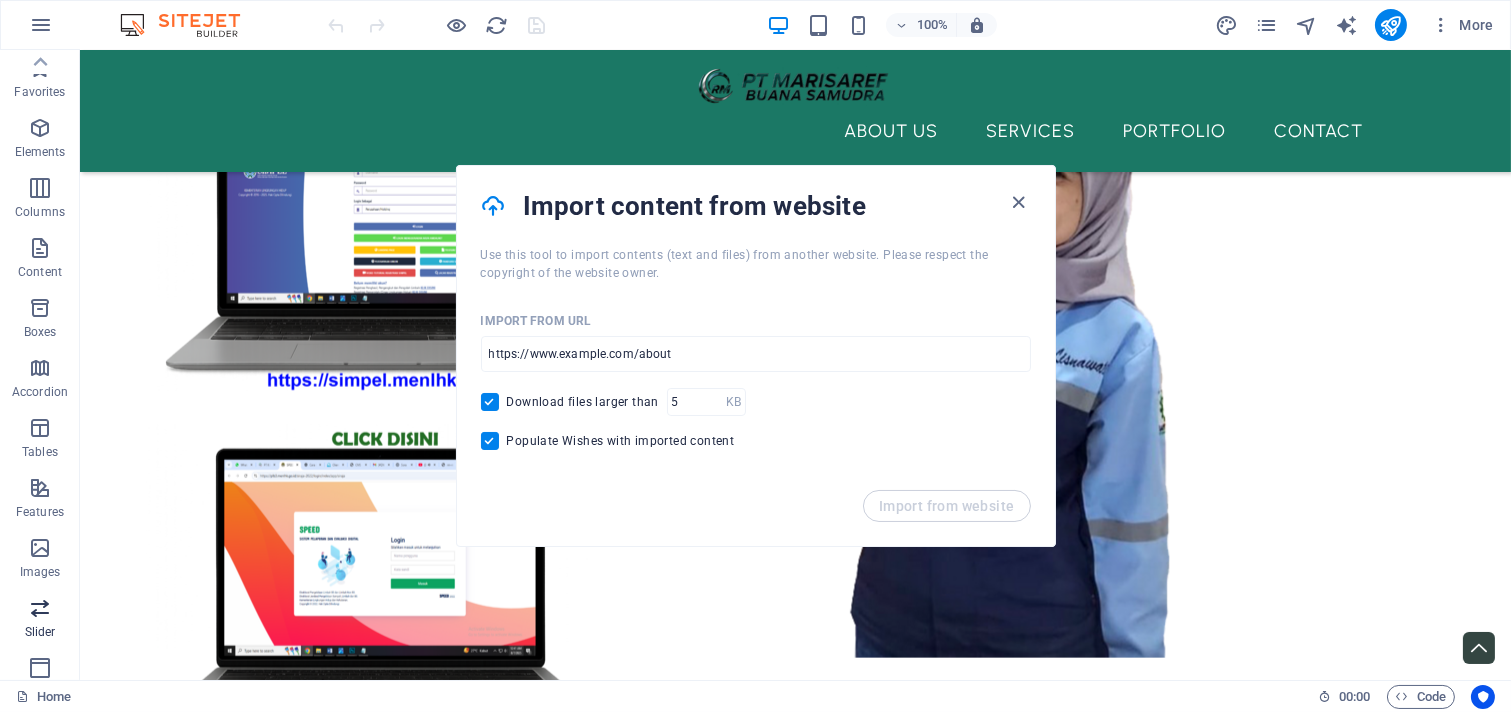 scroll, scrollTop: 0, scrollLeft: 0, axis: both 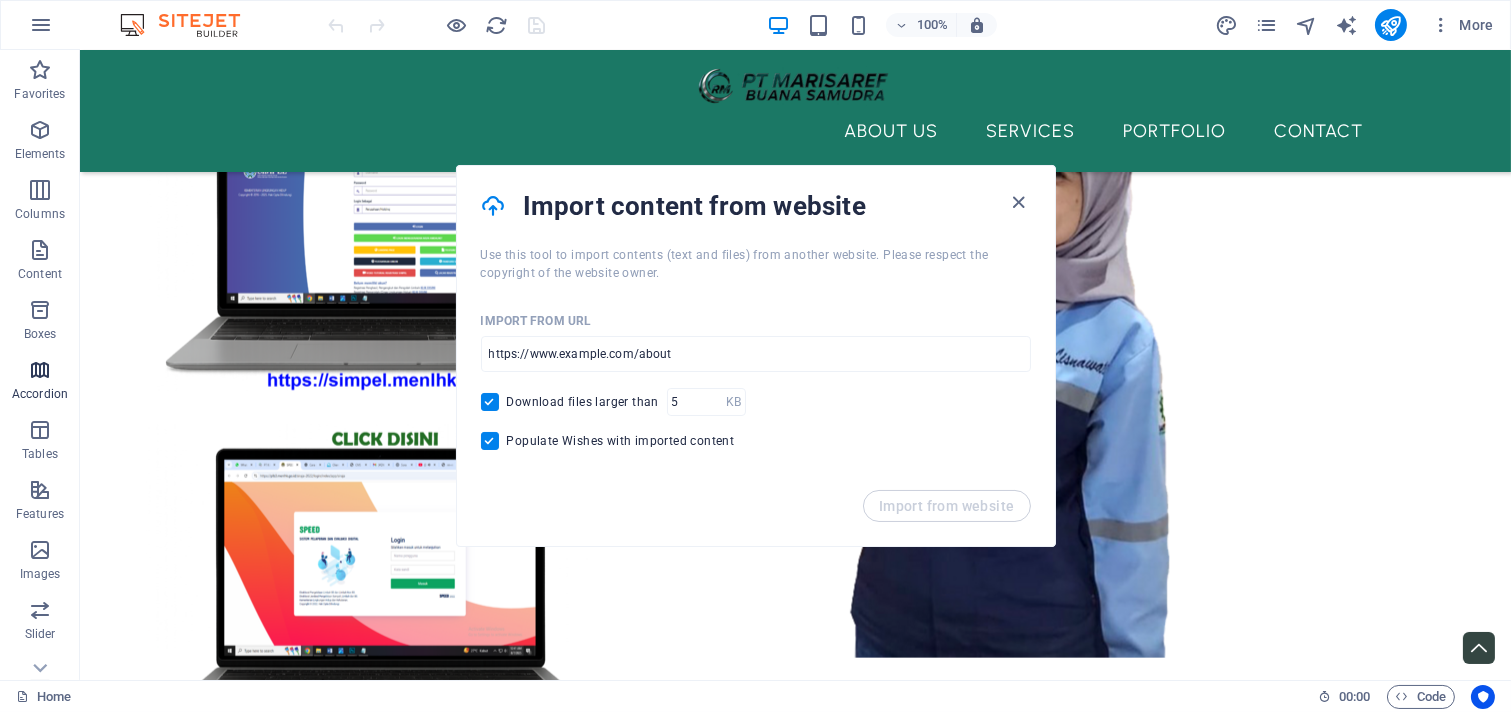 click at bounding box center (40, 370) 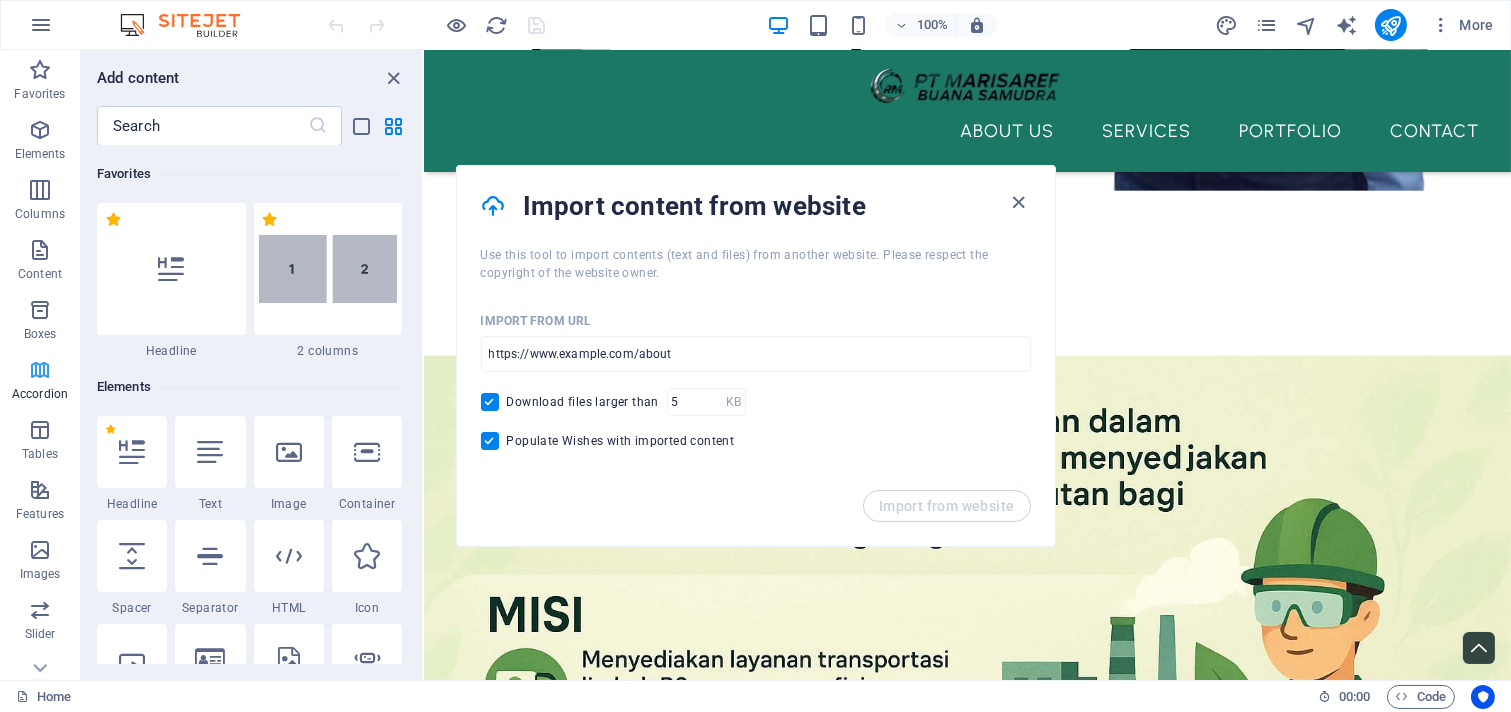 scroll, scrollTop: 4187, scrollLeft: 0, axis: vertical 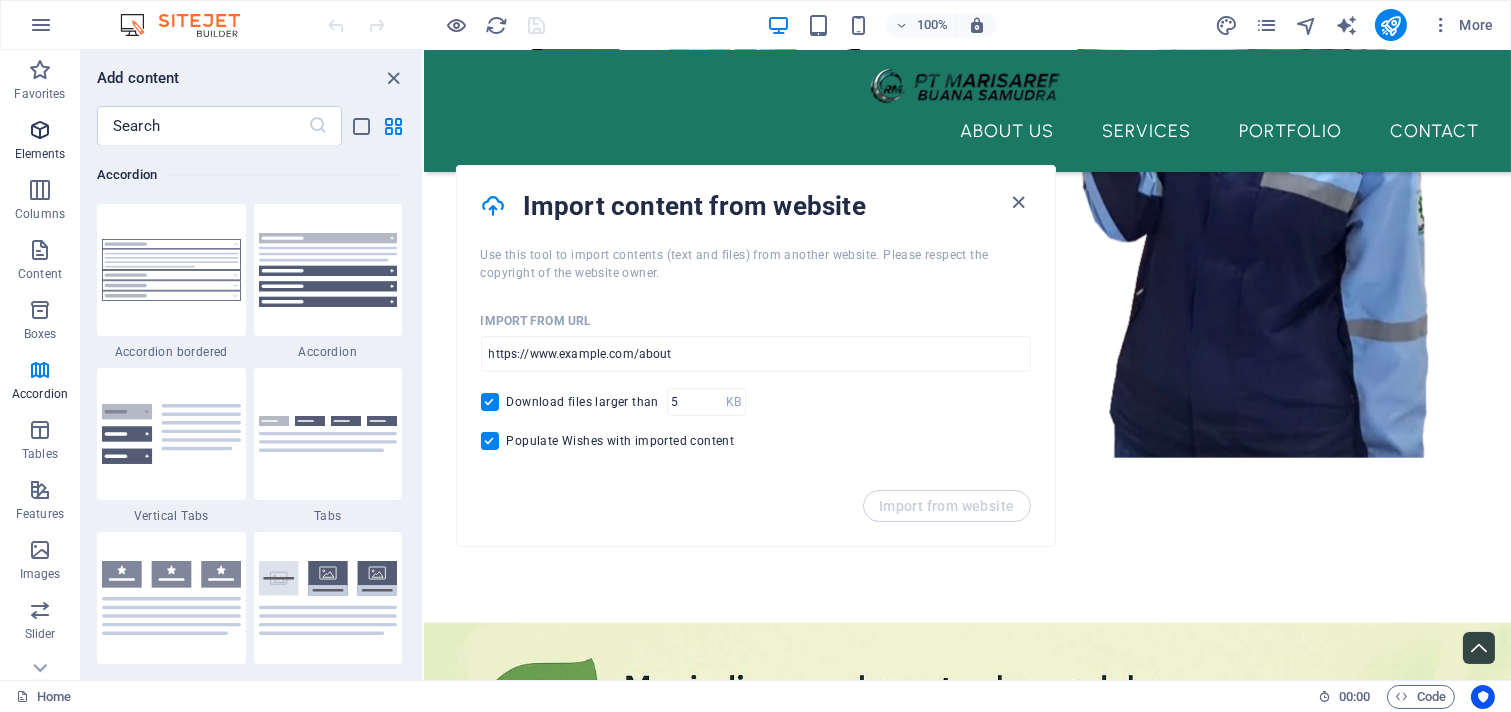 click at bounding box center (40, 130) 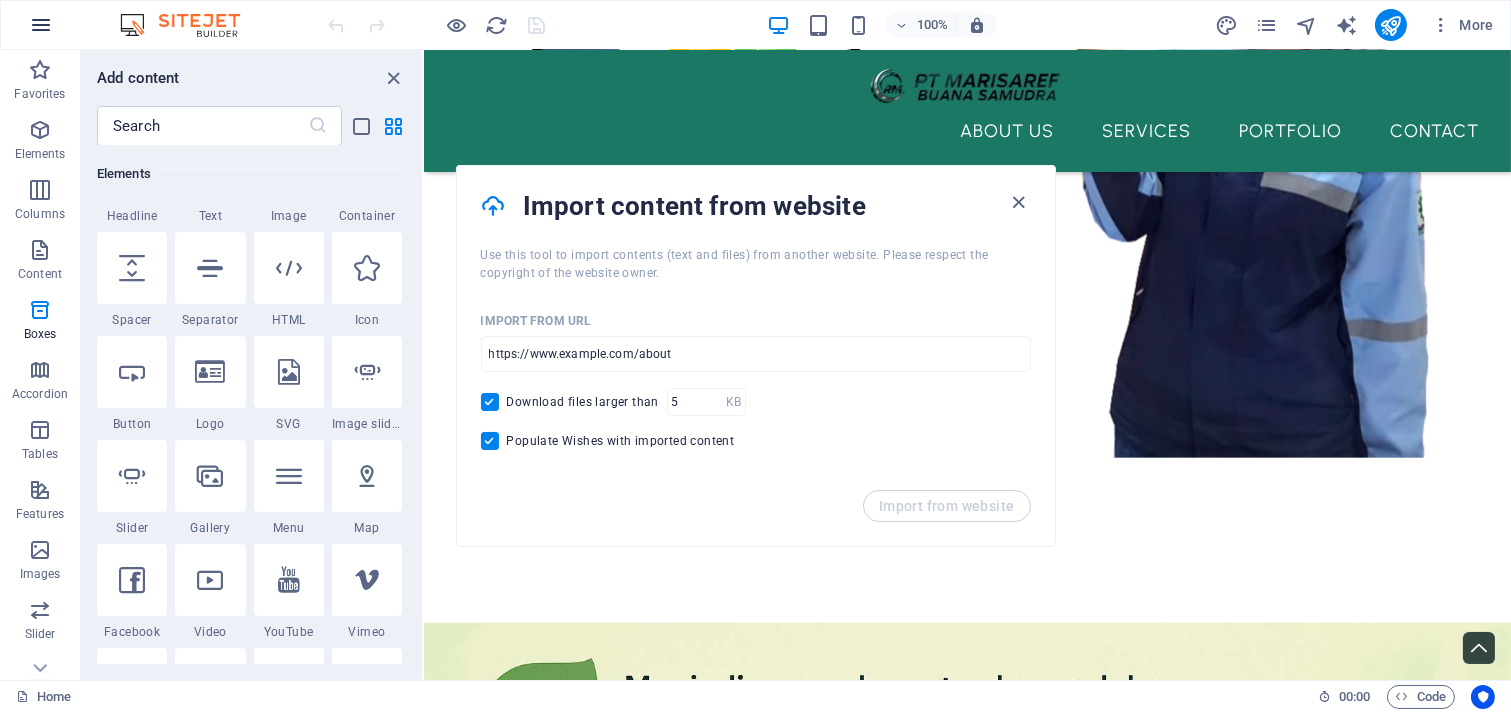 scroll, scrollTop: 213, scrollLeft: 0, axis: vertical 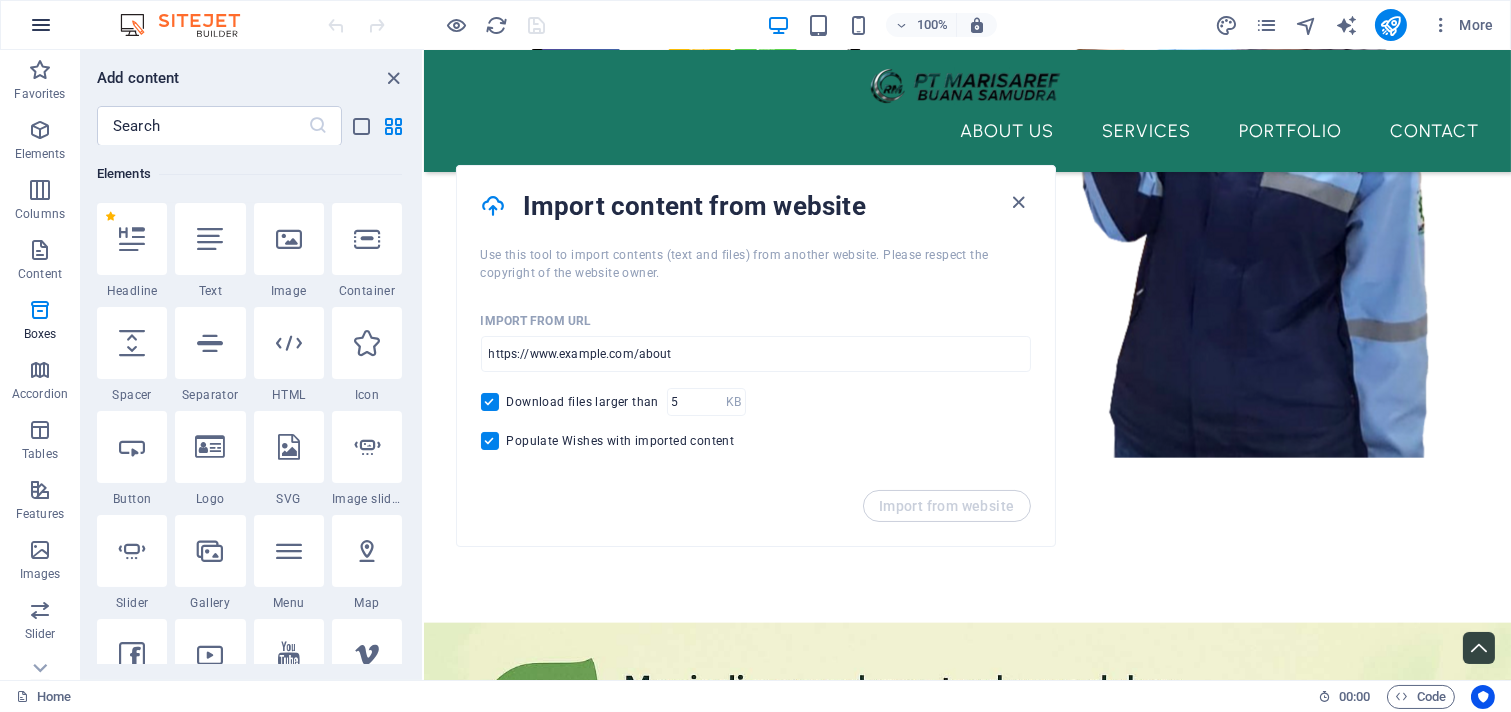 click at bounding box center [41, 25] 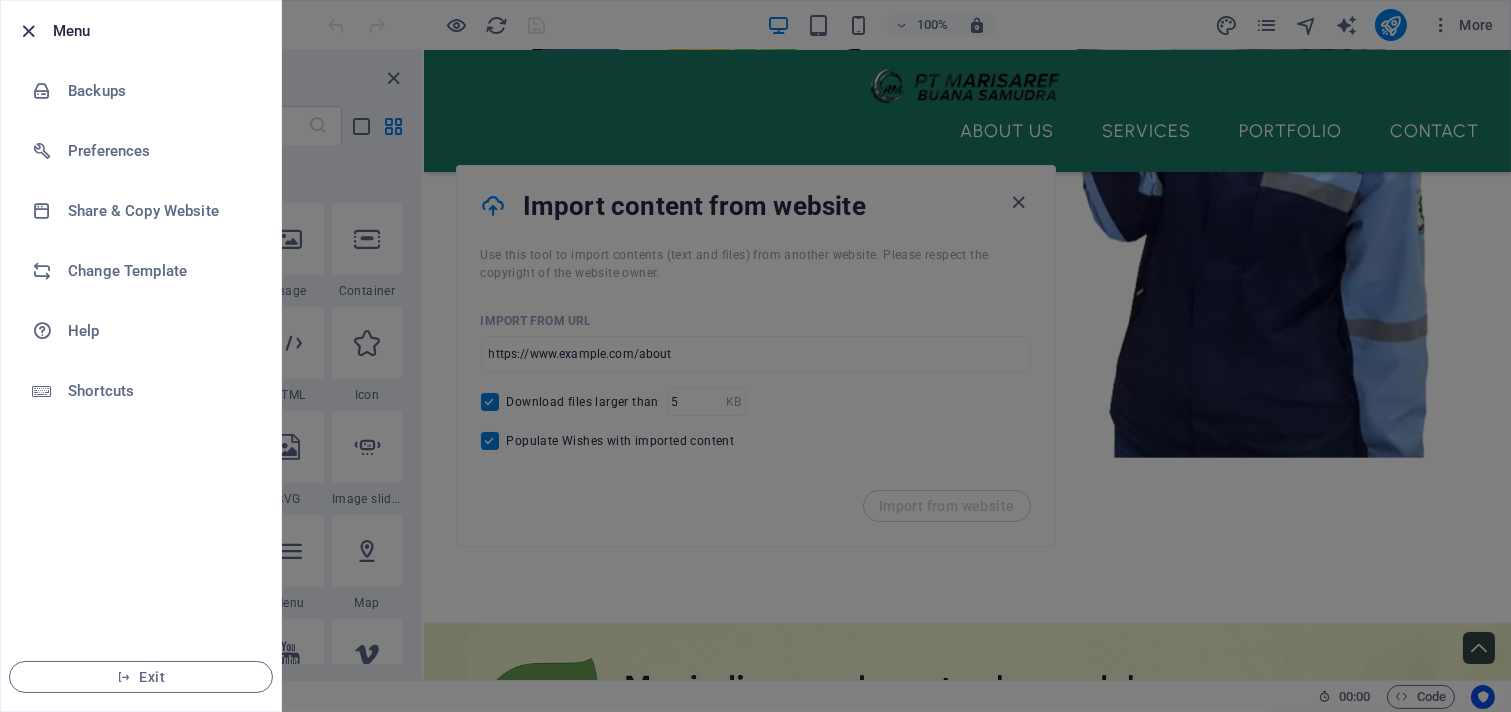 click at bounding box center (29, 31) 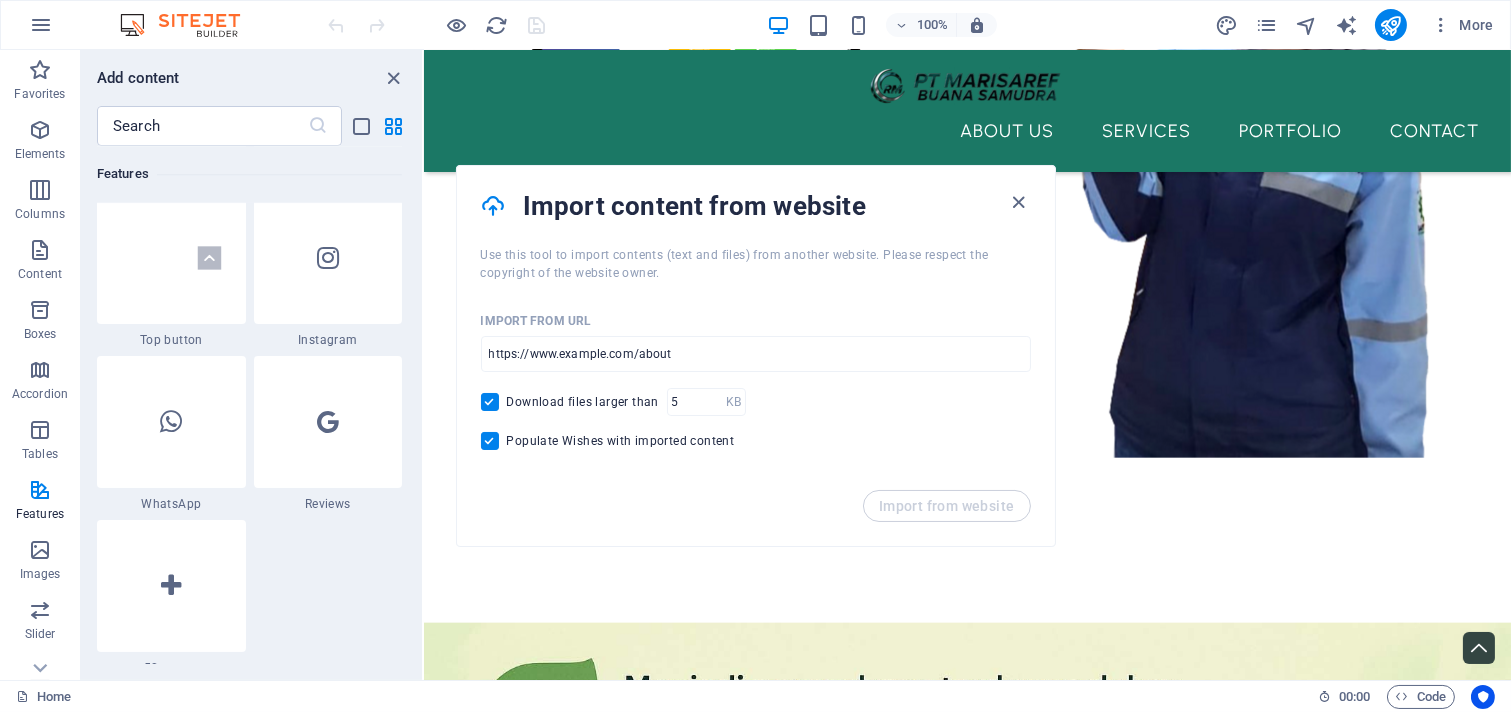 scroll, scrollTop: 9472, scrollLeft: 0, axis: vertical 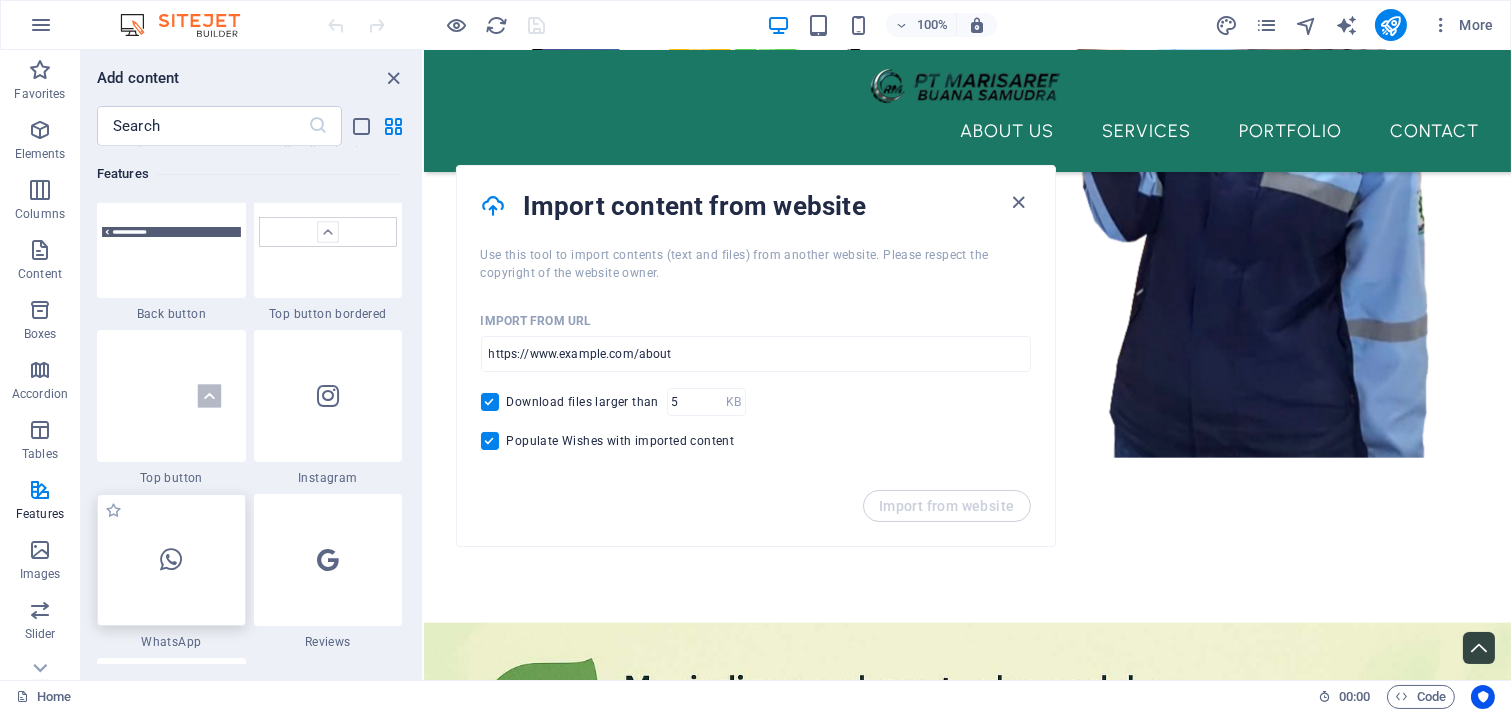 click at bounding box center (171, 560) 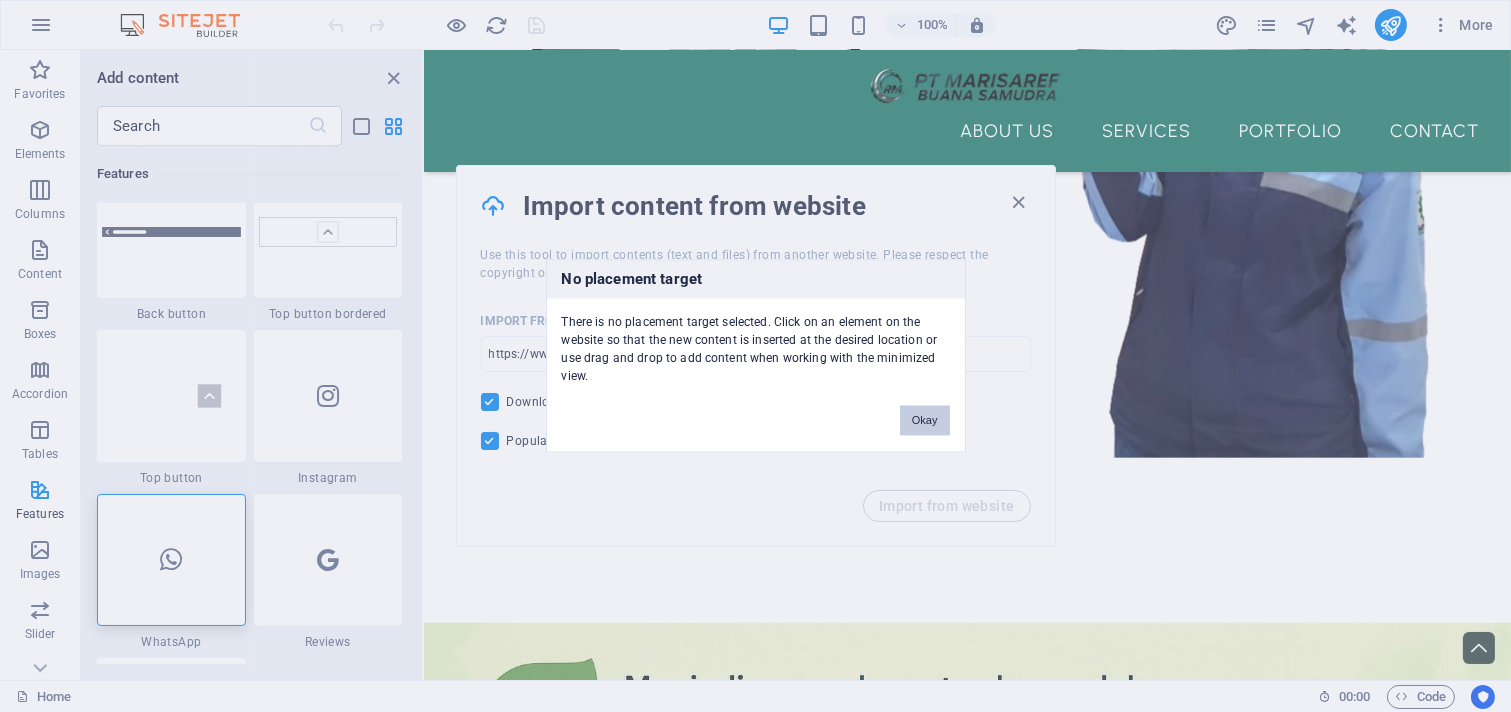 click on "Okay" at bounding box center (925, 421) 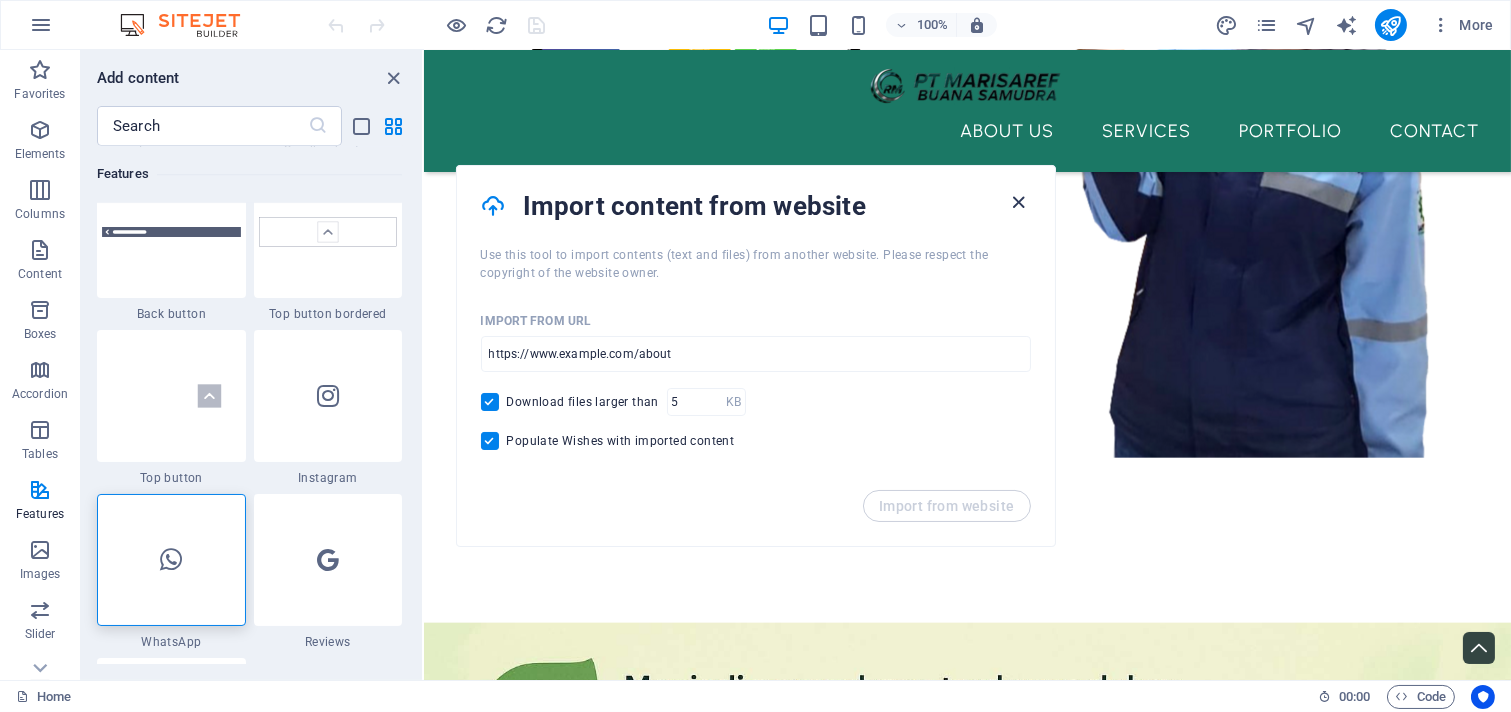 click at bounding box center (1018, 202) 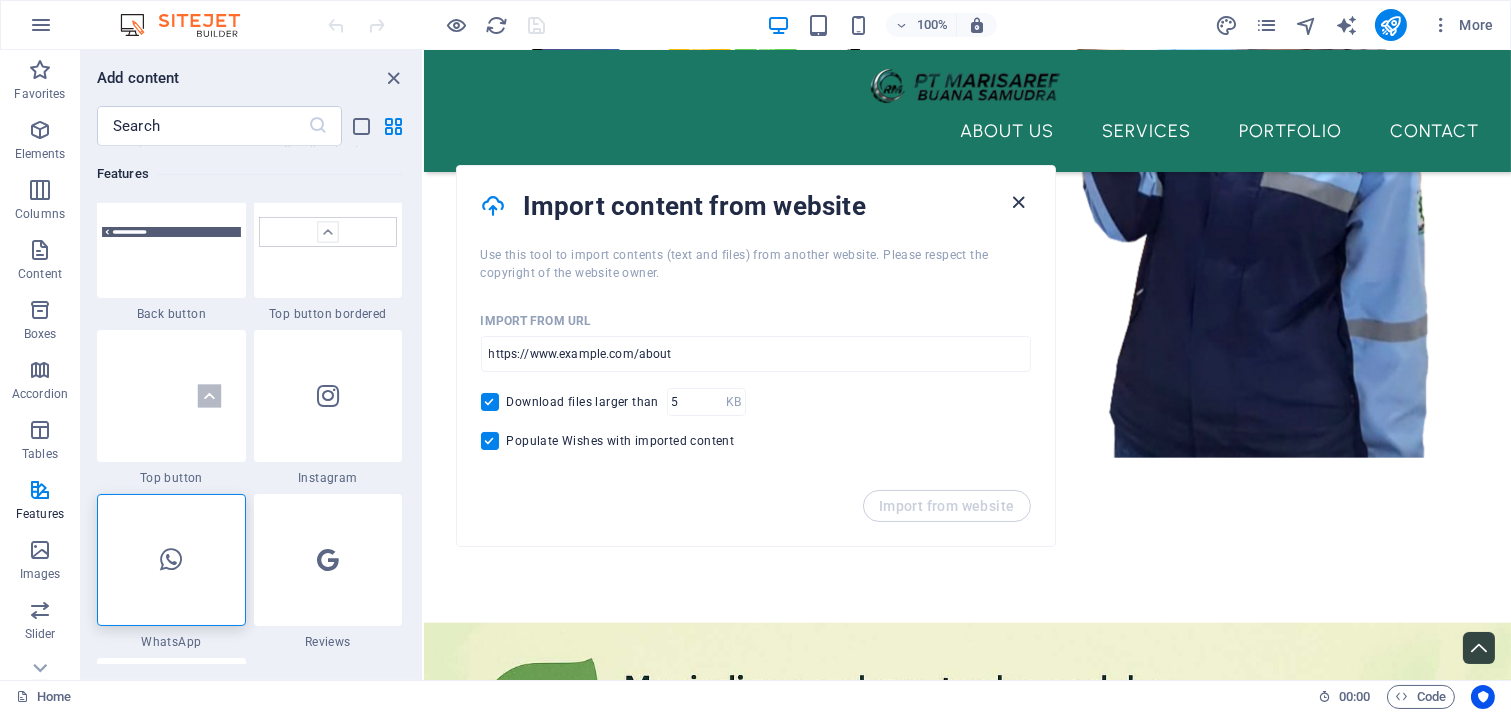 click at bounding box center [1018, 202] 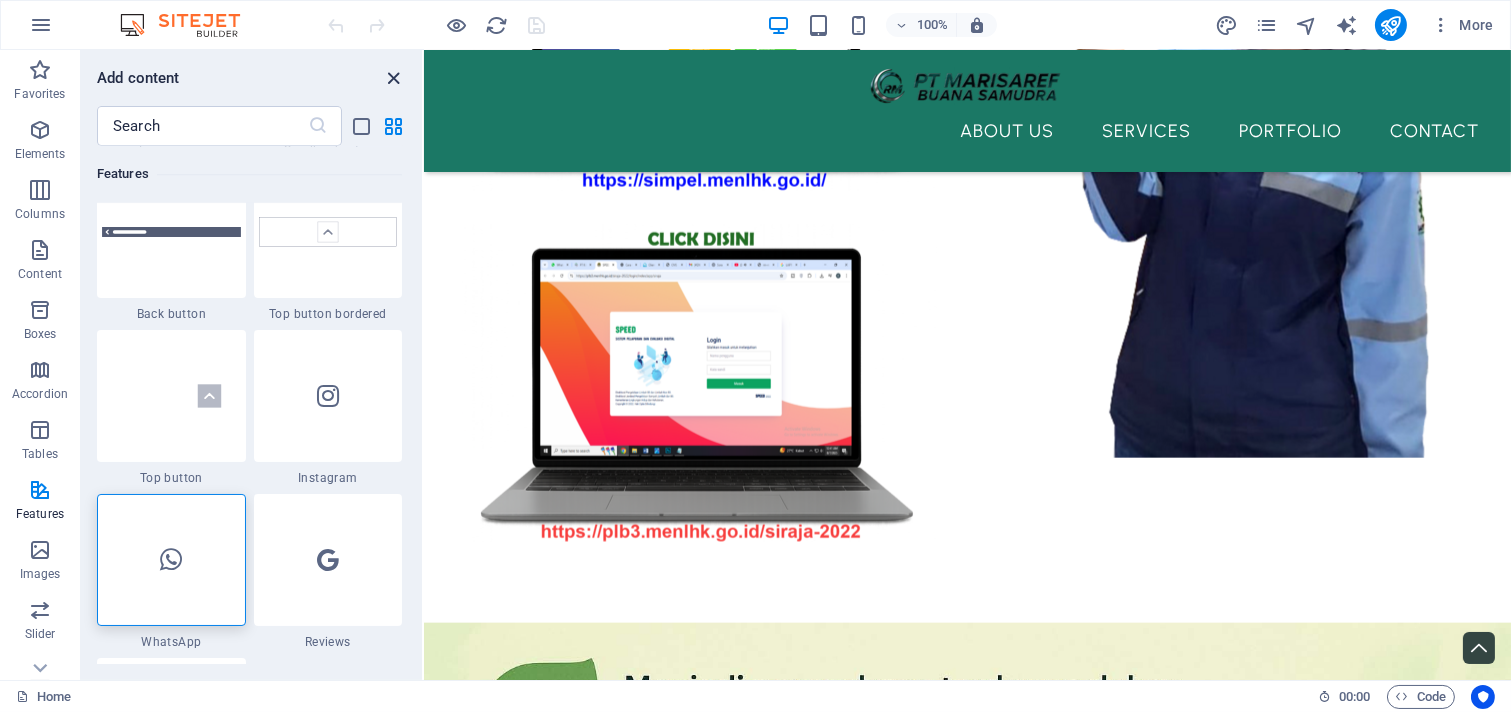 click at bounding box center [394, 78] 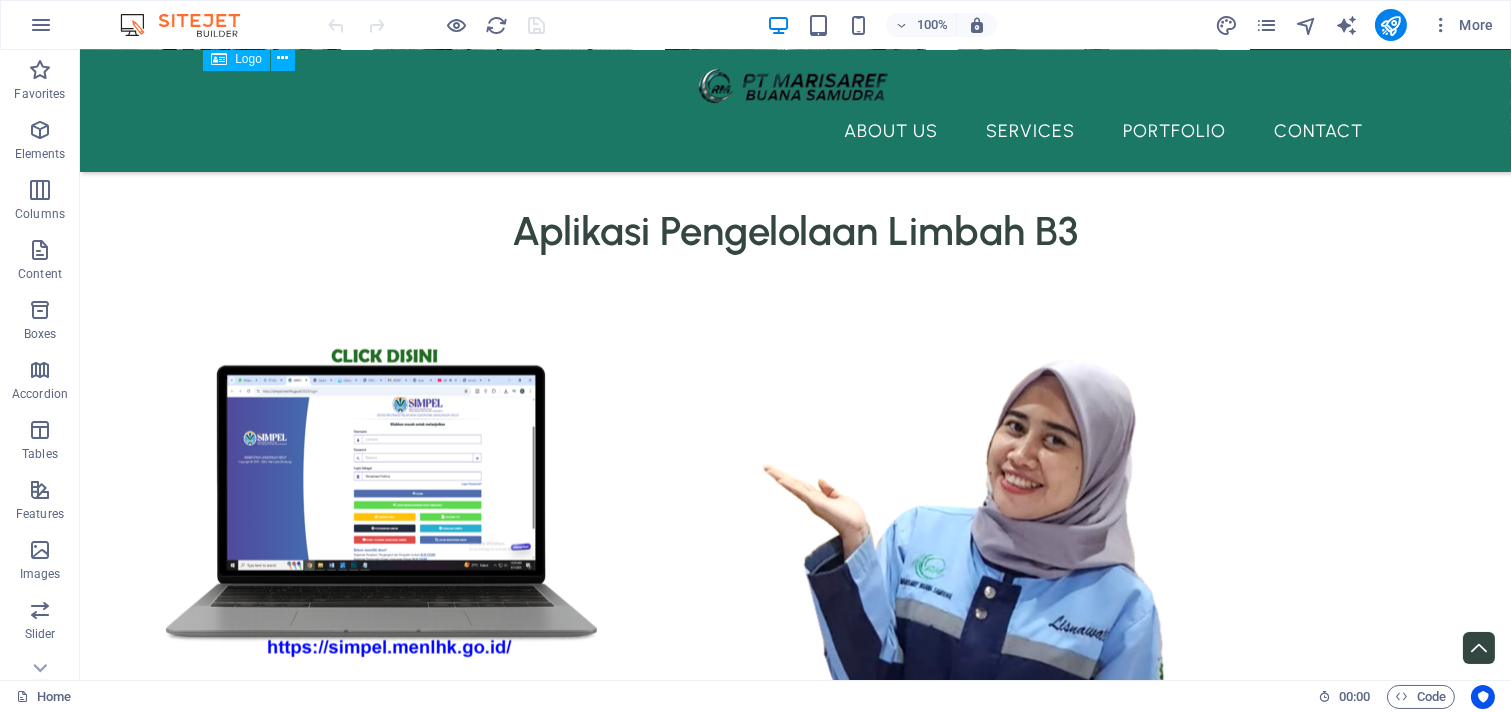 scroll, scrollTop: 4454, scrollLeft: 0, axis: vertical 